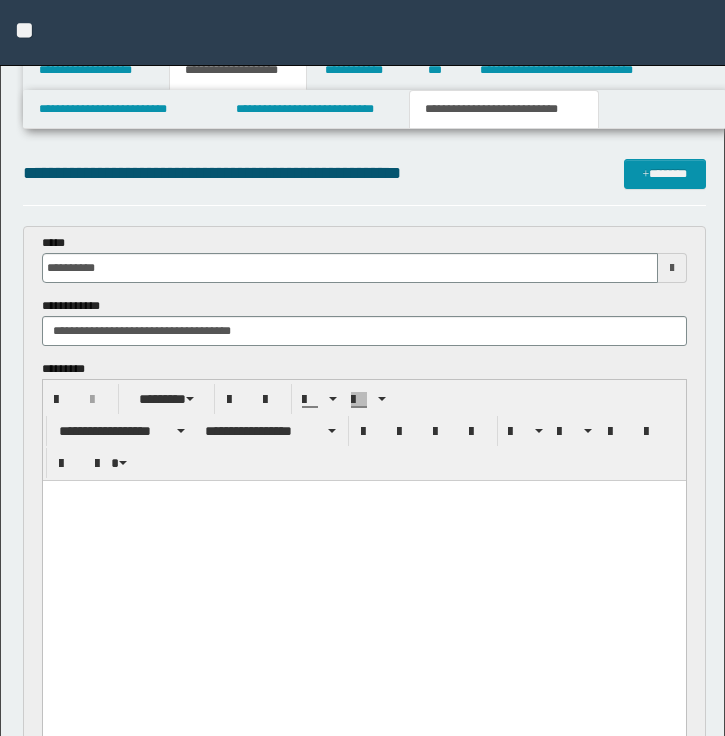 scroll, scrollTop: 369, scrollLeft: 0, axis: vertical 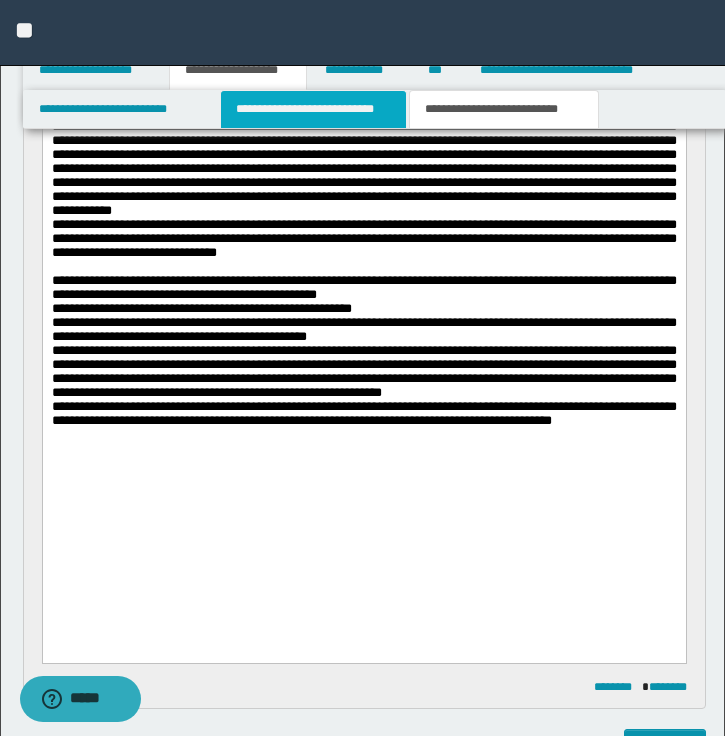 click on "**********" at bounding box center [314, 109] 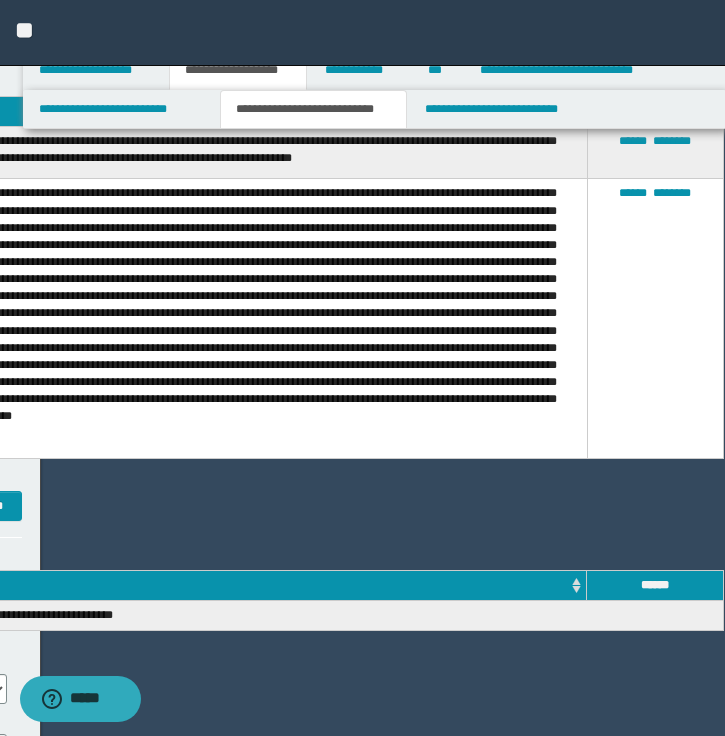 scroll, scrollTop: 920, scrollLeft: 684, axis: both 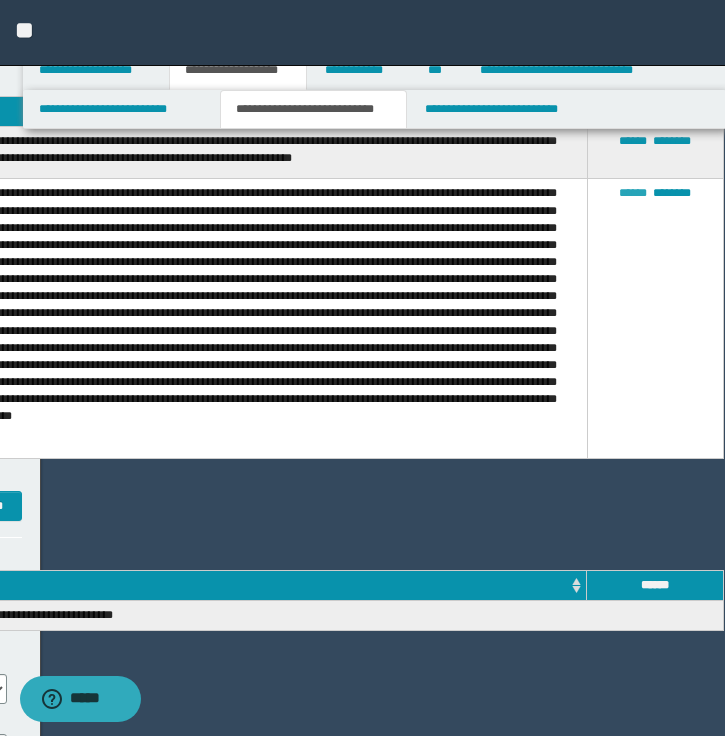 click on "******" at bounding box center (633, 193) 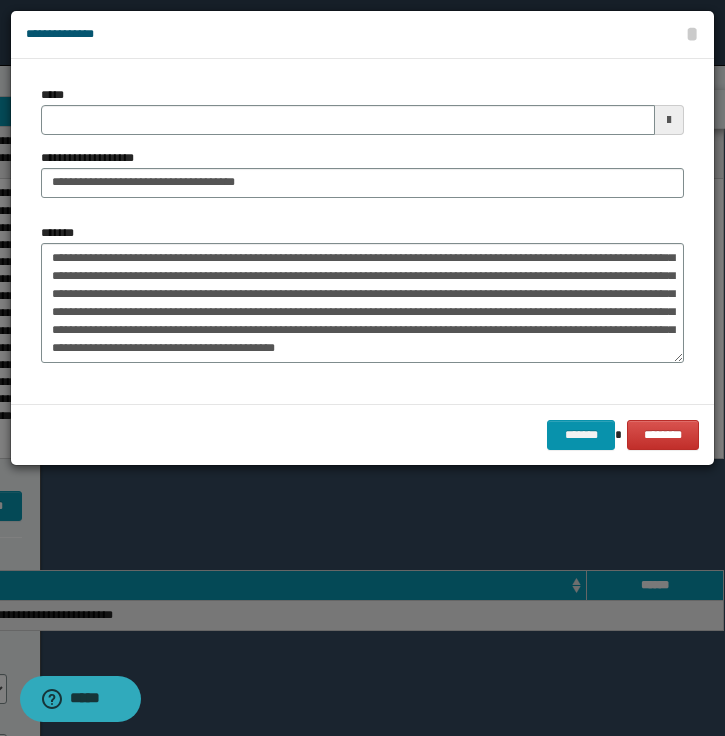 scroll, scrollTop: 203, scrollLeft: 0, axis: vertical 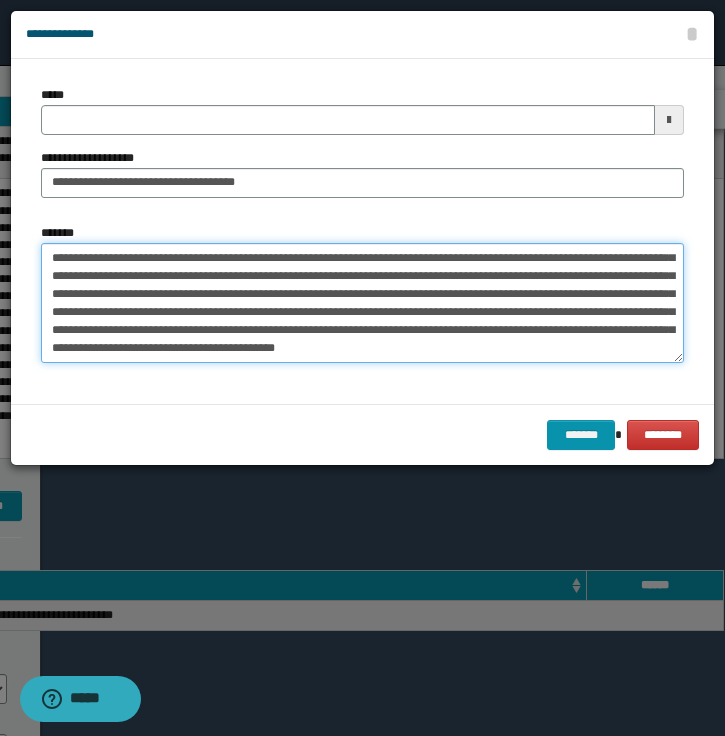 drag, startPoint x: 508, startPoint y: 287, endPoint x: 510, endPoint y: 309, distance: 22.090721 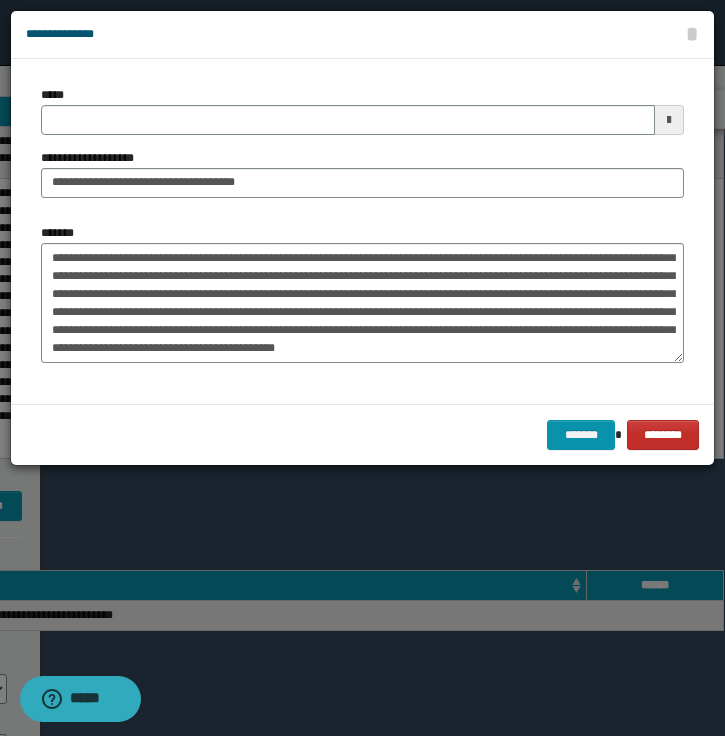 click on "********" at bounding box center [663, 435] 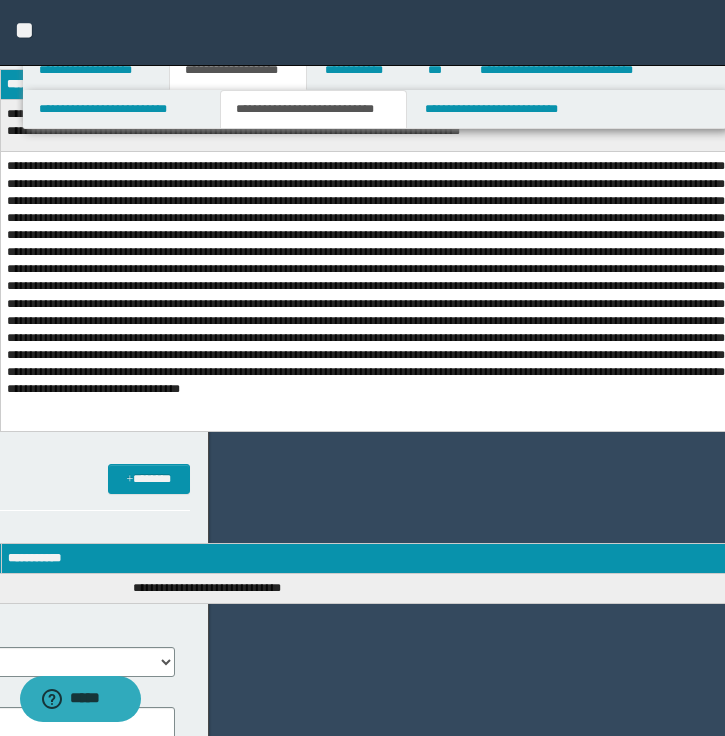 scroll, scrollTop: 952, scrollLeft: 516, axis: both 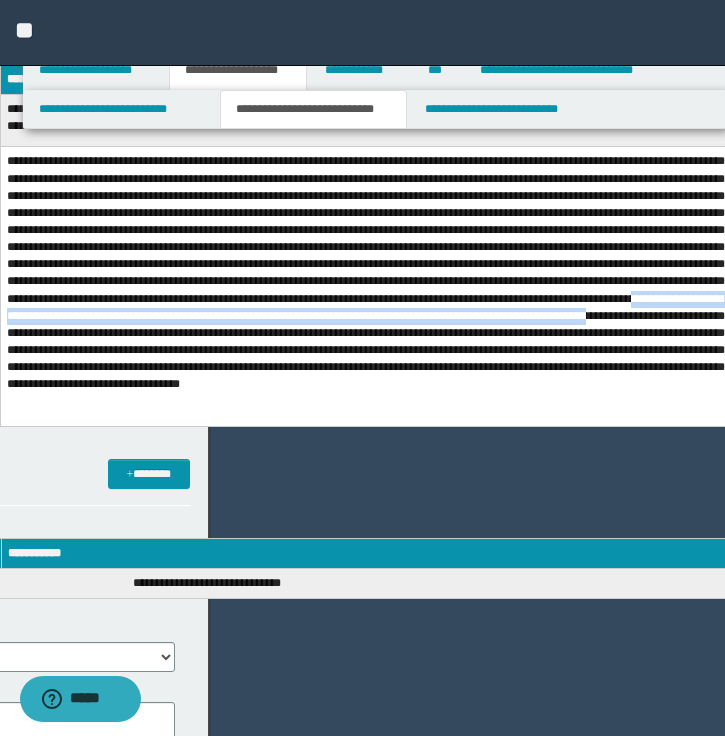 drag, startPoint x: 72, startPoint y: 328, endPoint x: 172, endPoint y: 344, distance: 101.27191 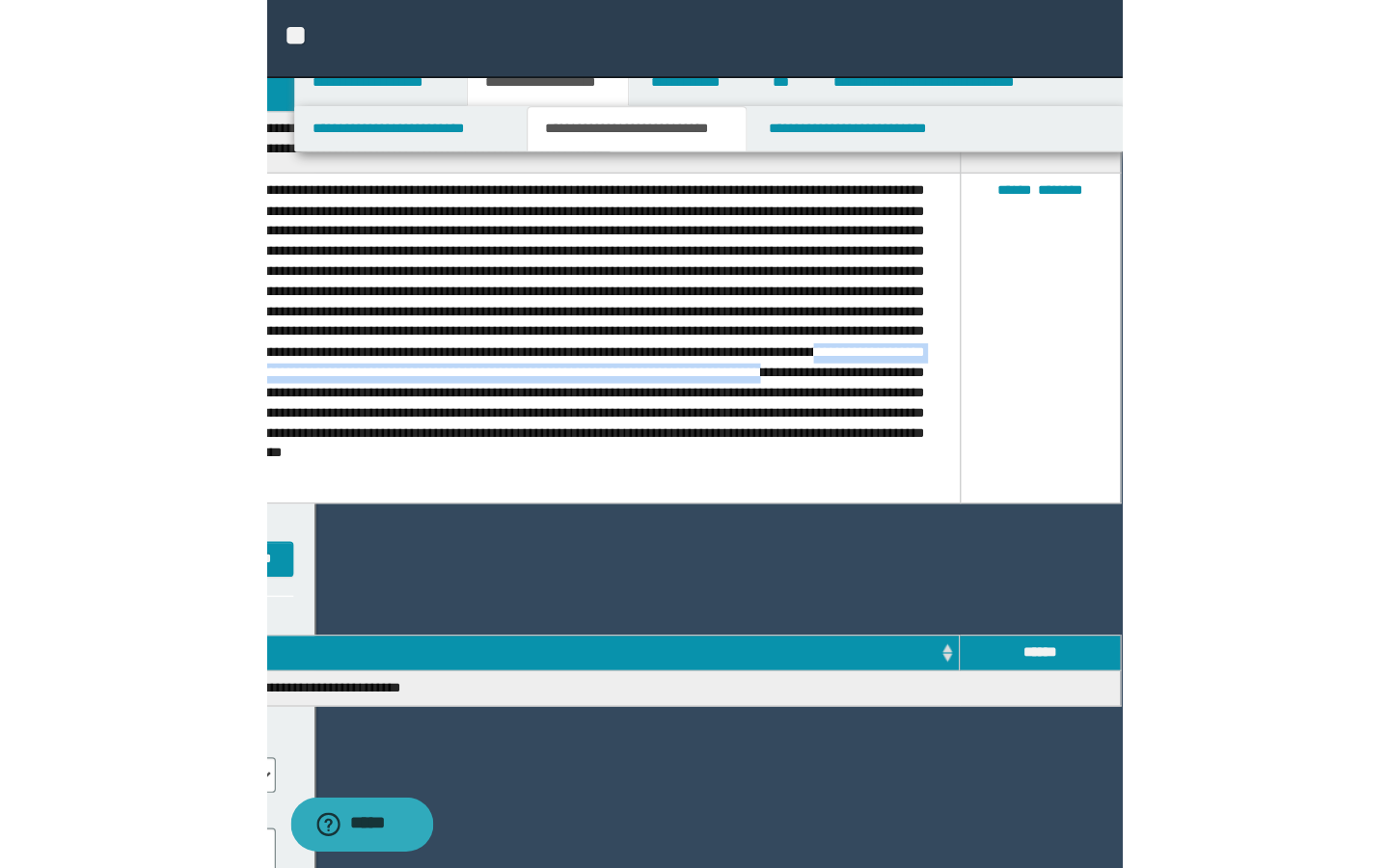 scroll, scrollTop: 918, scrollLeft: 0, axis: vertical 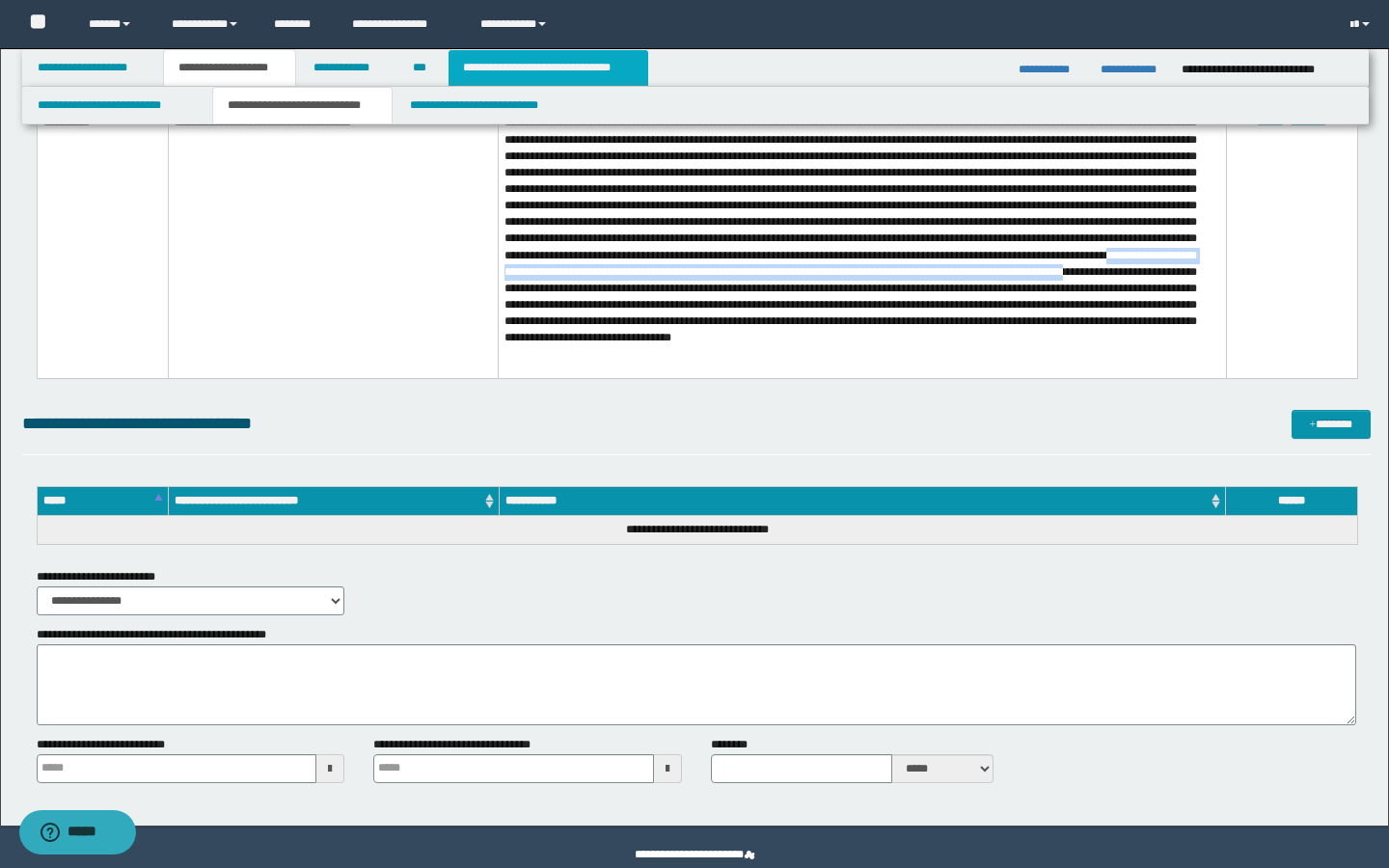 click on "**********" at bounding box center (548, 68) 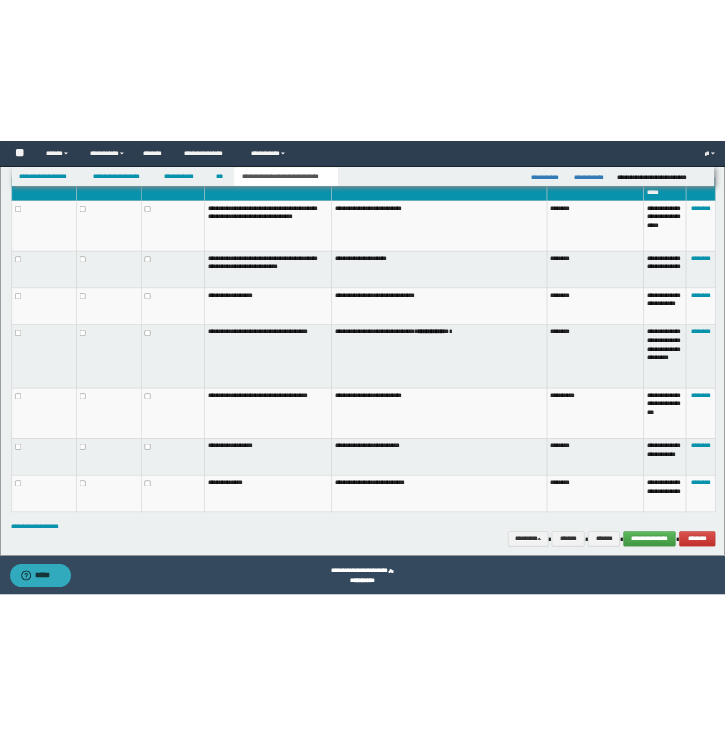 scroll, scrollTop: 1037, scrollLeft: 0, axis: vertical 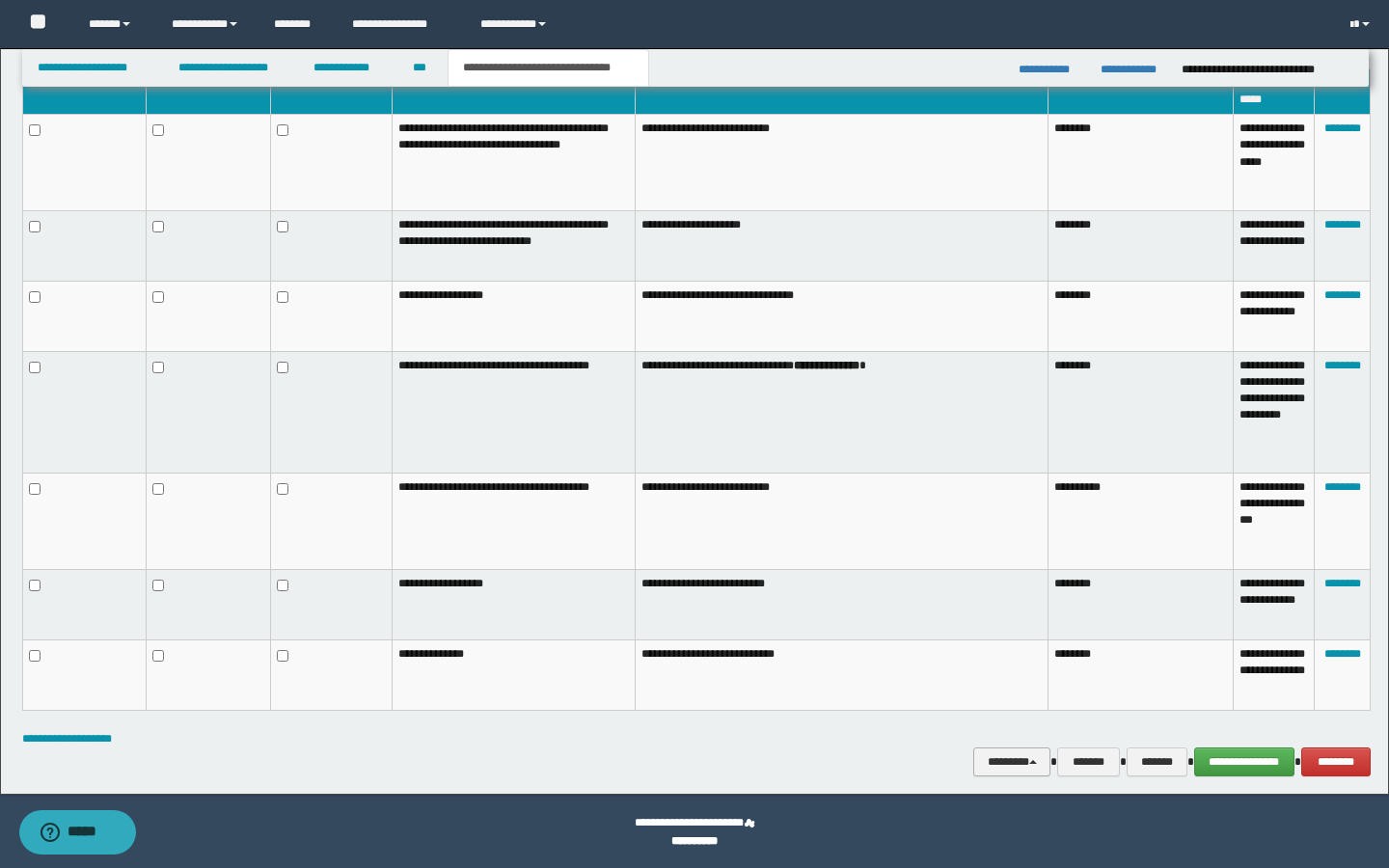 click on "********" at bounding box center [1012, 762] 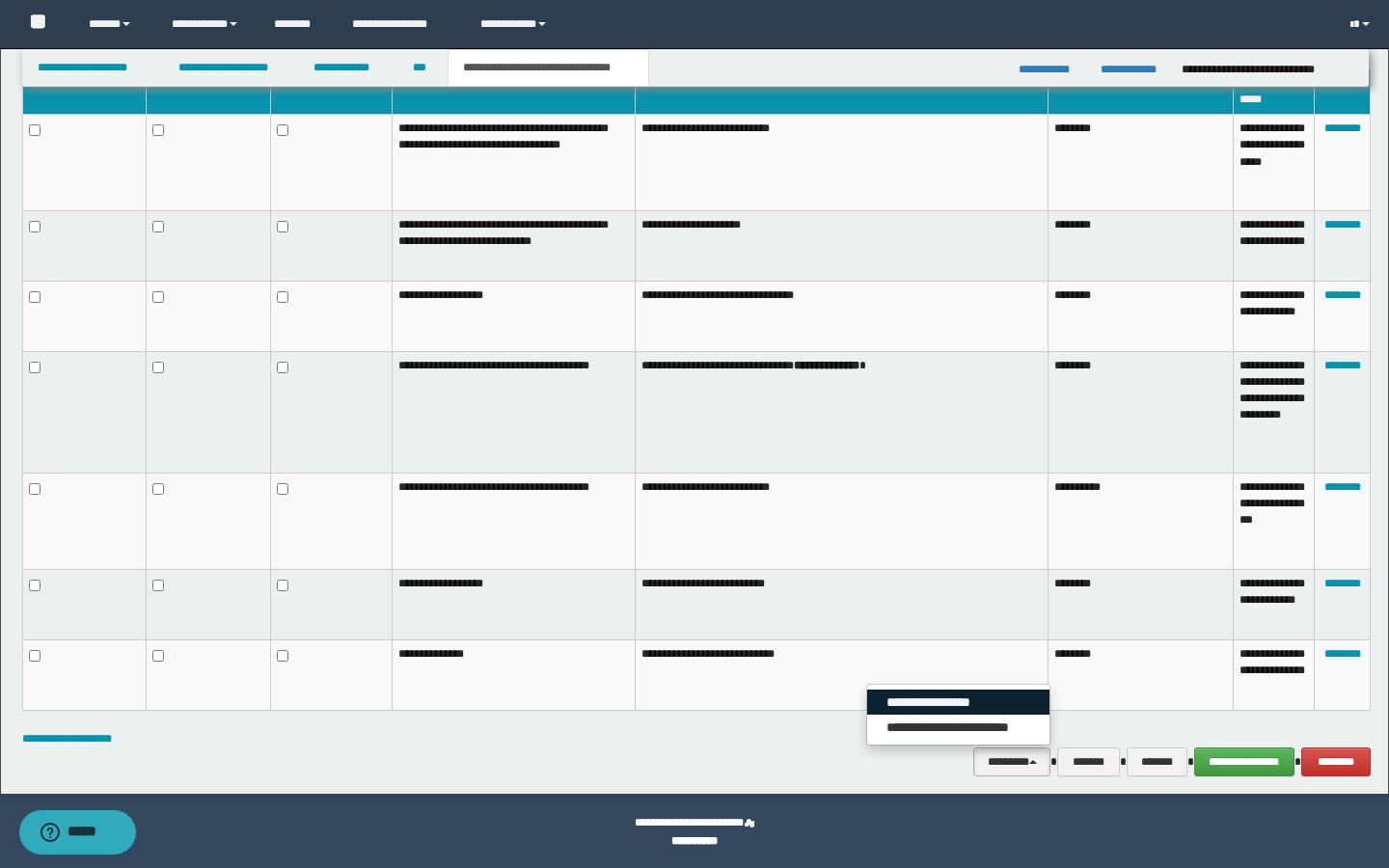 click on "**********" at bounding box center (958, 702) 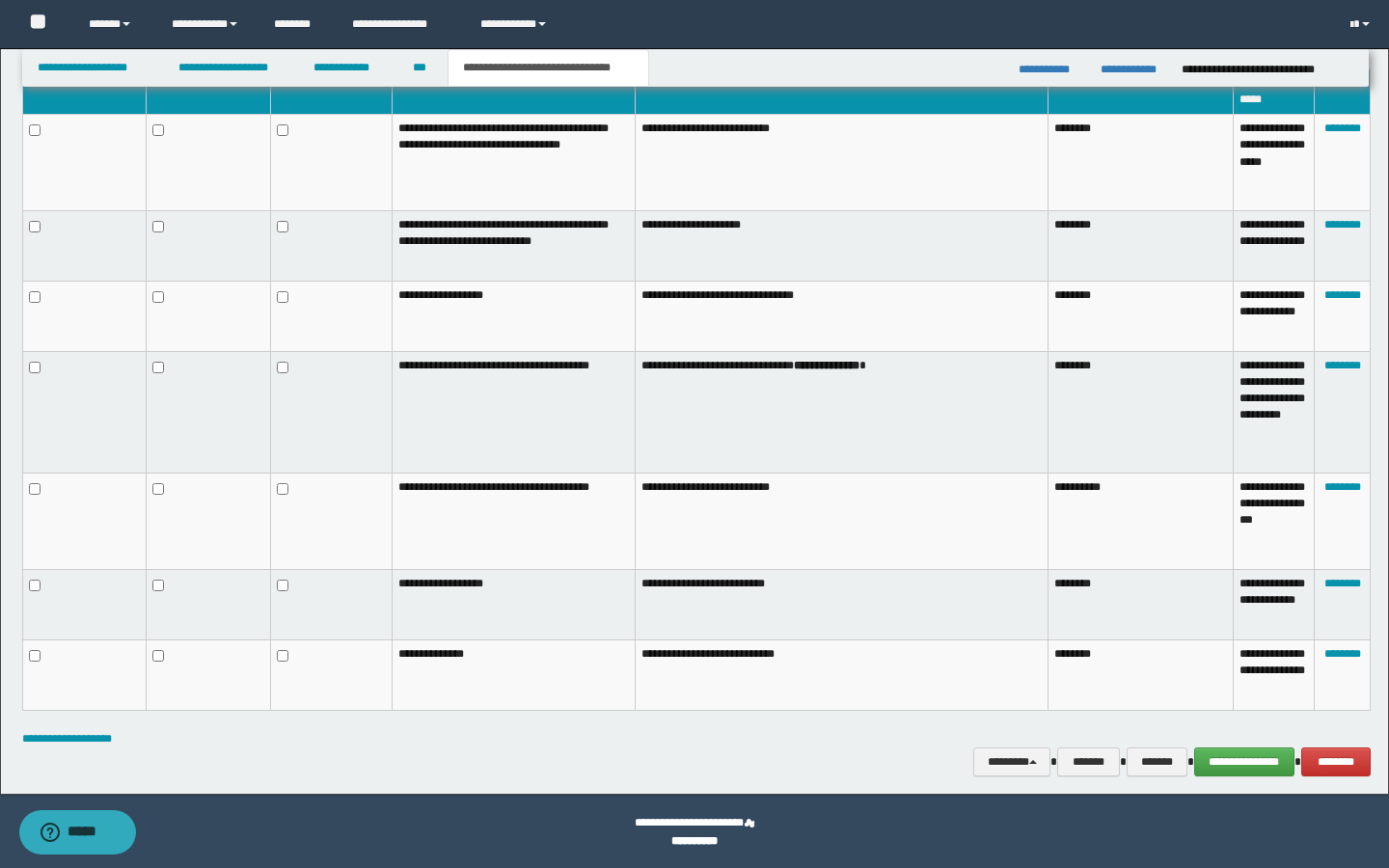 click on "**********" at bounding box center (841, 315) 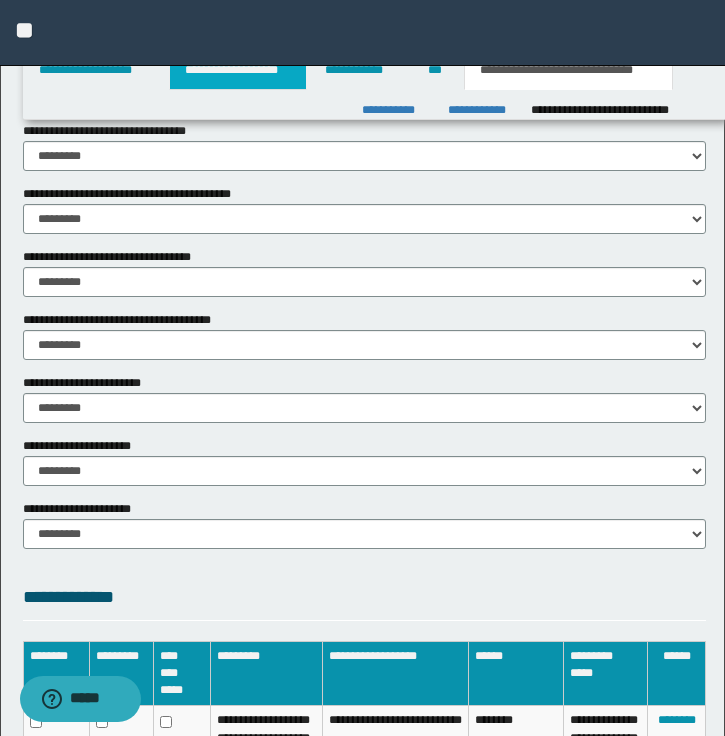 click on "**********" at bounding box center [238, 70] 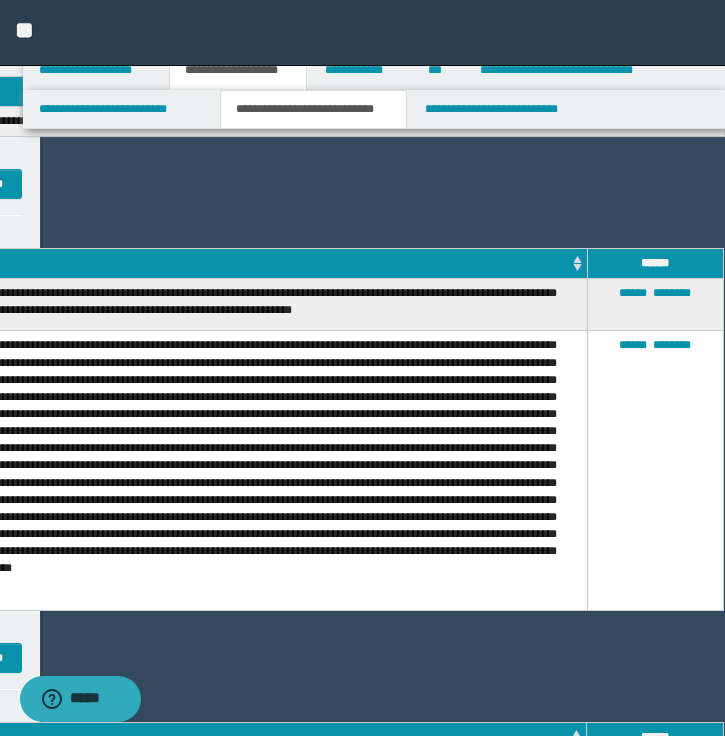 scroll, scrollTop: 768, scrollLeft: 684, axis: both 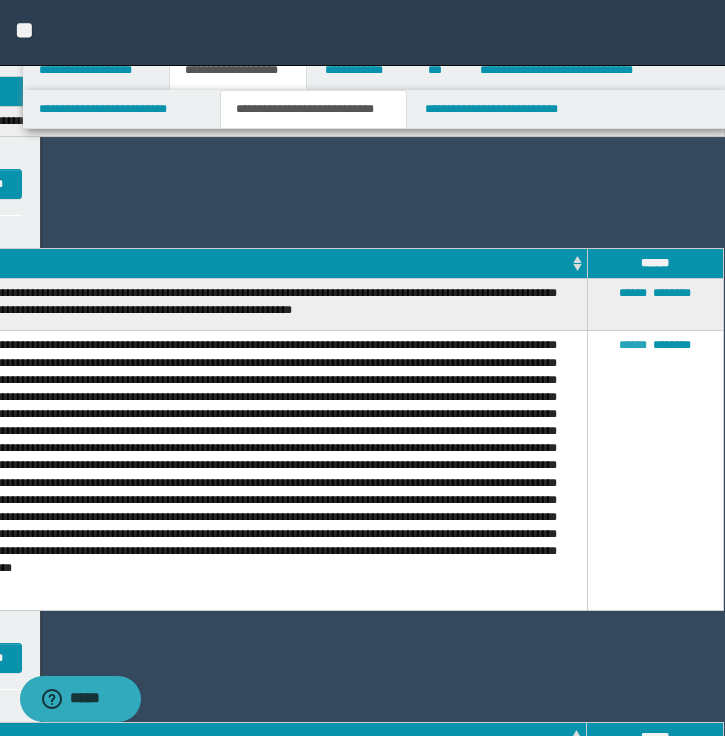 click on "******" at bounding box center [633, 345] 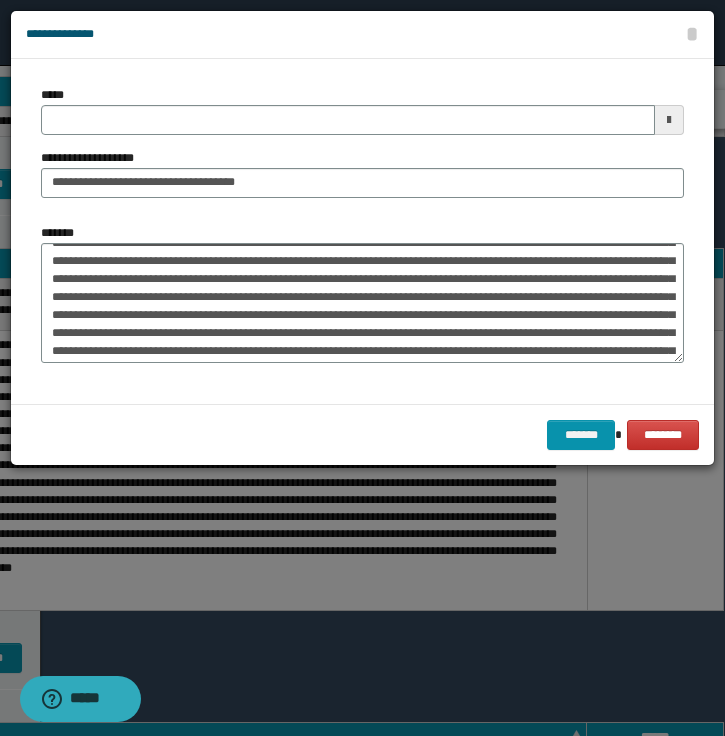 scroll, scrollTop: 152, scrollLeft: 0, axis: vertical 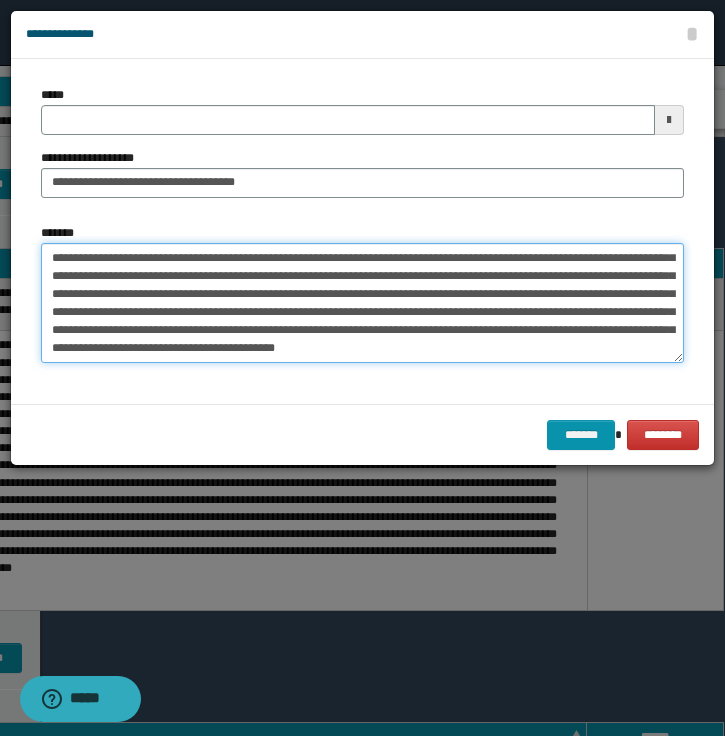 drag, startPoint x: 521, startPoint y: 308, endPoint x: 530, endPoint y: 381, distance: 73.552704 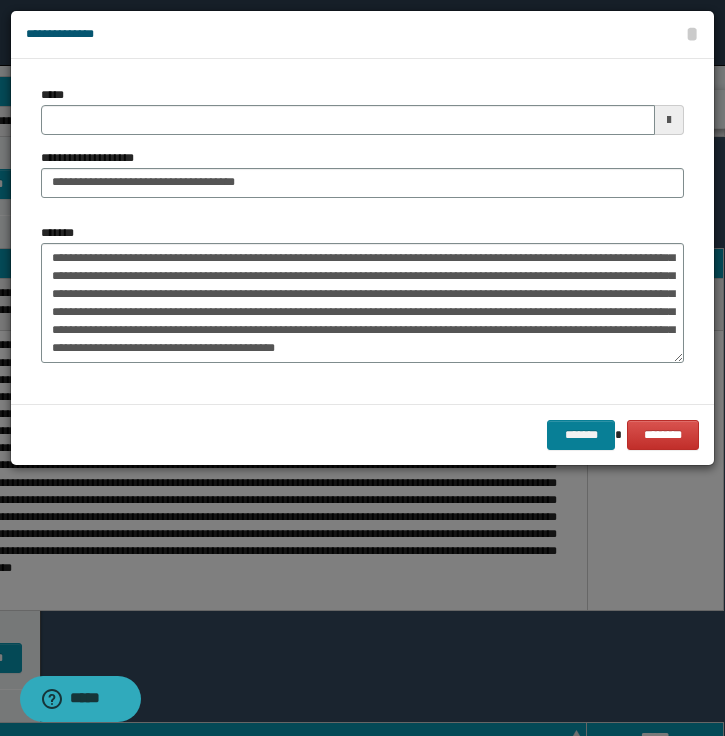 click on "*******" at bounding box center (581, 435) 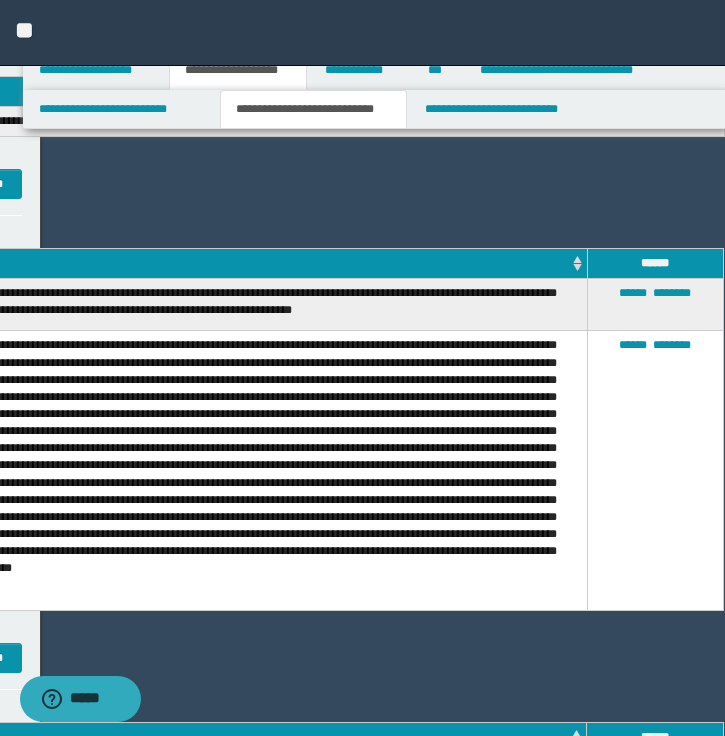 click at bounding box center [362, 368] 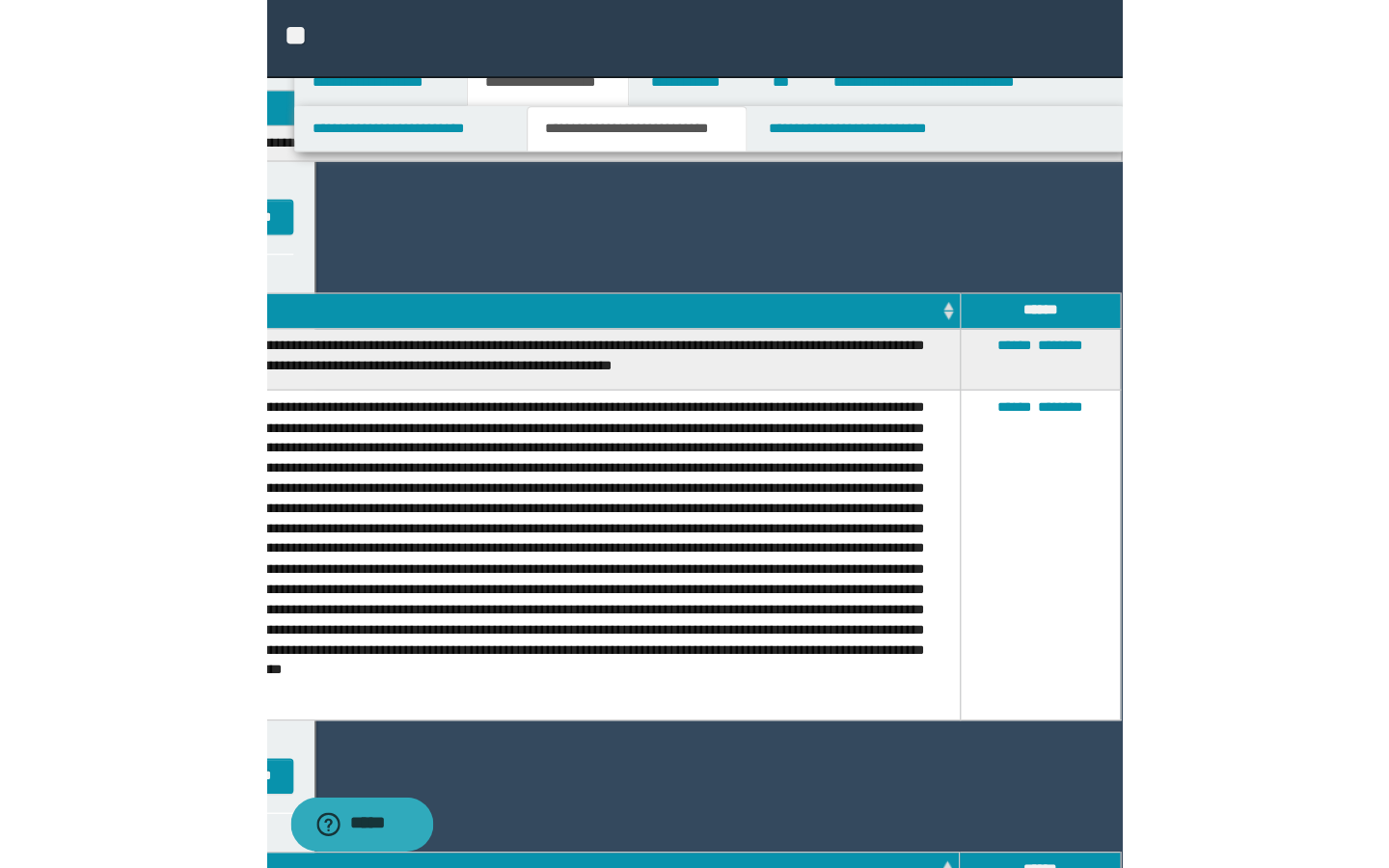 scroll, scrollTop: 741, scrollLeft: 0, axis: vertical 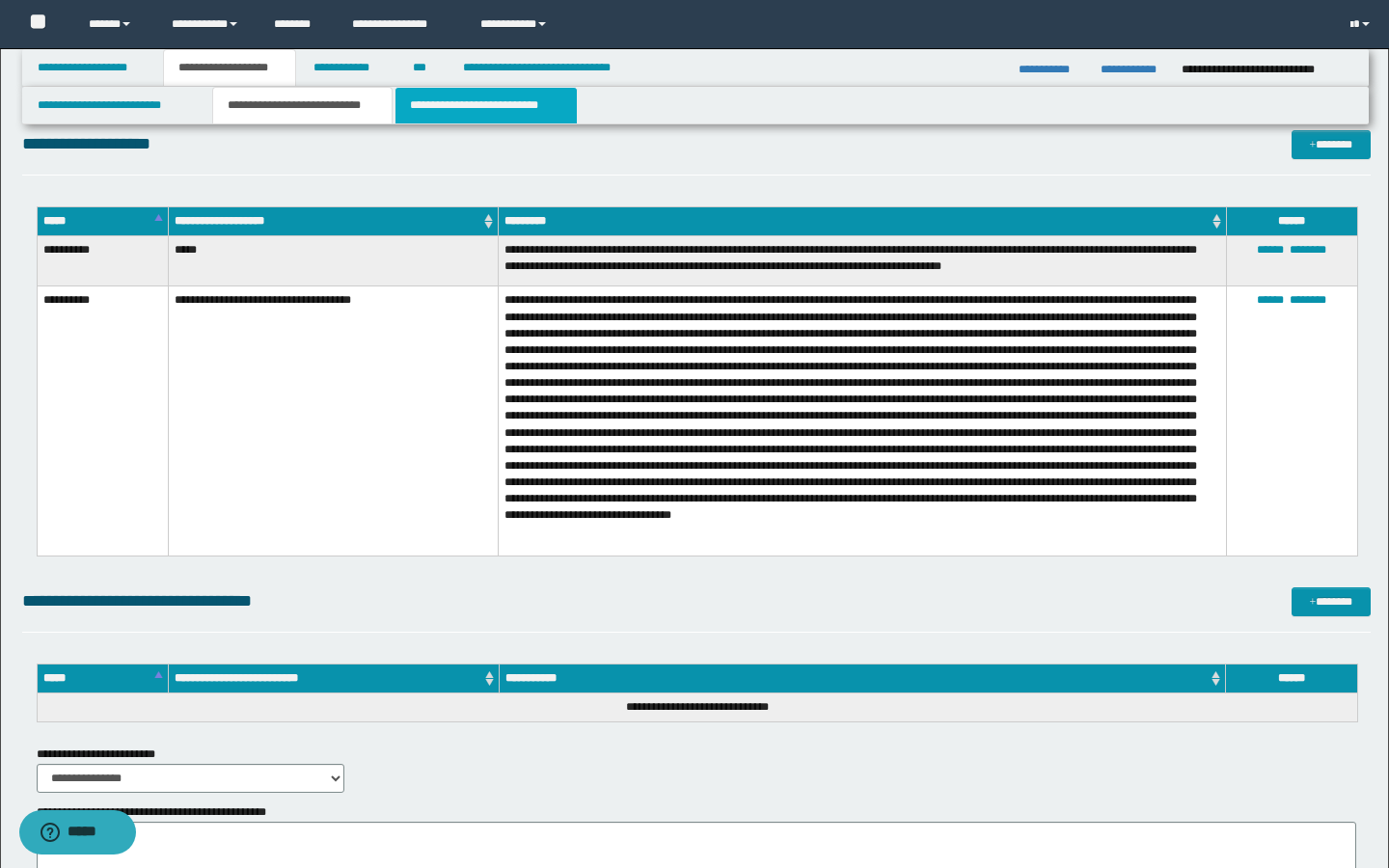 click on "**********" at bounding box center (486, 105) 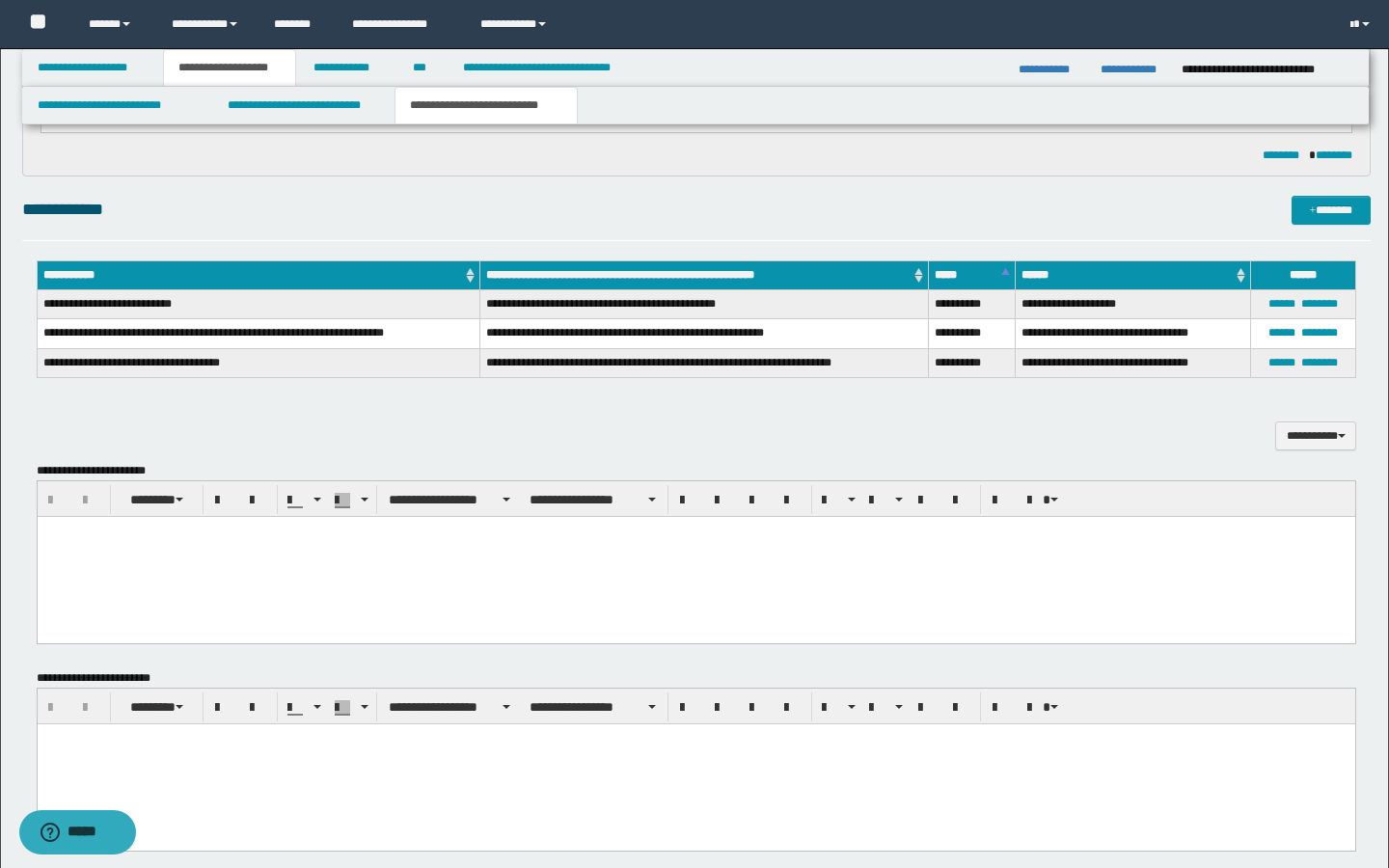 click at bounding box center (695, 556) 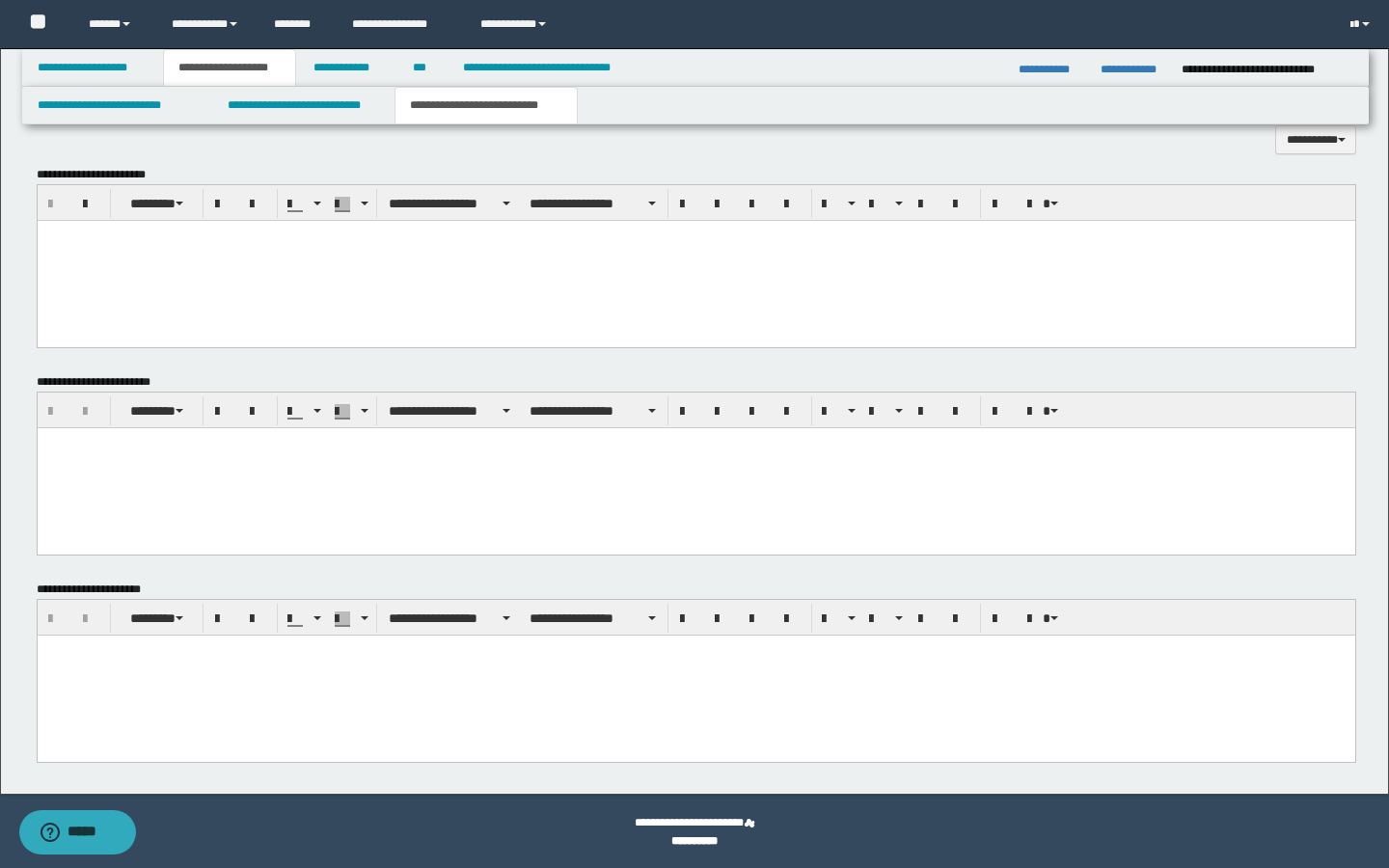 scroll, scrollTop: 1037, scrollLeft: 0, axis: vertical 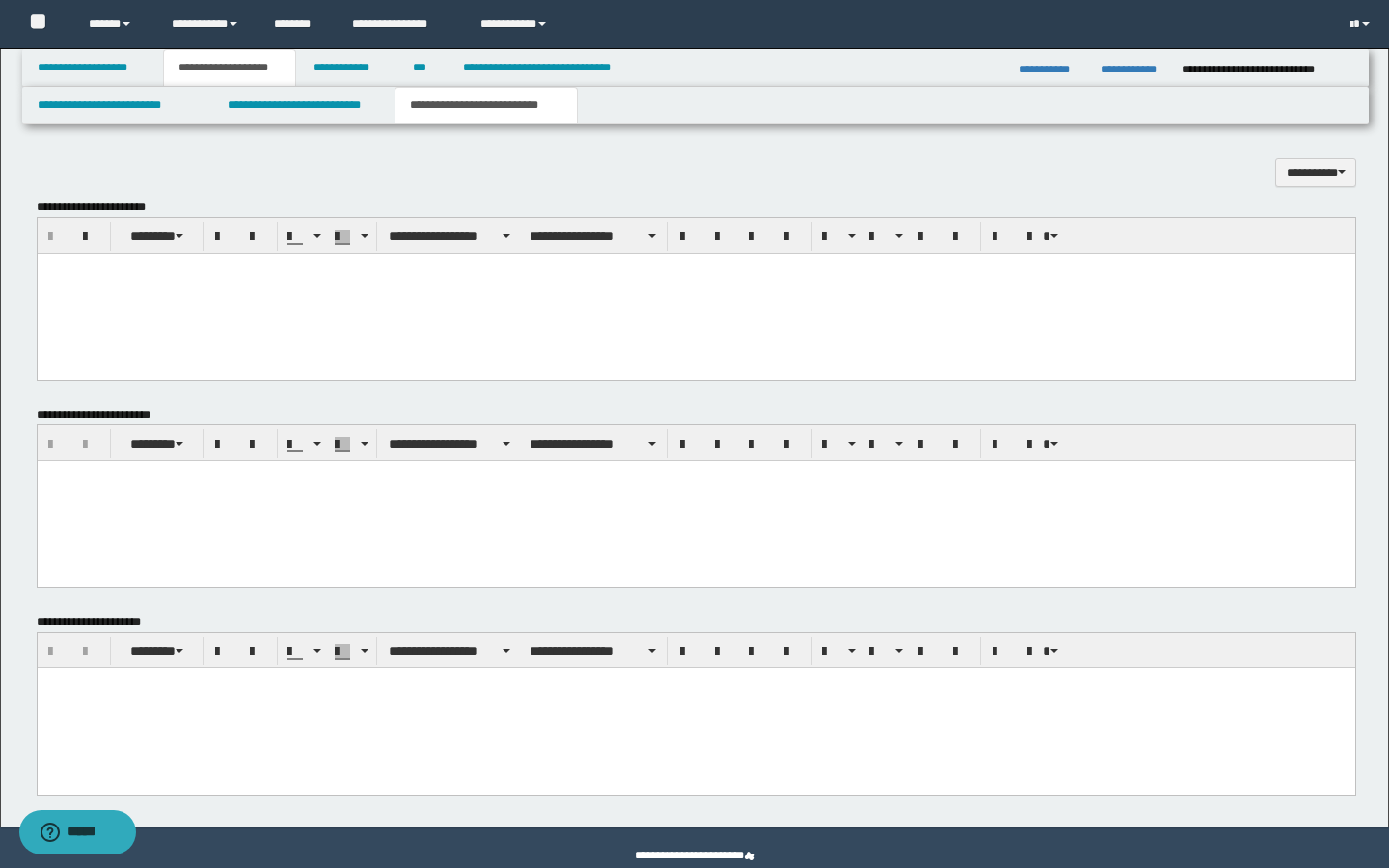 click at bounding box center (695, 291) 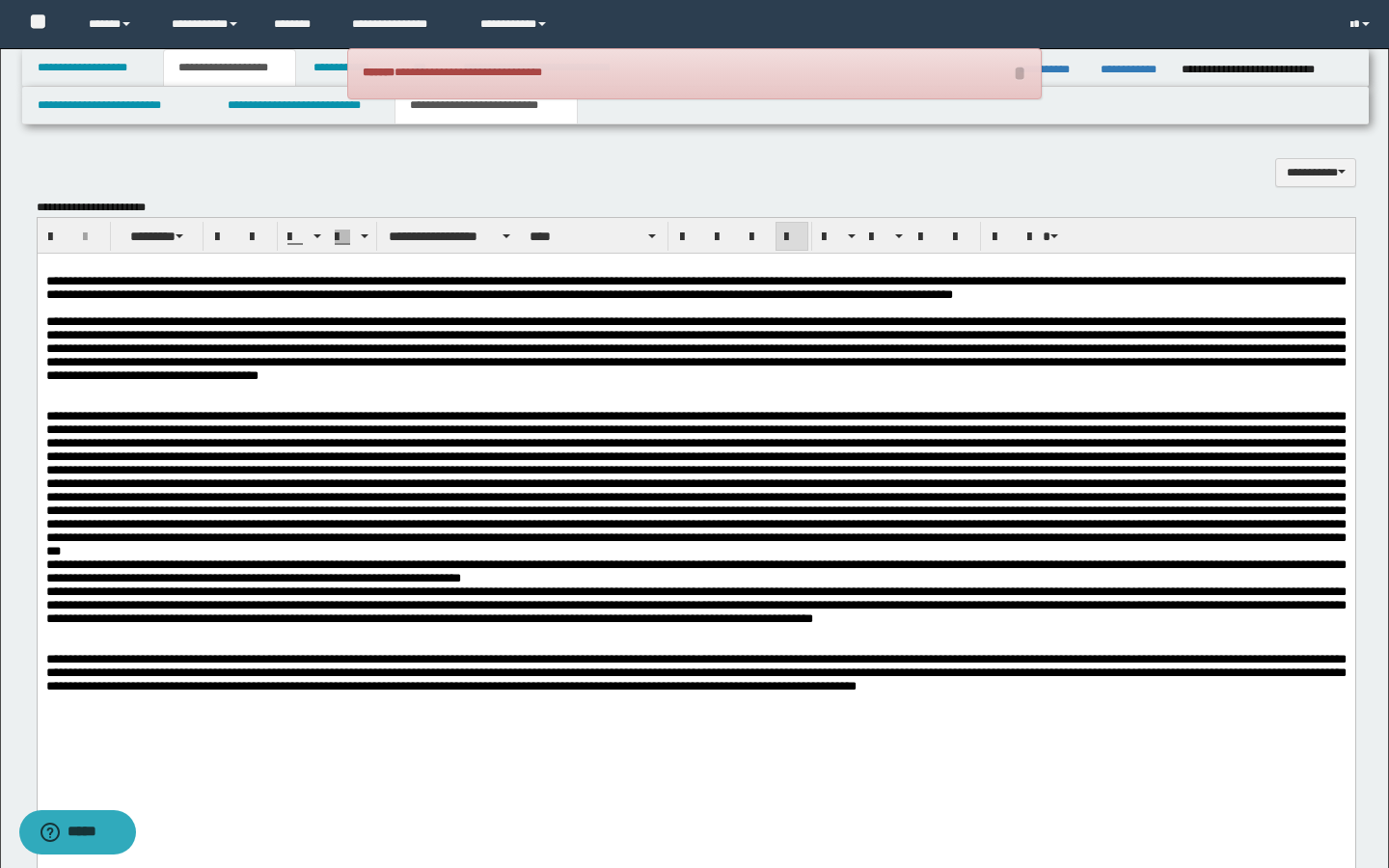 click at bounding box center [695, 347] 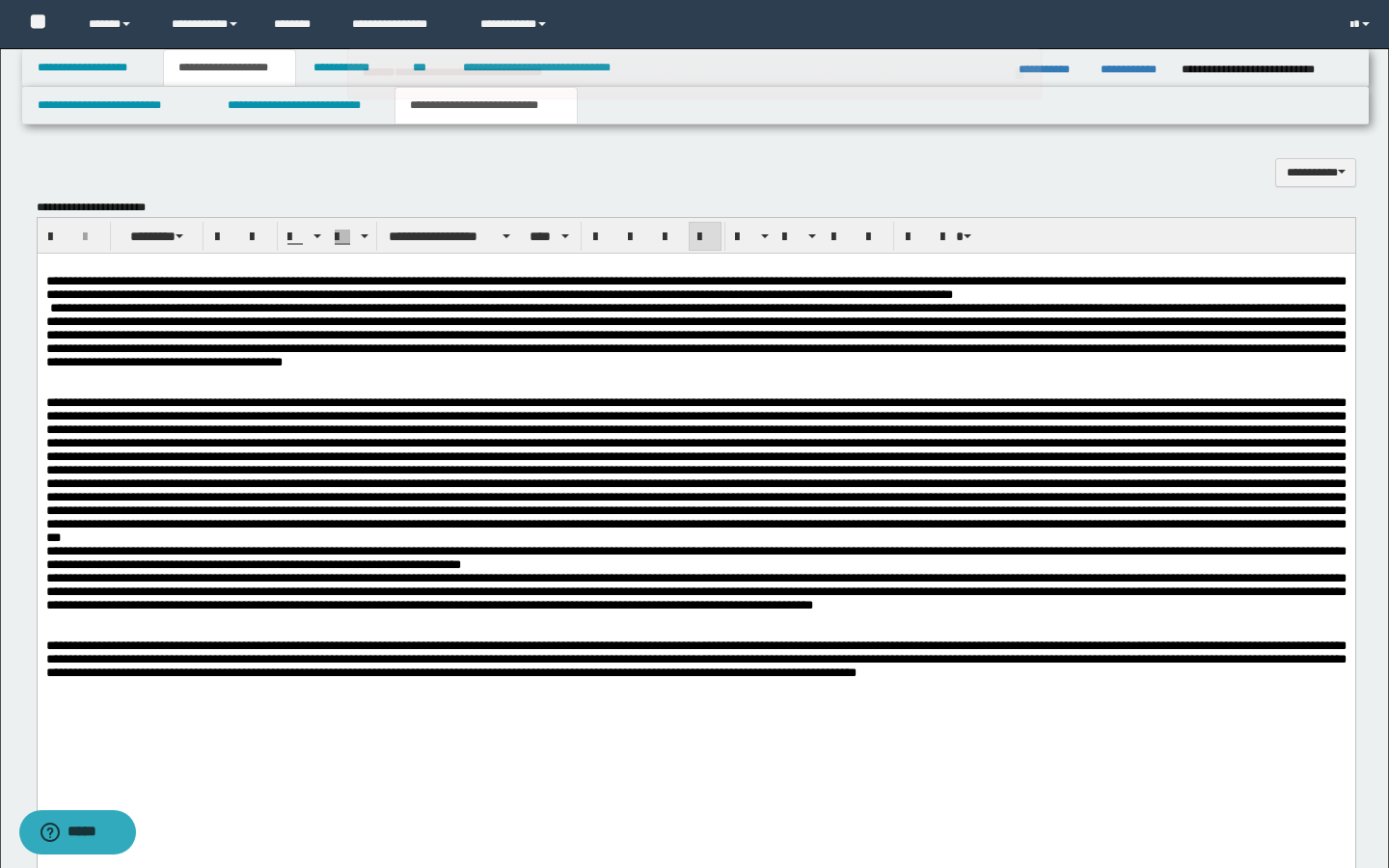 click at bounding box center [695, 469] 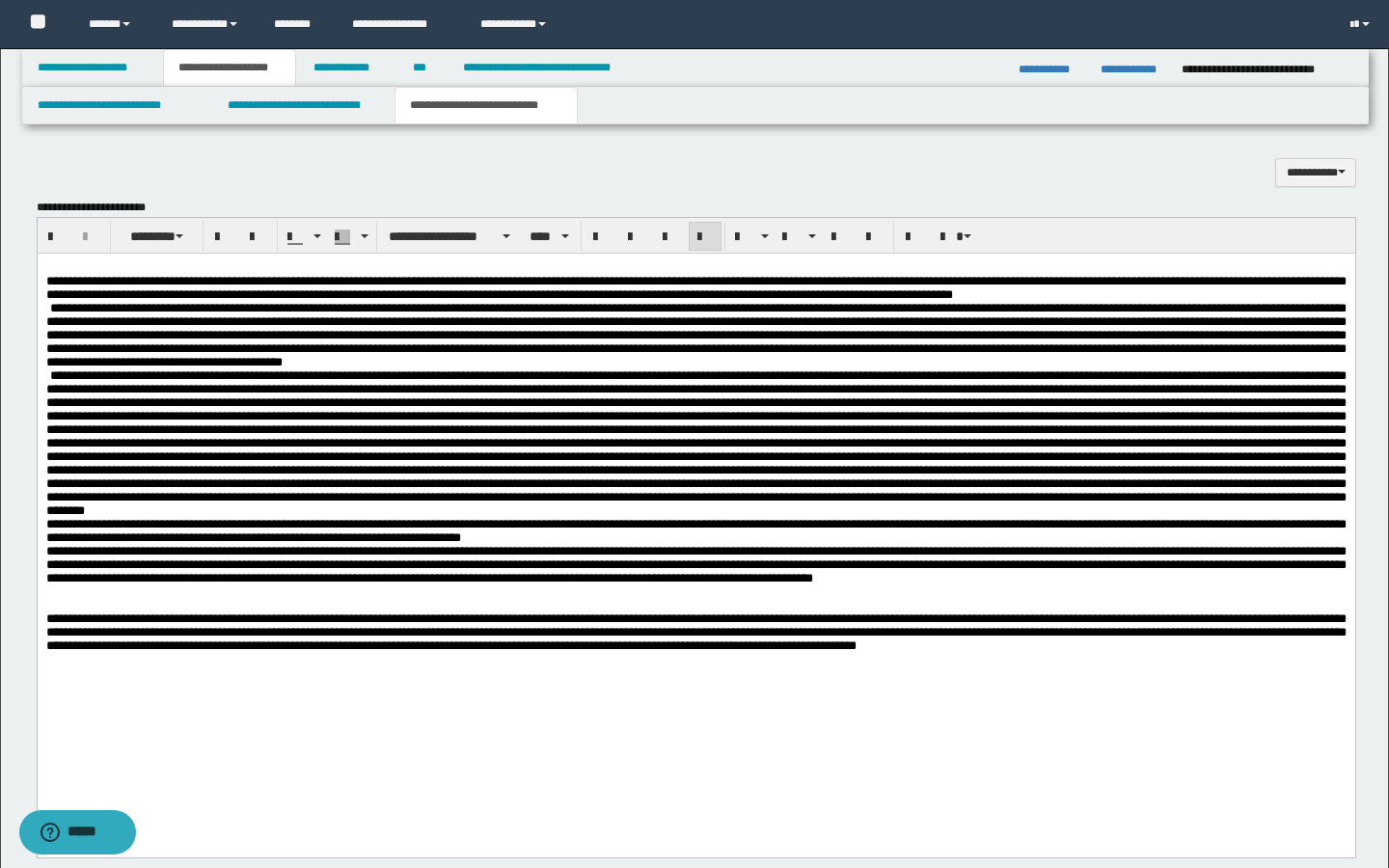 click on "**********" at bounding box center (695, 480) 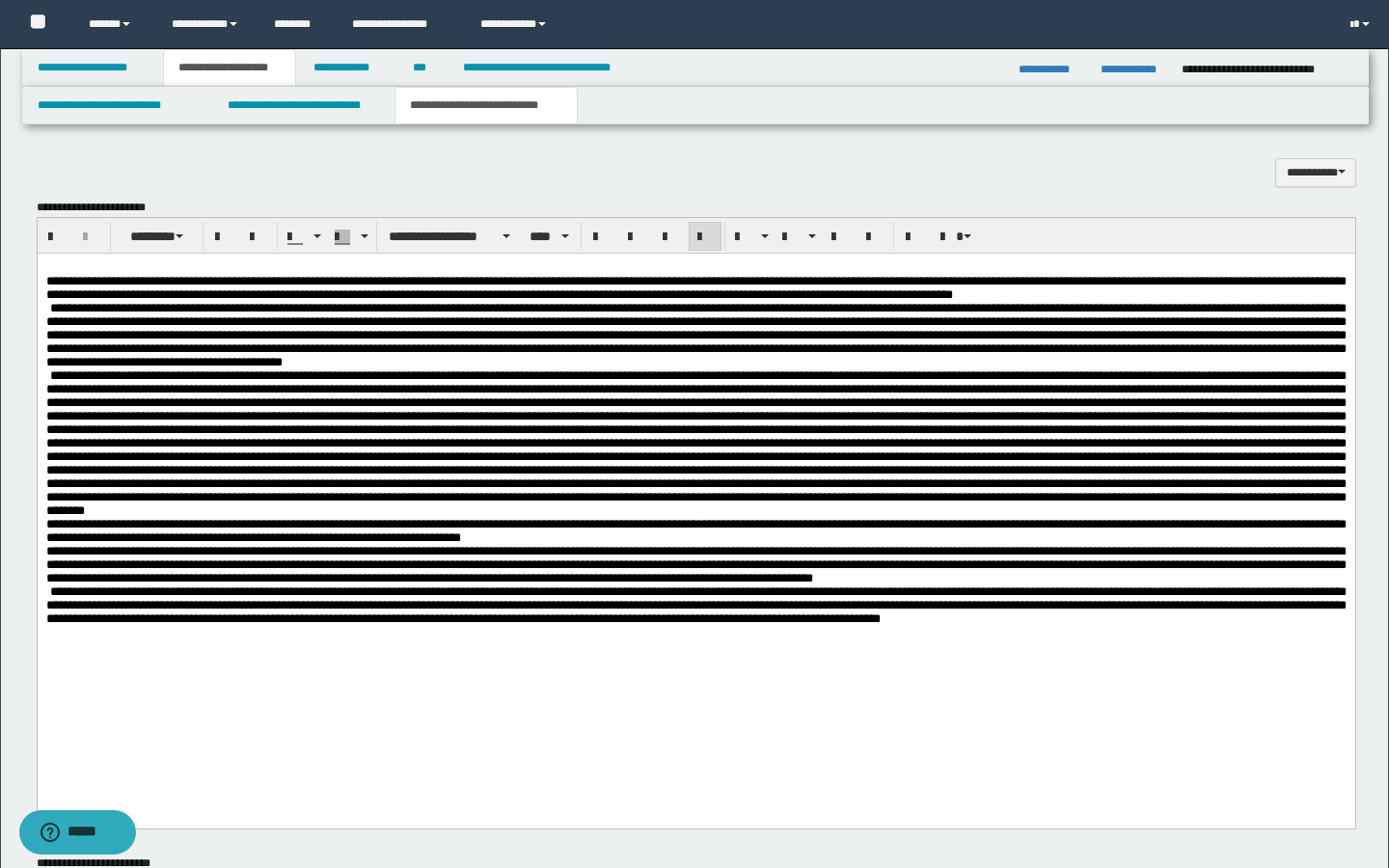 scroll, scrollTop: 1043, scrollLeft: 0, axis: vertical 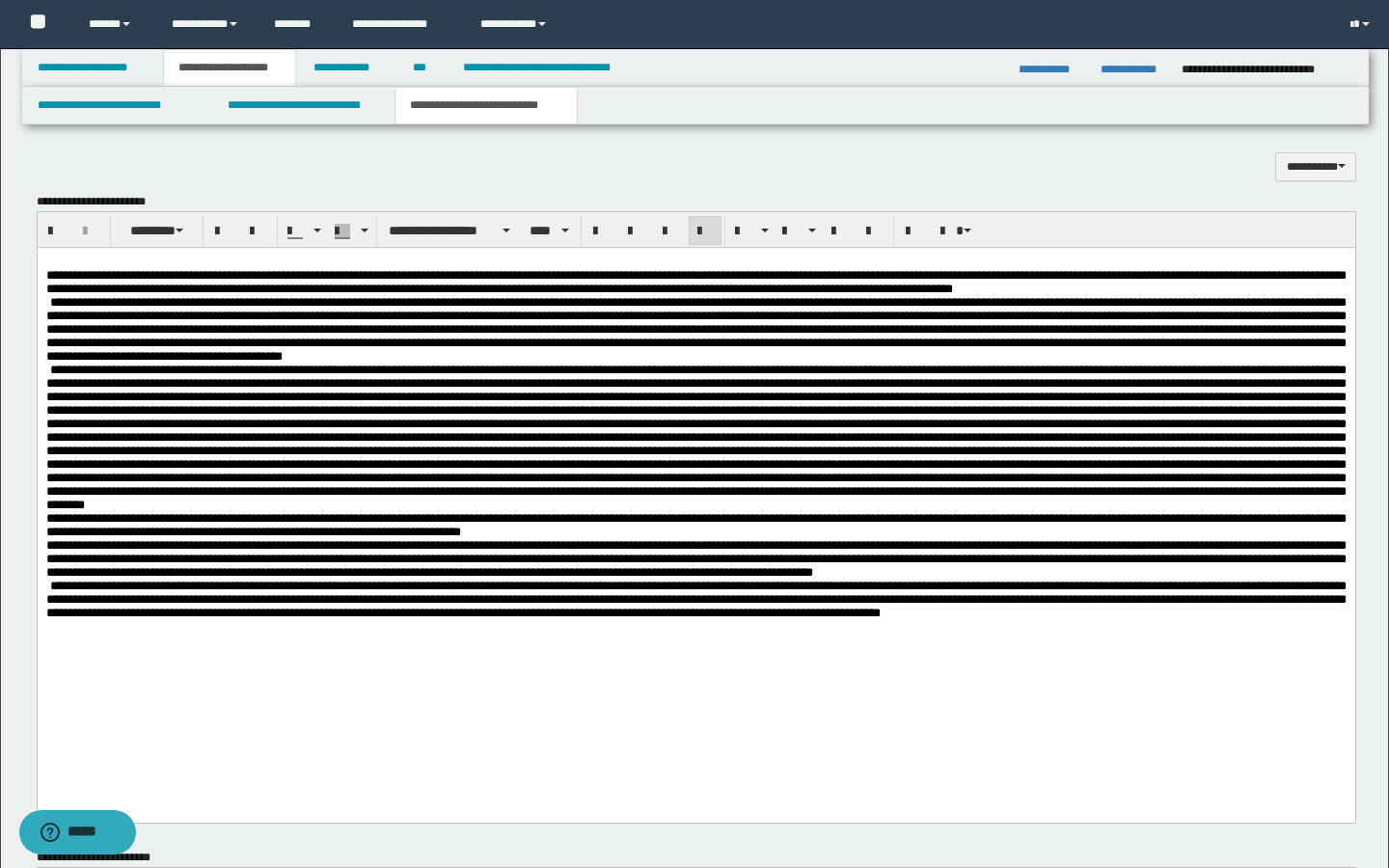click at bounding box center (695, 328) 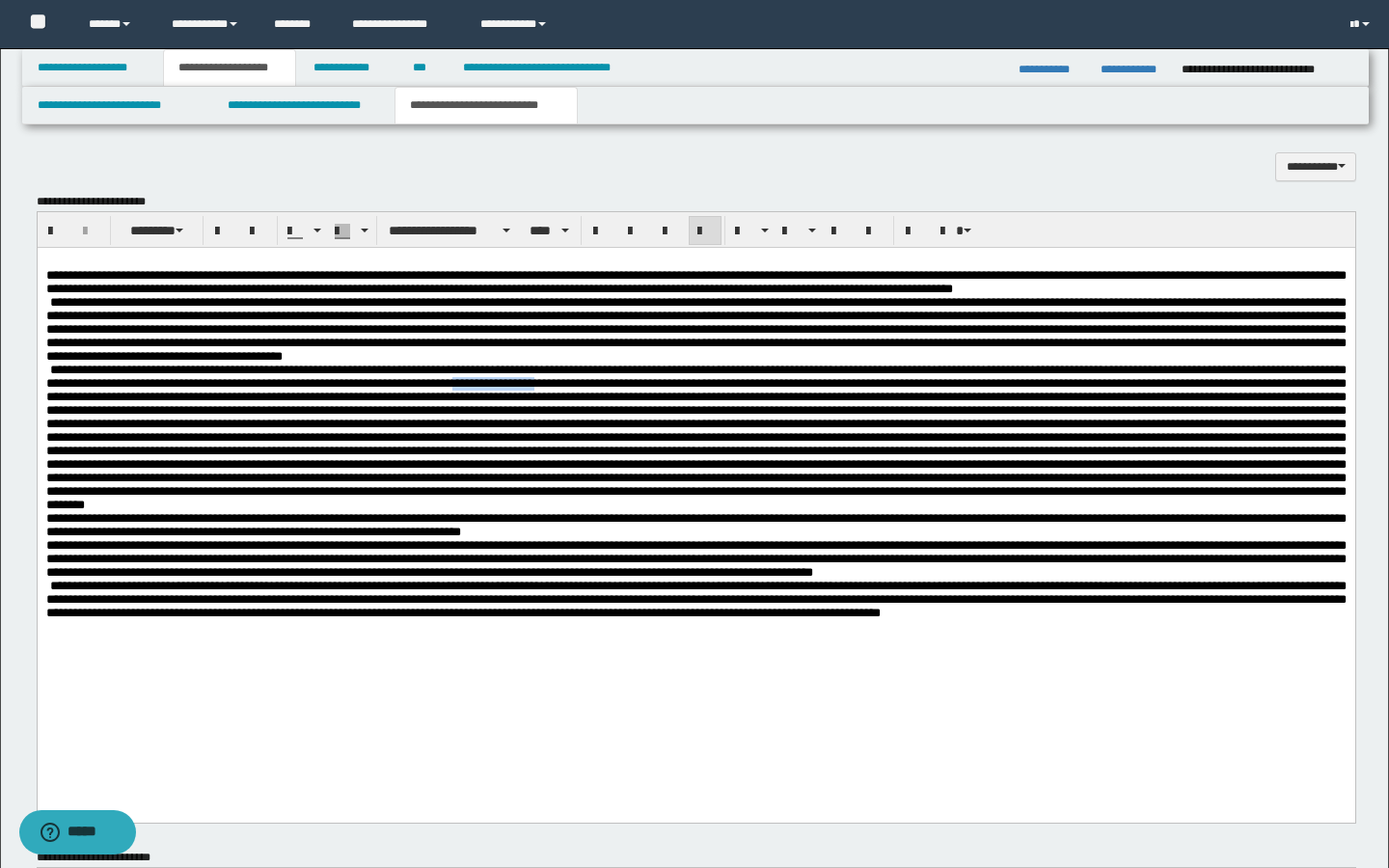 click at bounding box center (695, 436) 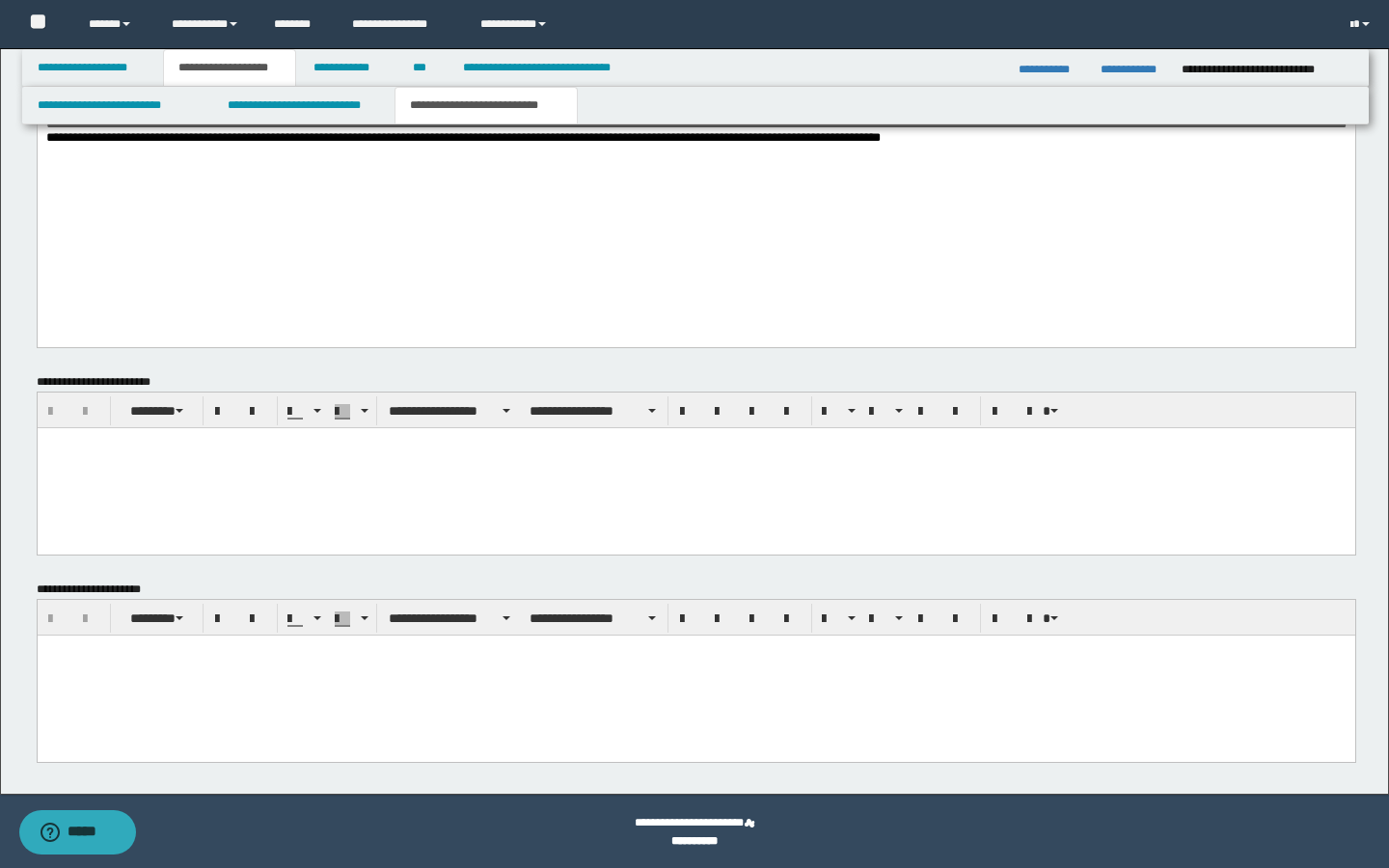 scroll, scrollTop: 1518, scrollLeft: 0, axis: vertical 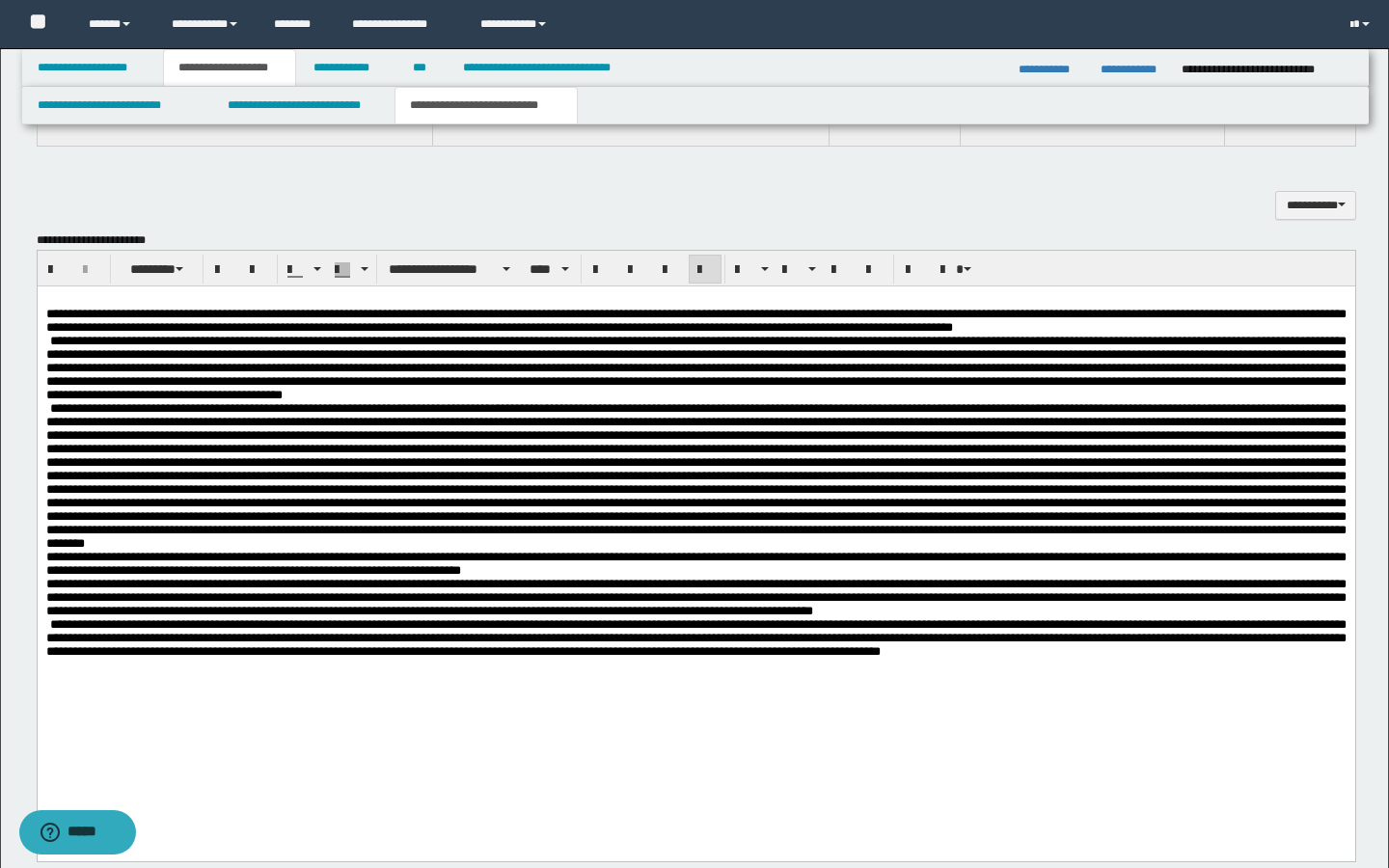 click at bounding box center [695, 1187] 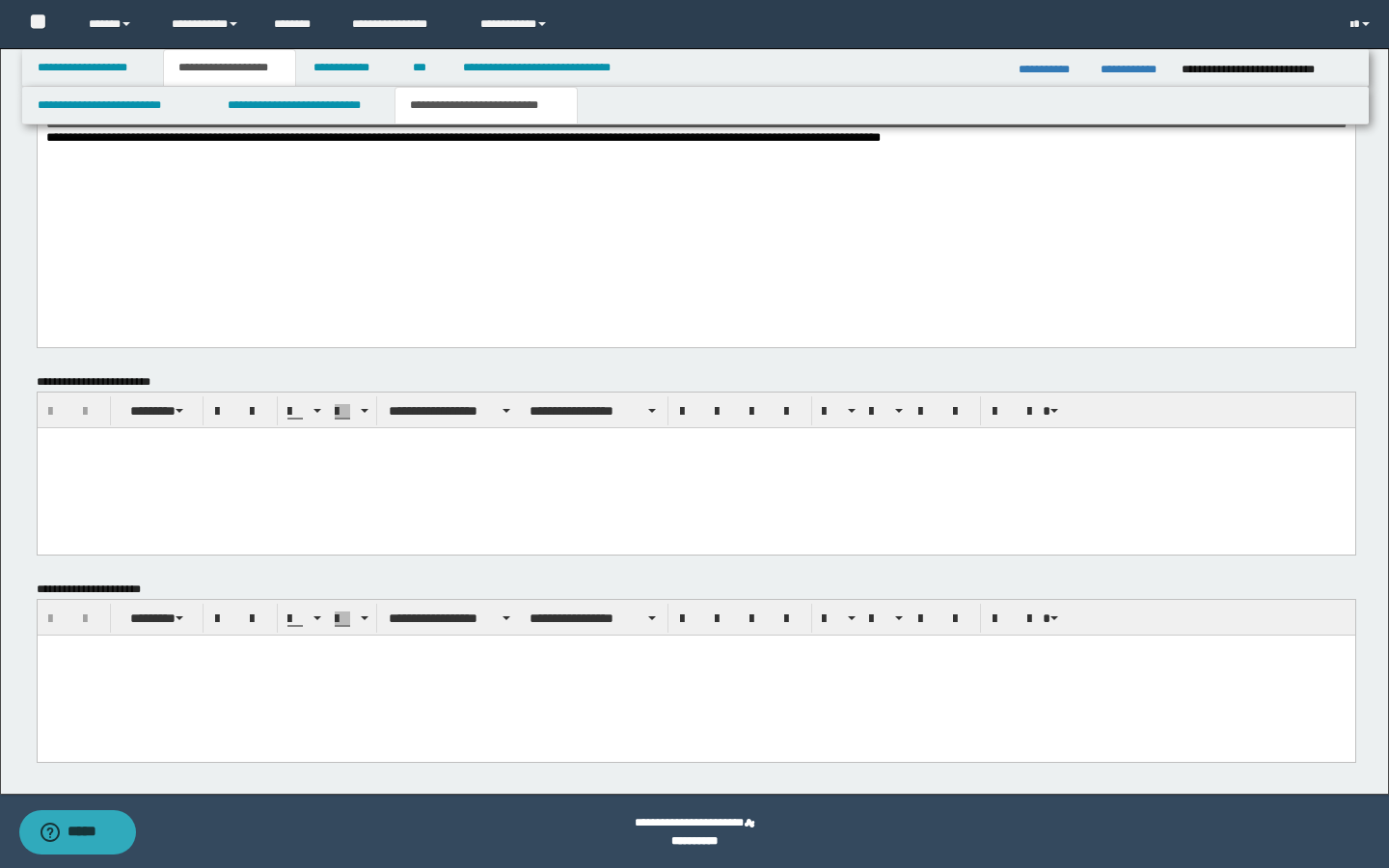 scroll, scrollTop: 1518, scrollLeft: 0, axis: vertical 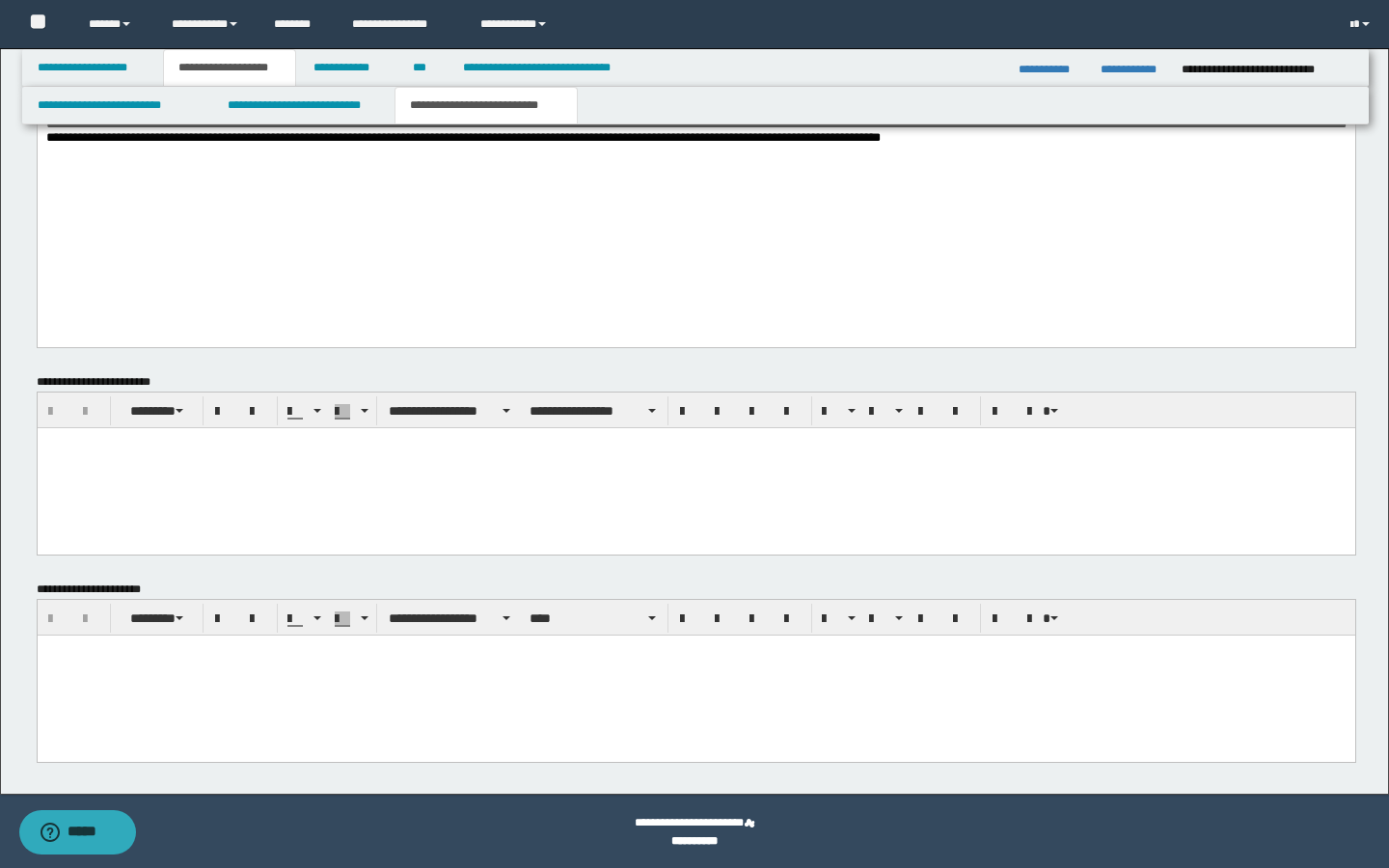 type 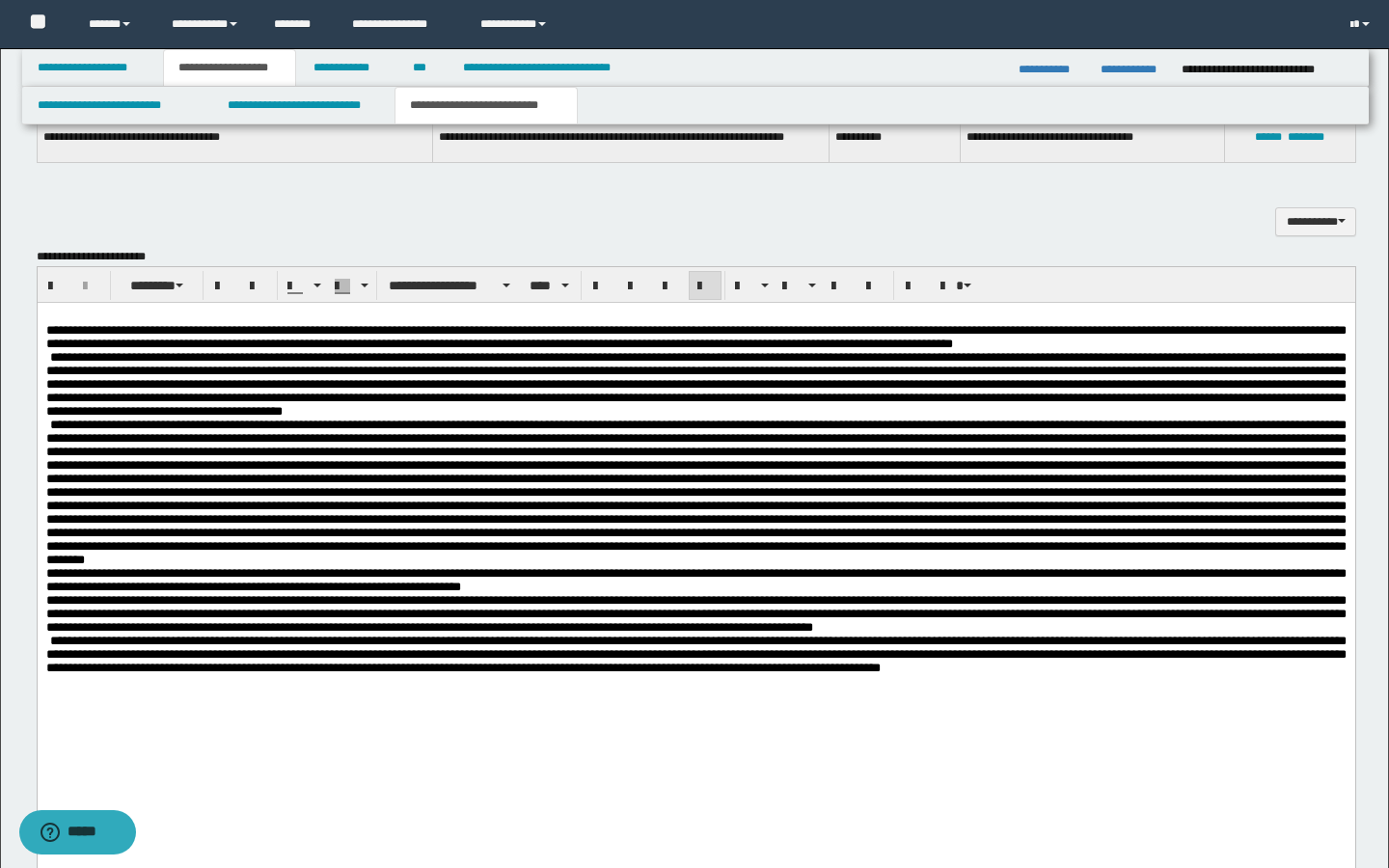 scroll, scrollTop: 977, scrollLeft: 0, axis: vertical 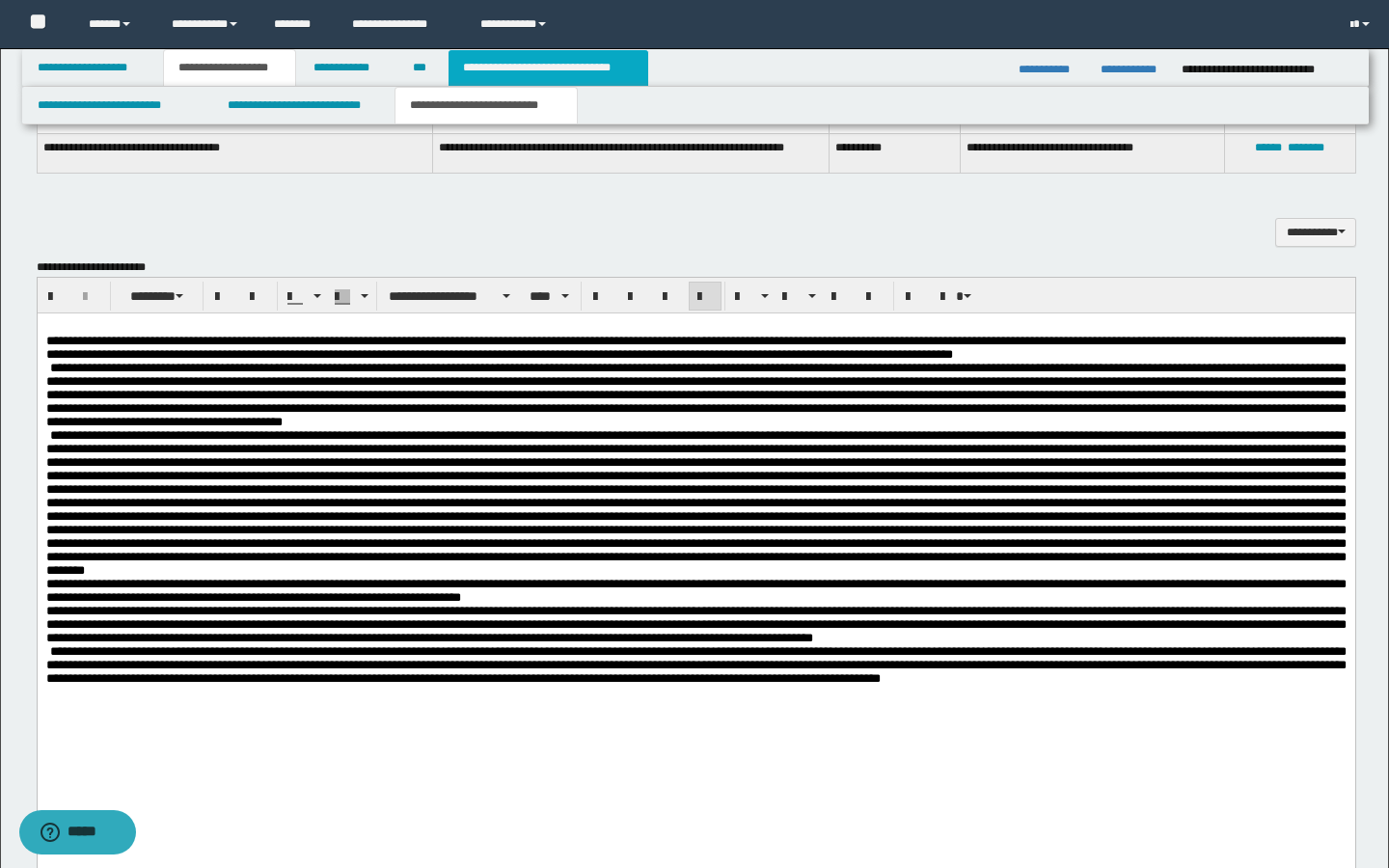 click on "**********" at bounding box center [548, 68] 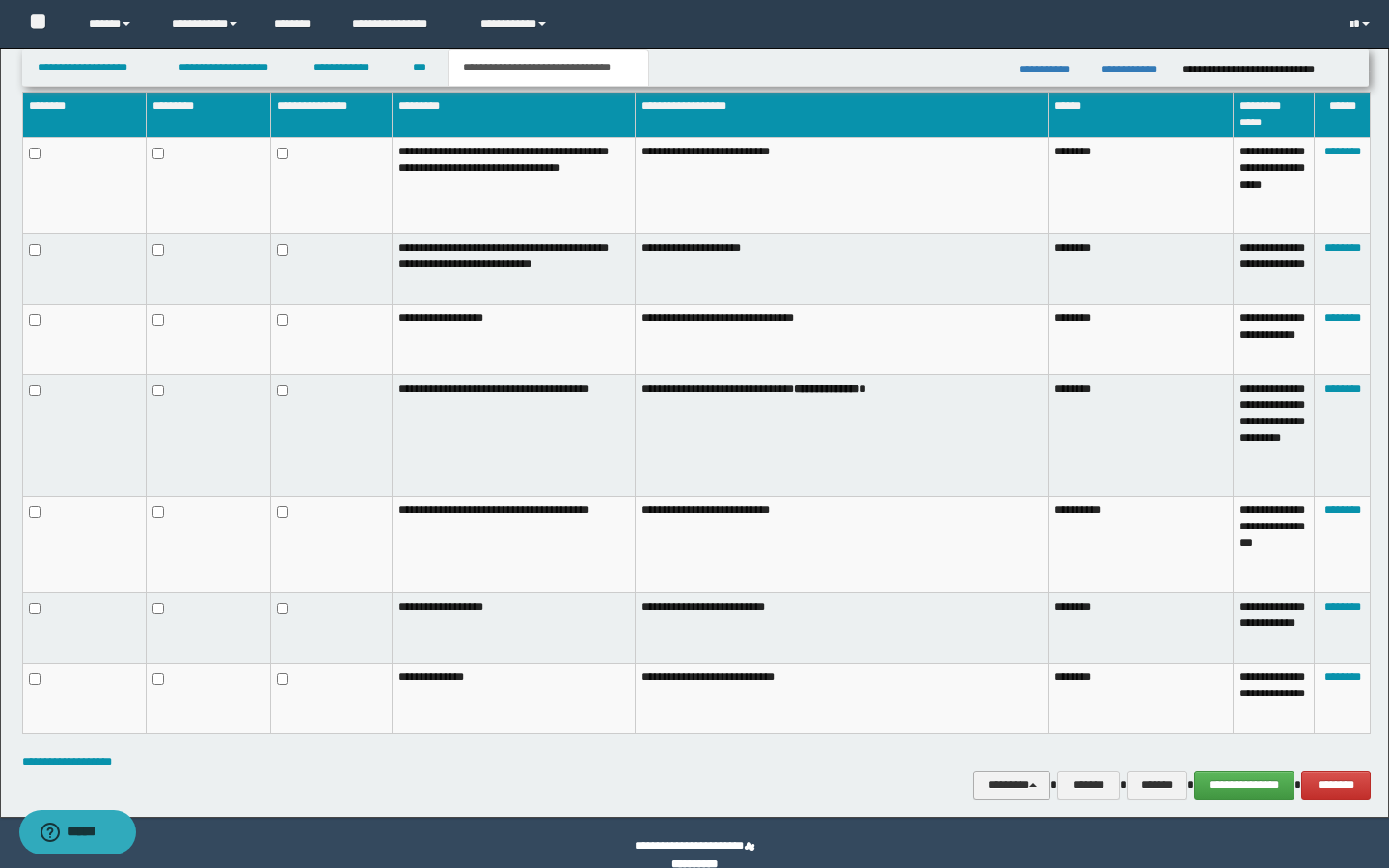 click on "********" at bounding box center [1012, 785] 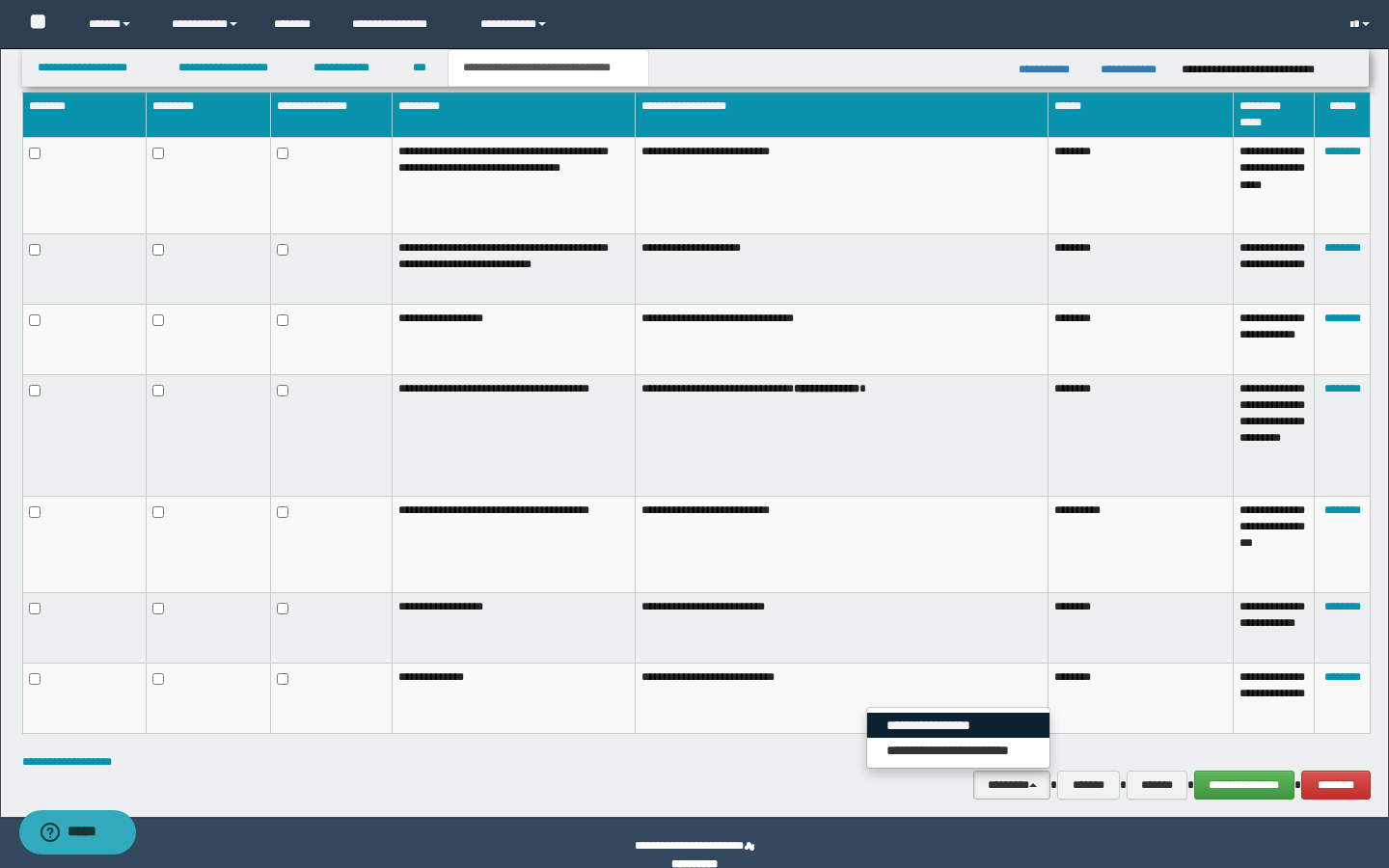 click on "**********" at bounding box center [958, 725] 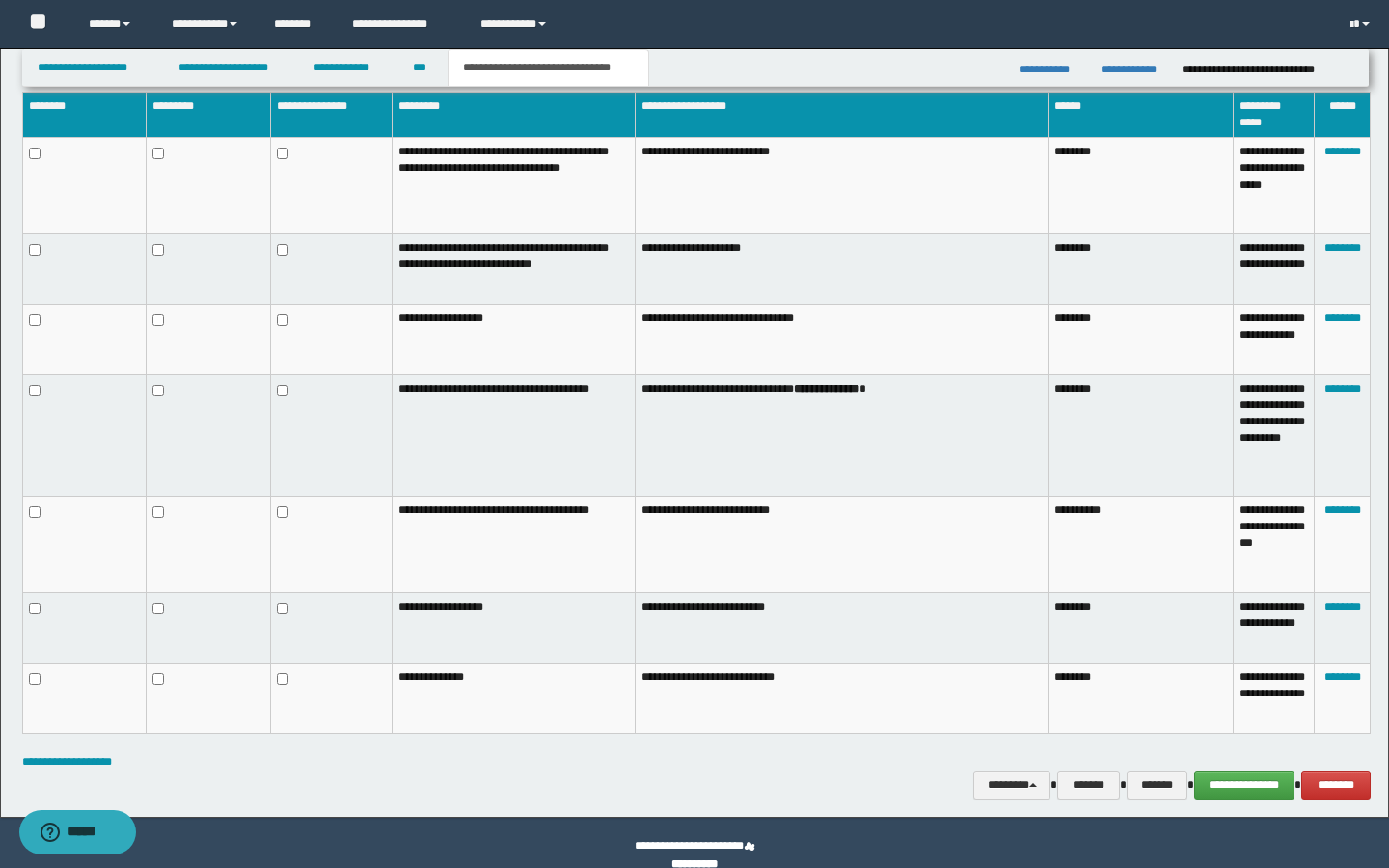 click on "**********" at bounding box center [696, 785] 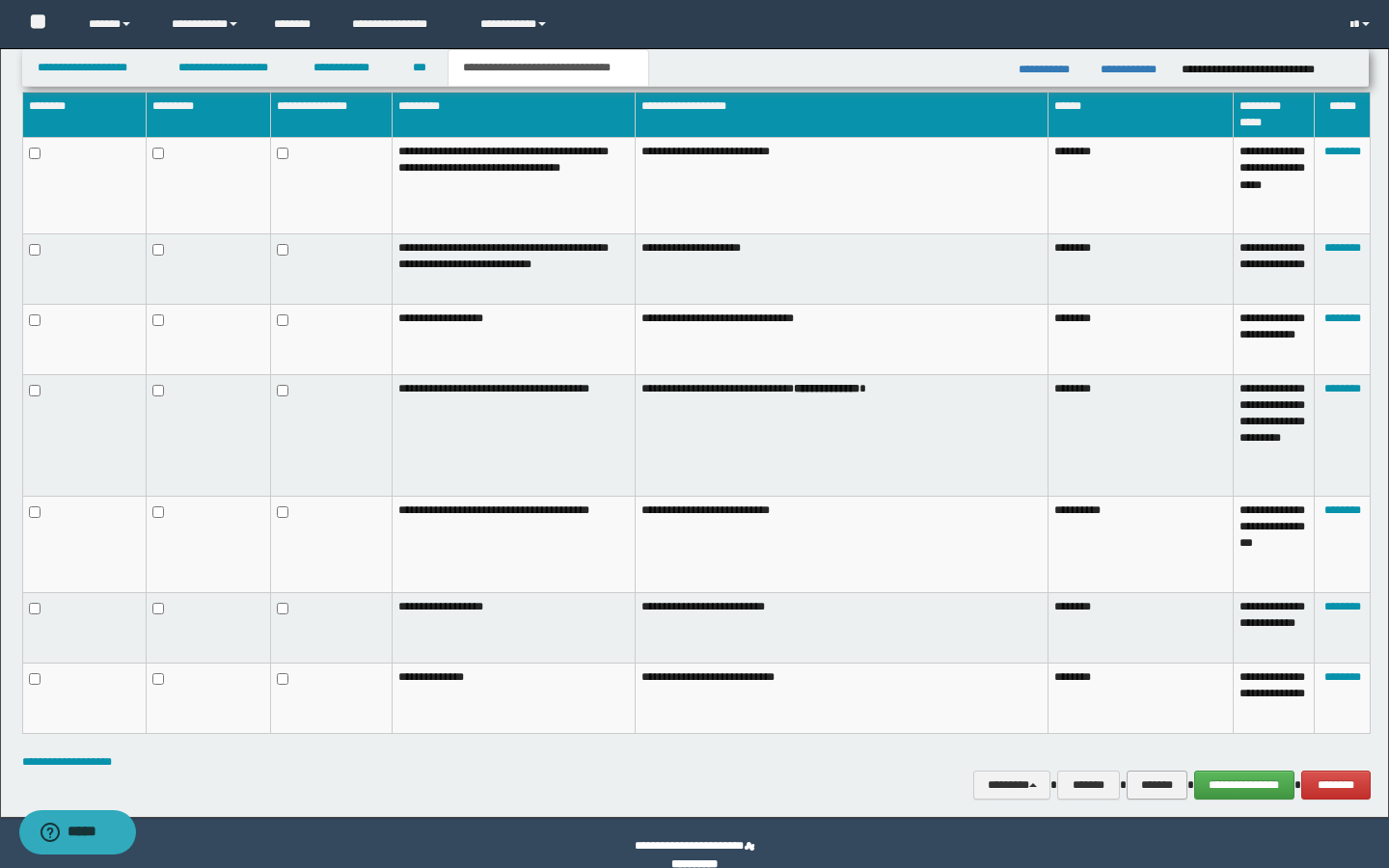 click on "*******" at bounding box center (1157, 785) 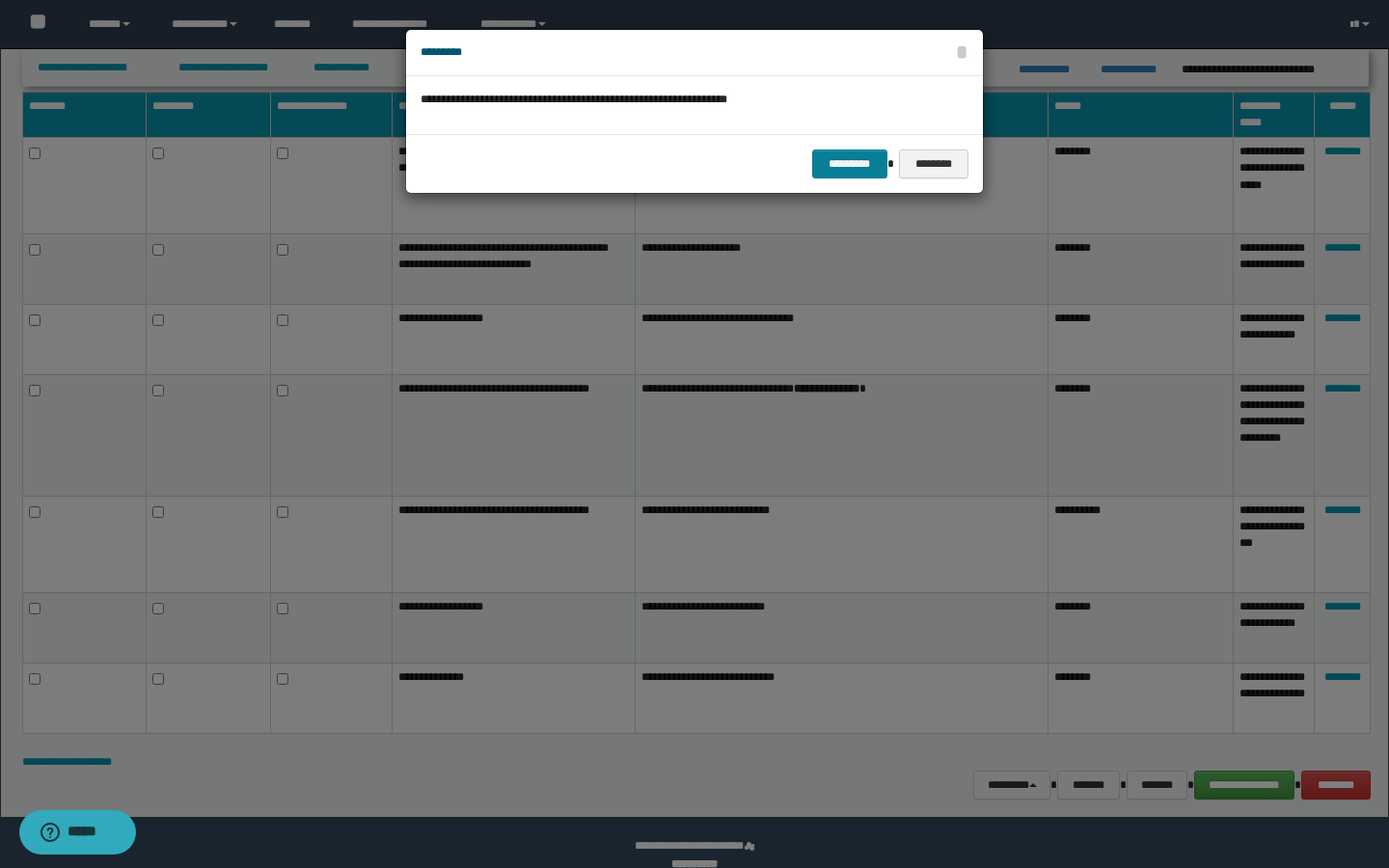 click on "*********" at bounding box center (850, 164) 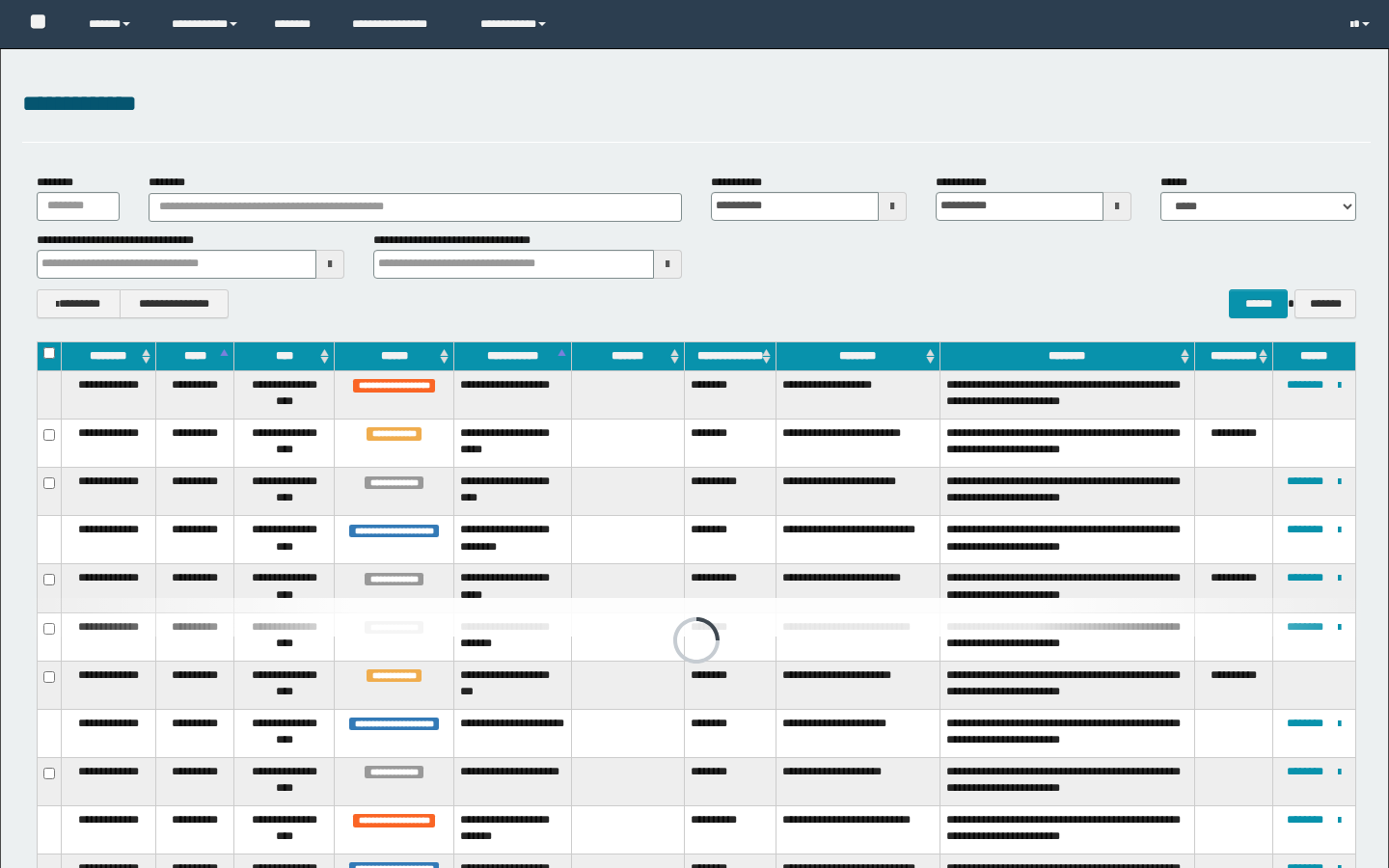 scroll, scrollTop: 146, scrollLeft: 0, axis: vertical 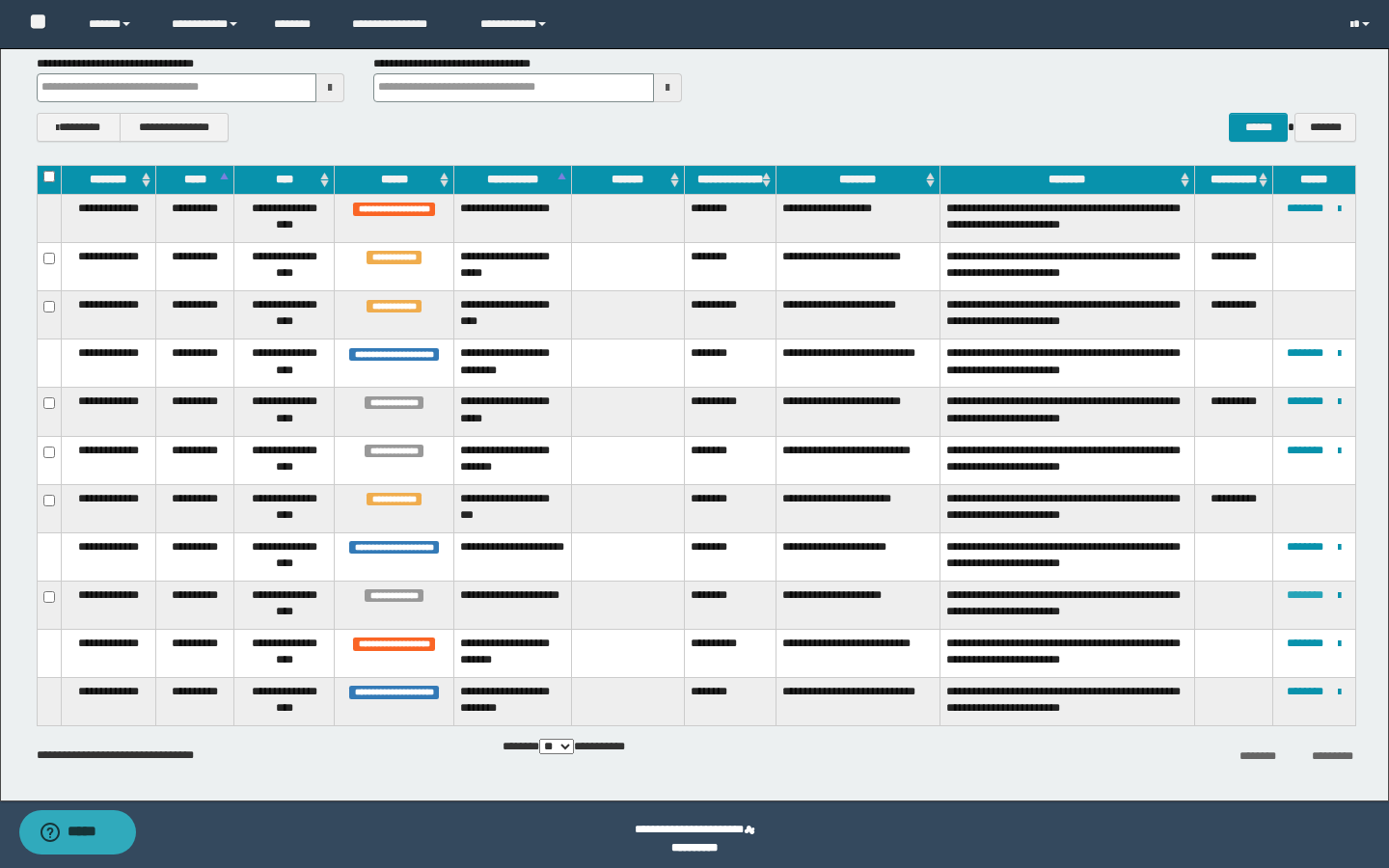click on "********" at bounding box center (1305, 595) 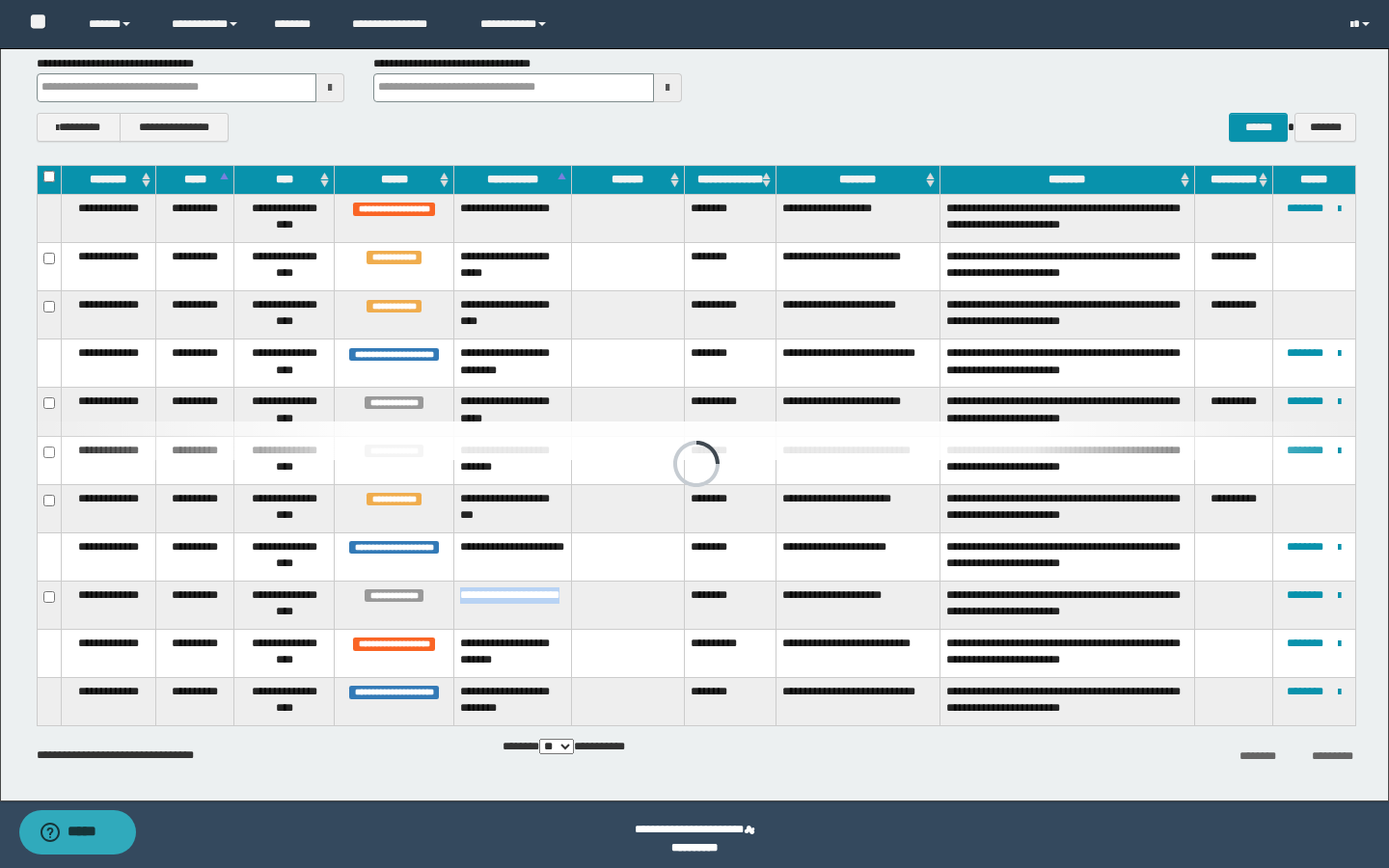 drag, startPoint x: 519, startPoint y: 606, endPoint x: 453, endPoint y: 593, distance: 67.2681 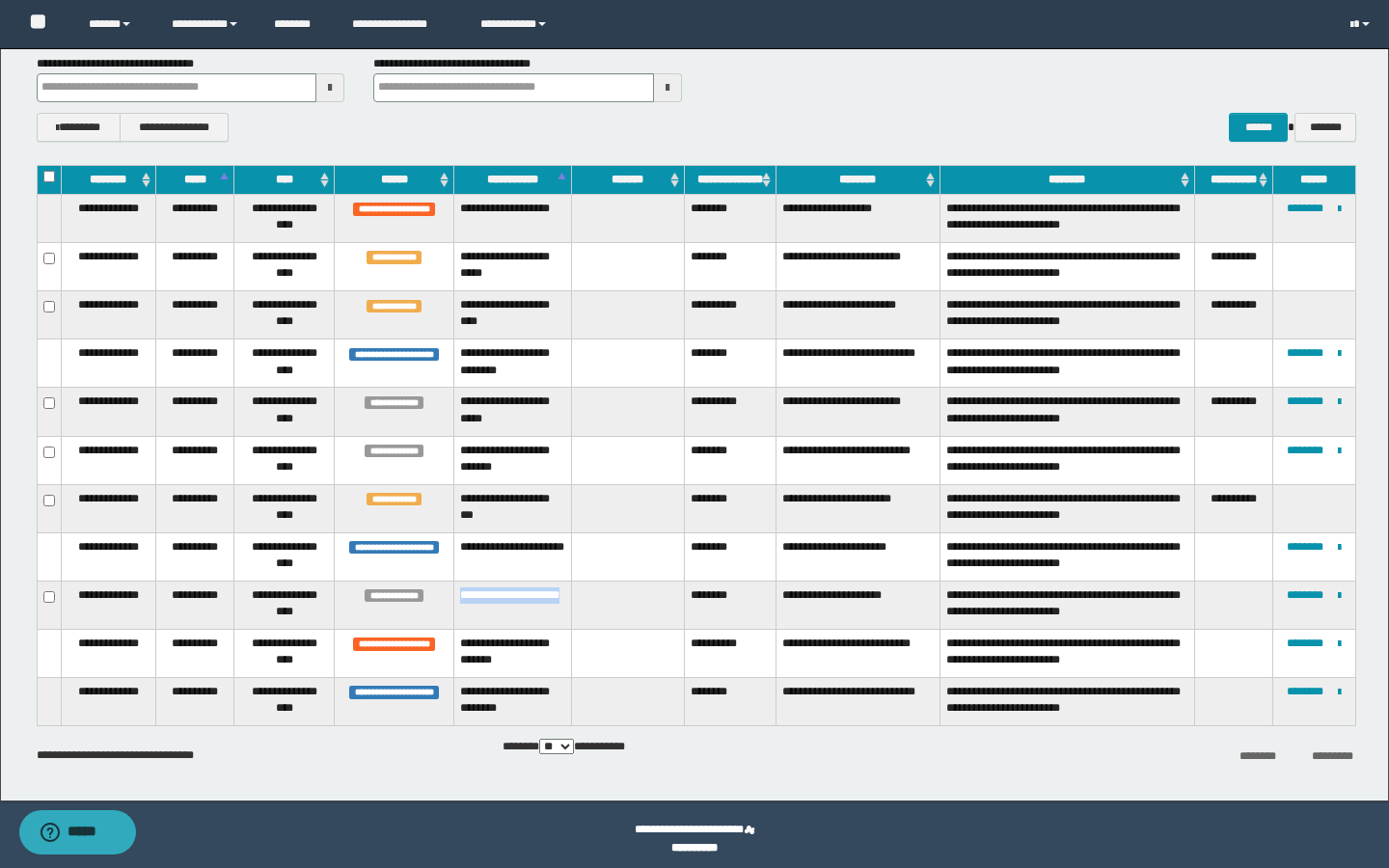 drag, startPoint x: 459, startPoint y: 583, endPoint x: 519, endPoint y: 611, distance: 66.21178 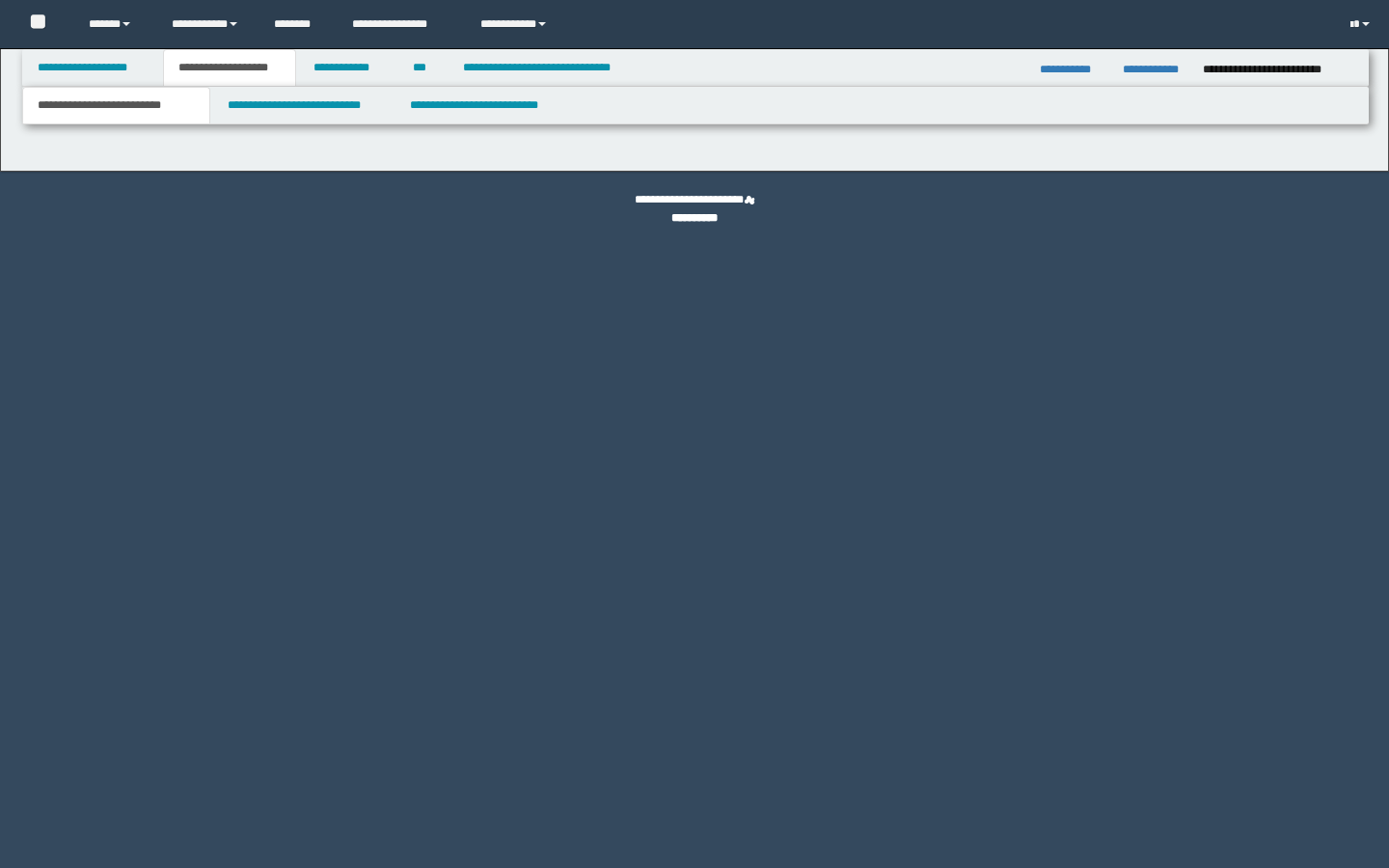 scroll, scrollTop: 0, scrollLeft: 0, axis: both 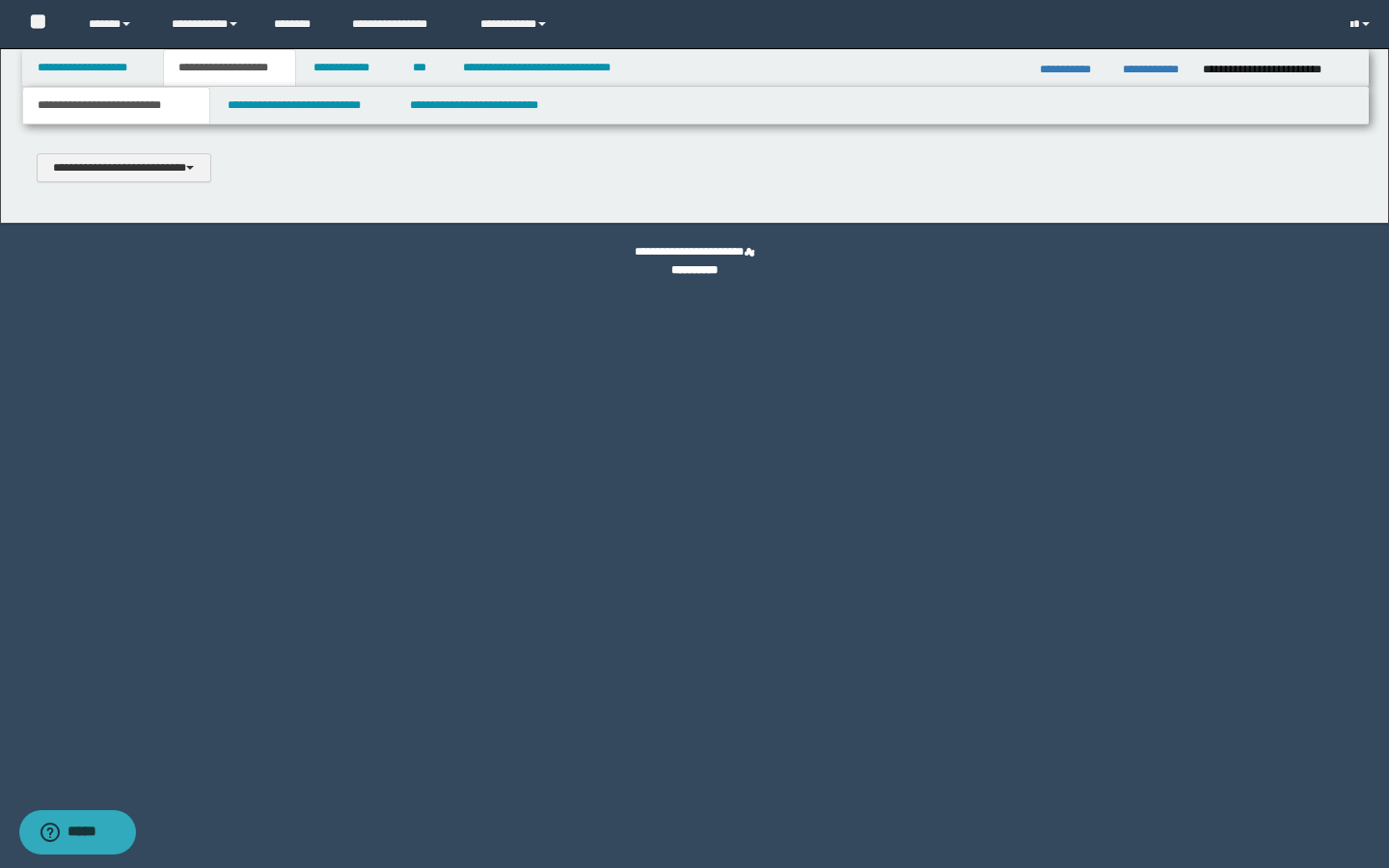 type 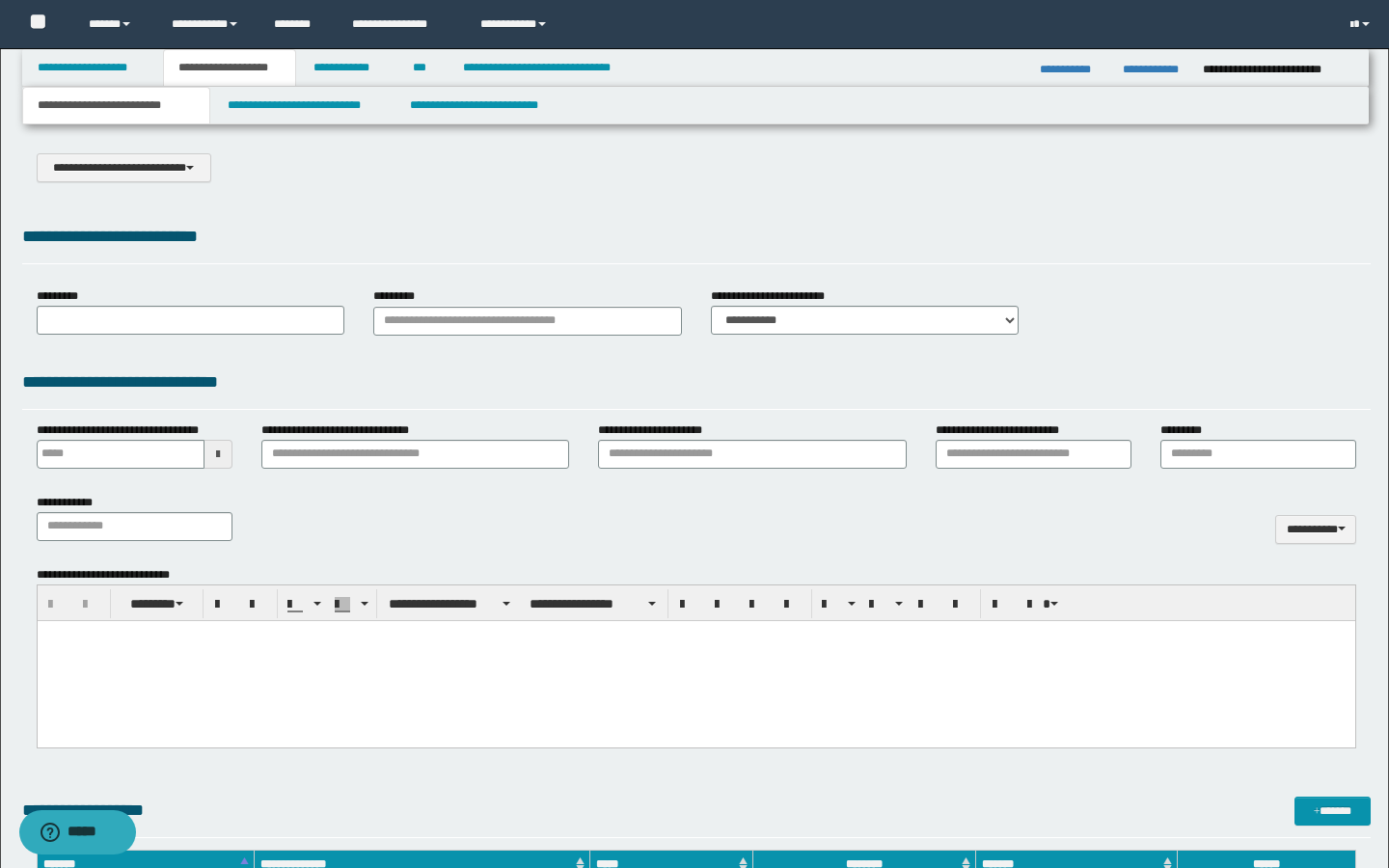 select on "*" 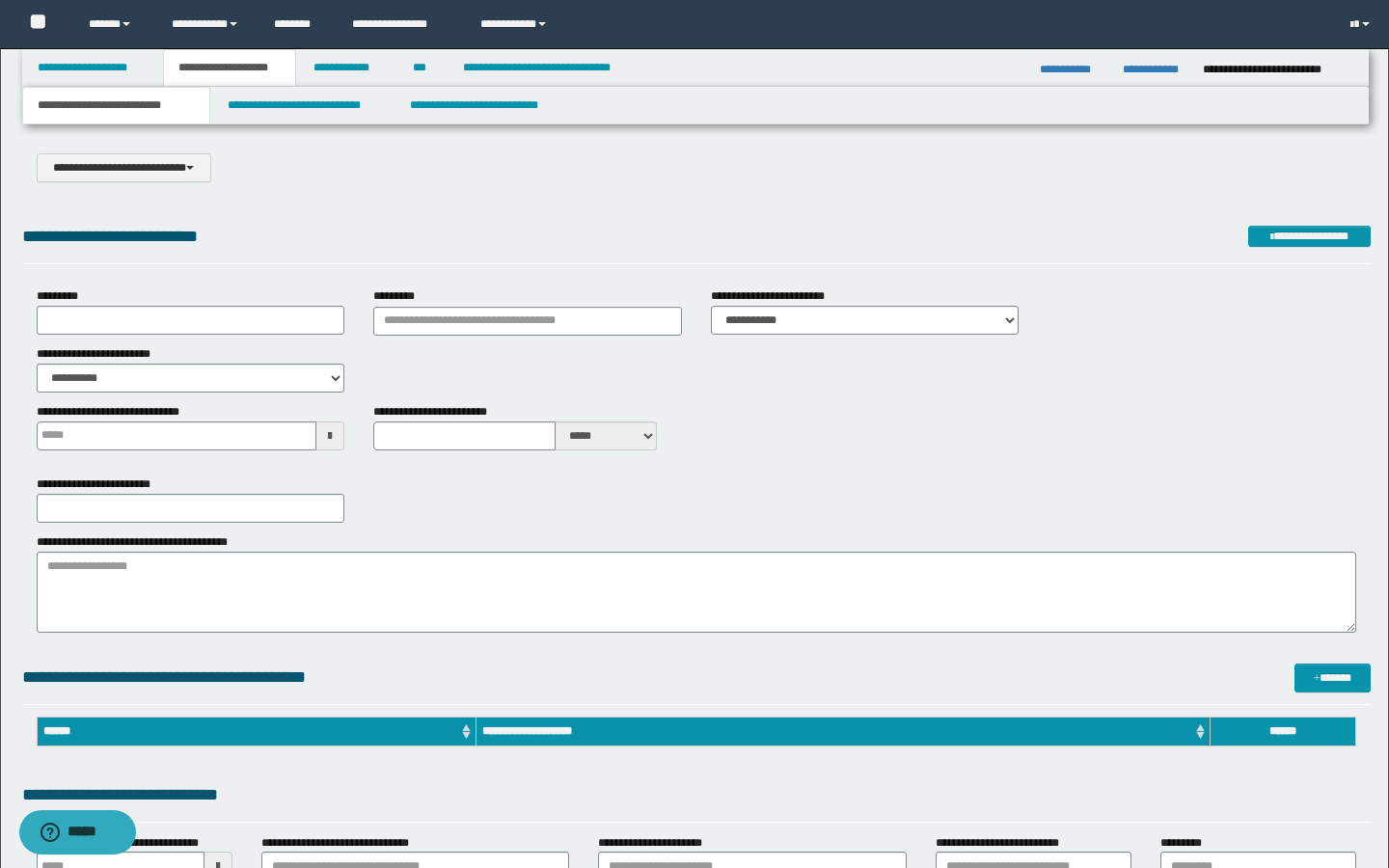 click on "**********" at bounding box center (695, 105) 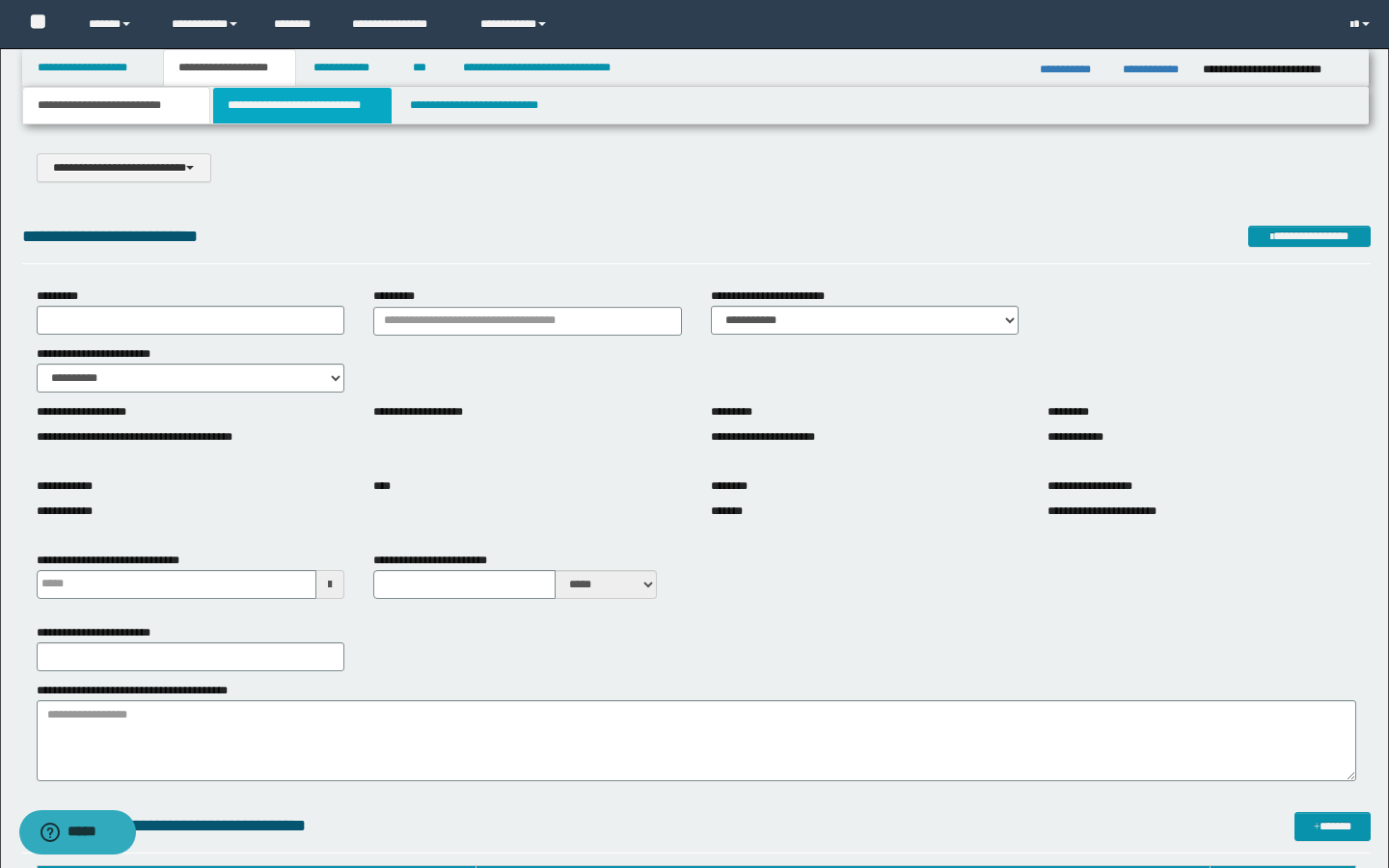 click on "**********" at bounding box center [303, 105] 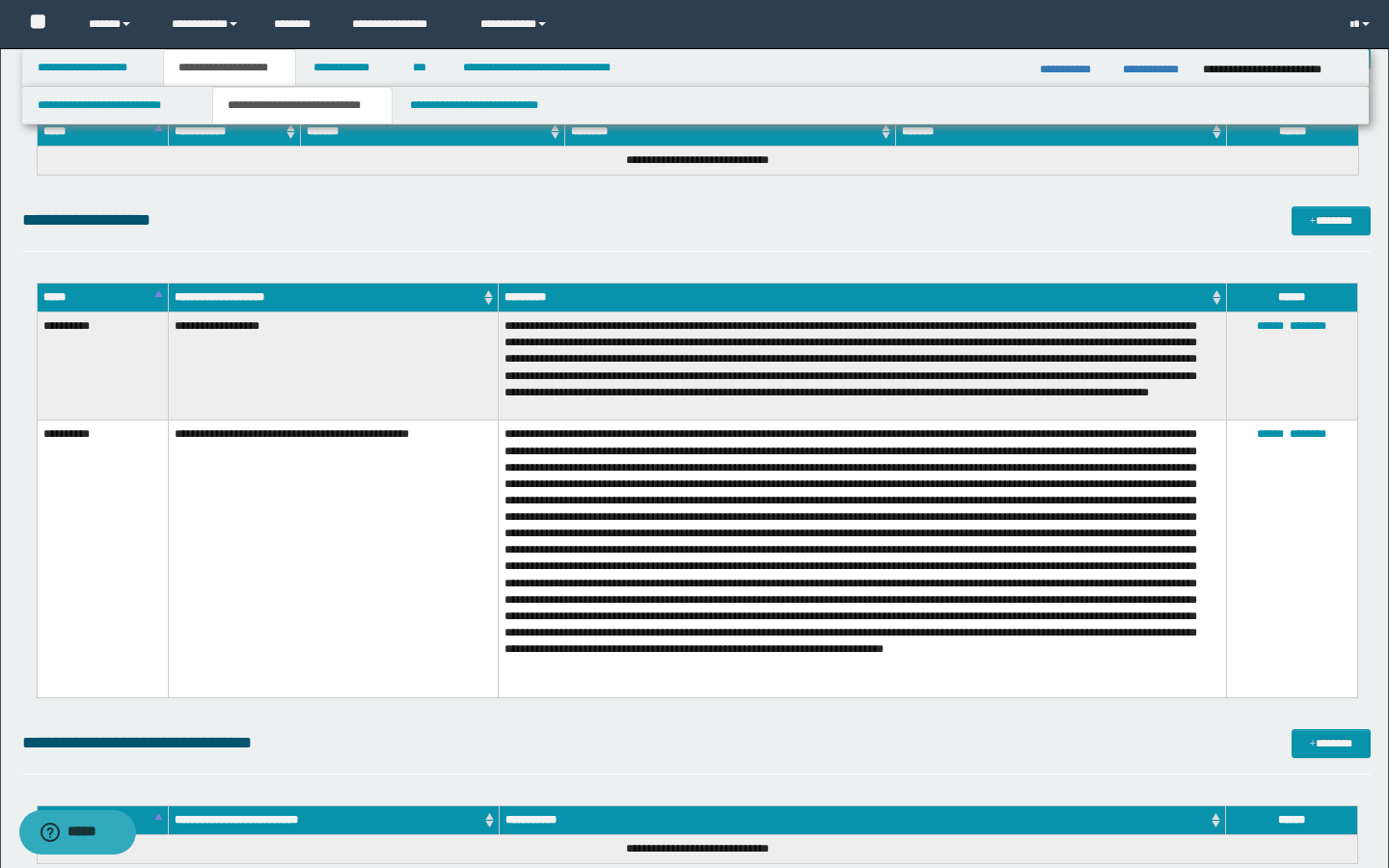 scroll, scrollTop: 933, scrollLeft: 0, axis: vertical 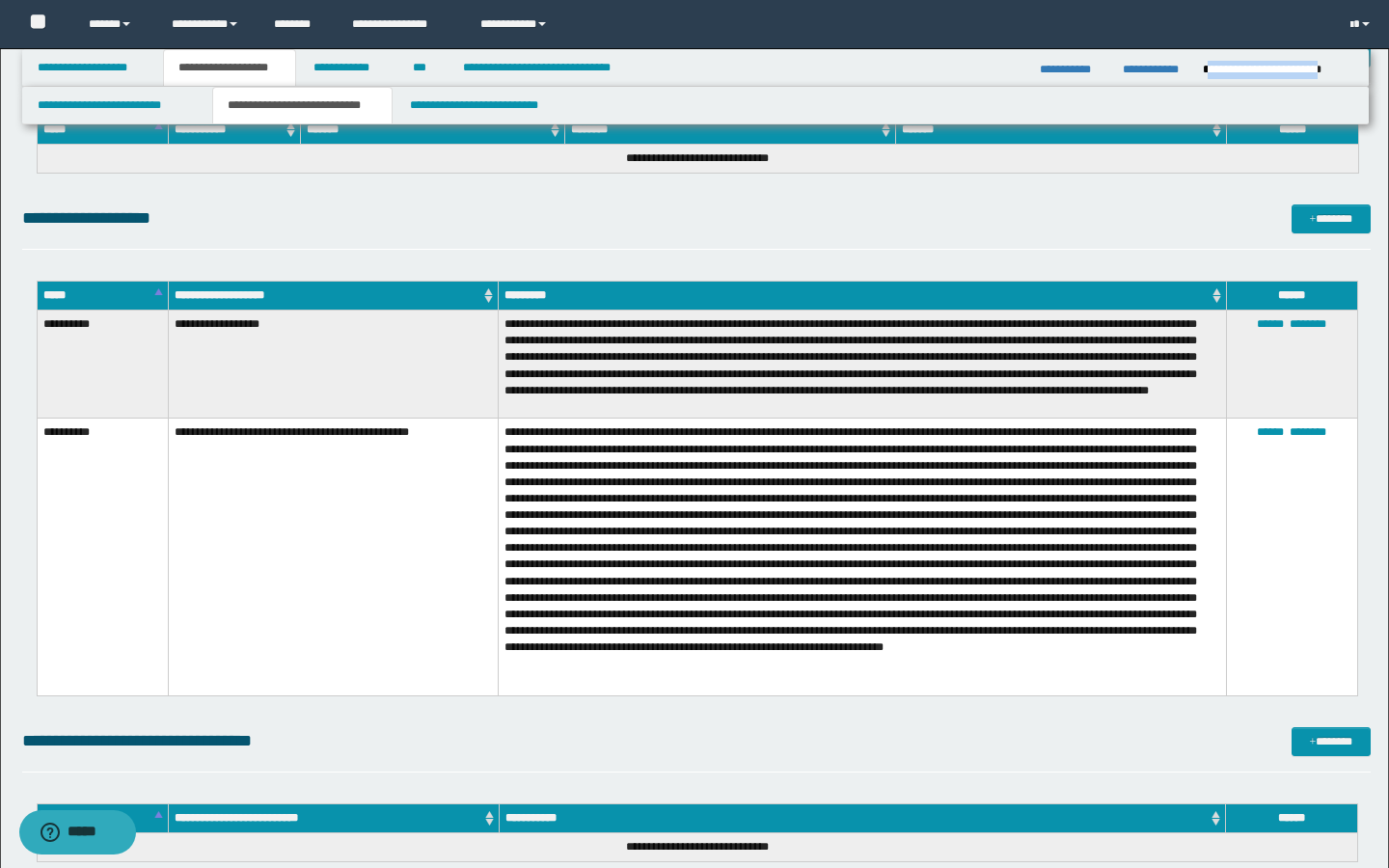 drag, startPoint x: 1353, startPoint y: 69, endPoint x: 1209, endPoint y: 69, distance: 144 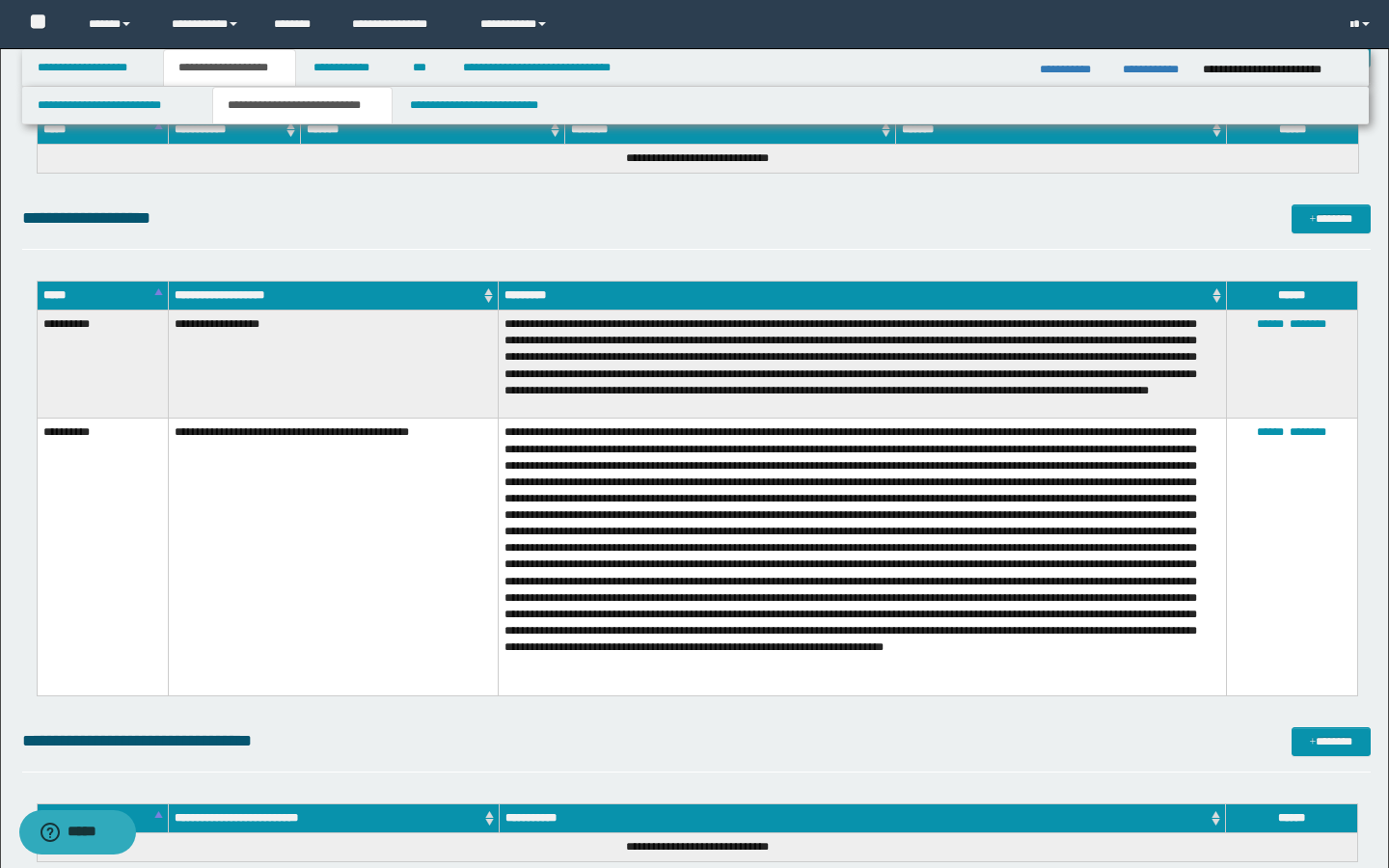 click on "**********" at bounding box center [696, 218] 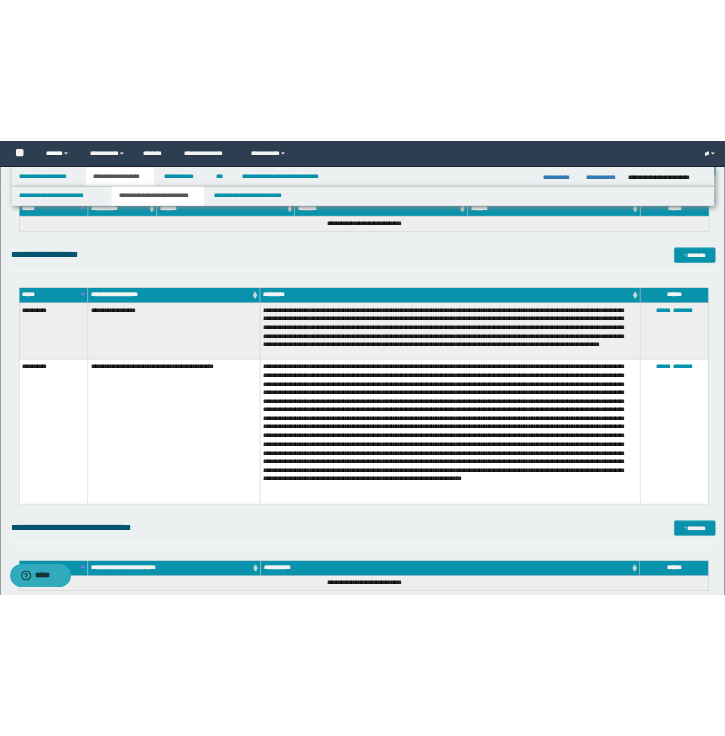 scroll, scrollTop: 797, scrollLeft: 0, axis: vertical 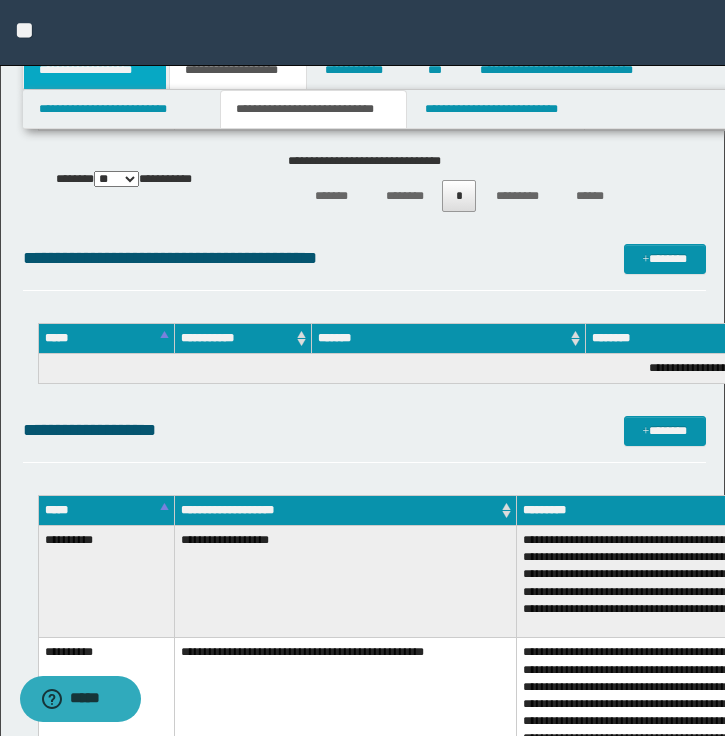 click on "**********" at bounding box center (95, 70) 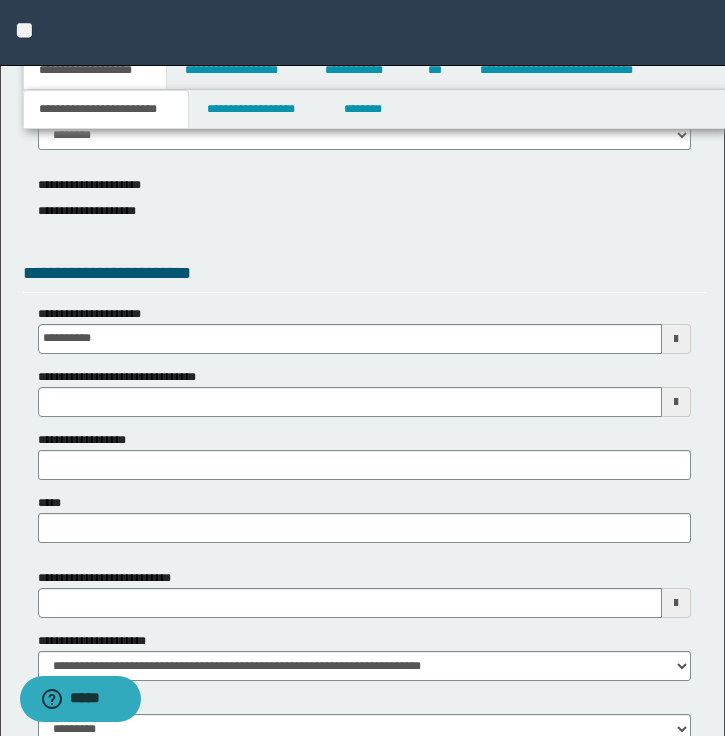 scroll, scrollTop: 143, scrollLeft: 0, axis: vertical 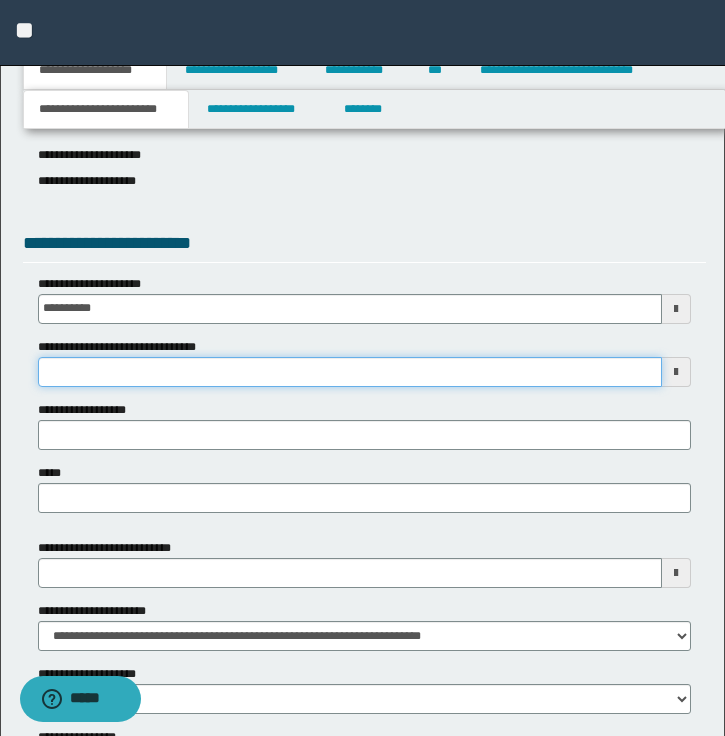 click on "**********" at bounding box center (350, 372) 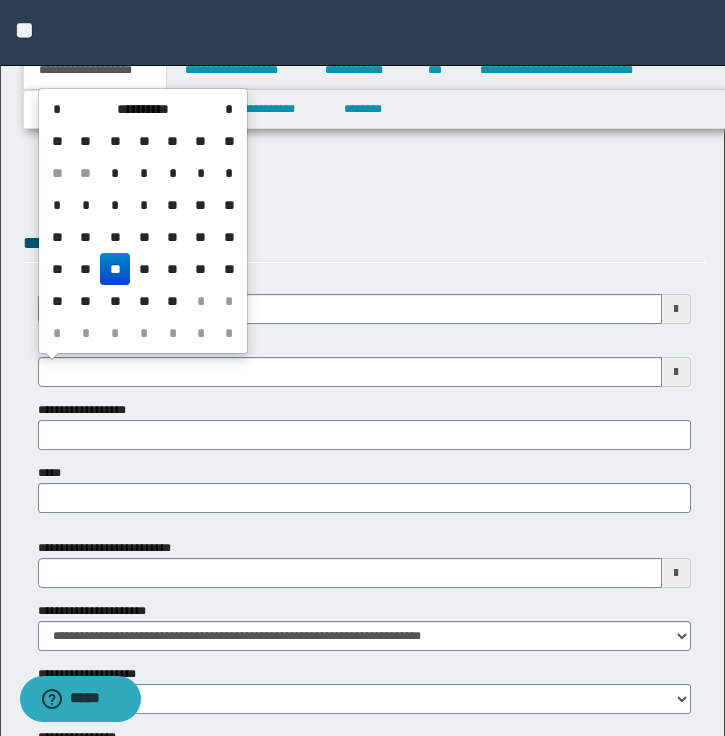 click on "**" at bounding box center (115, 269) 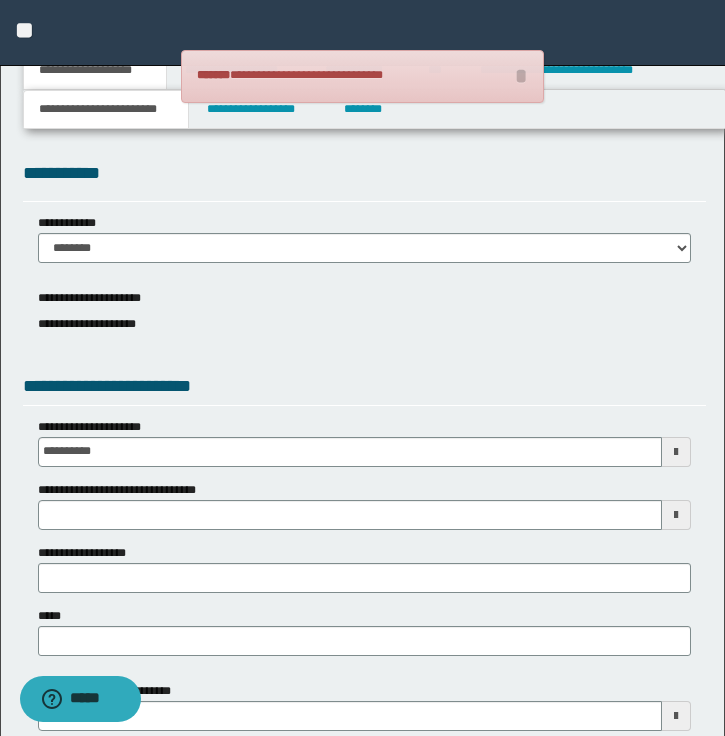 scroll, scrollTop: 0, scrollLeft: 0, axis: both 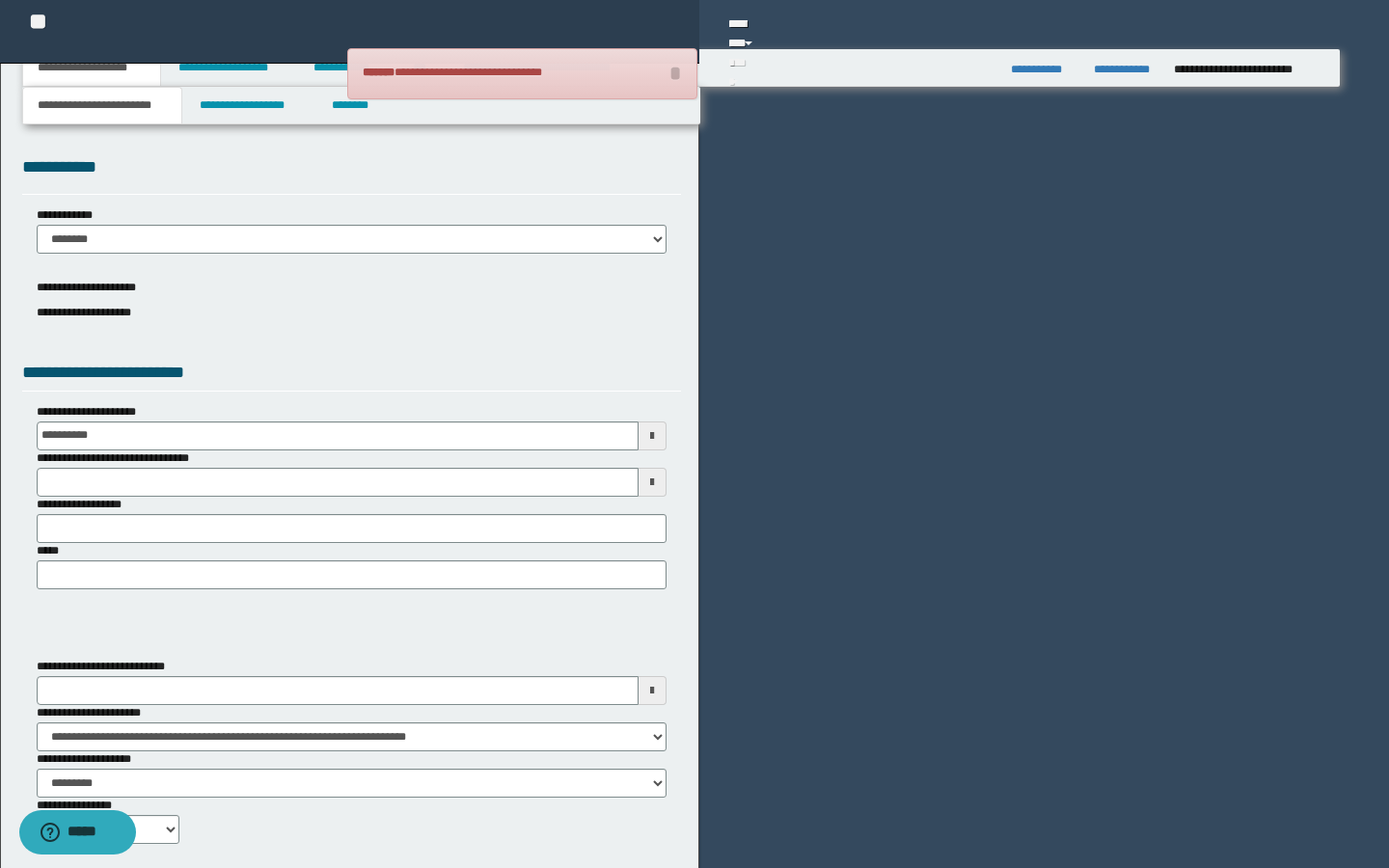 click on "**********" at bounding box center [351, 593] 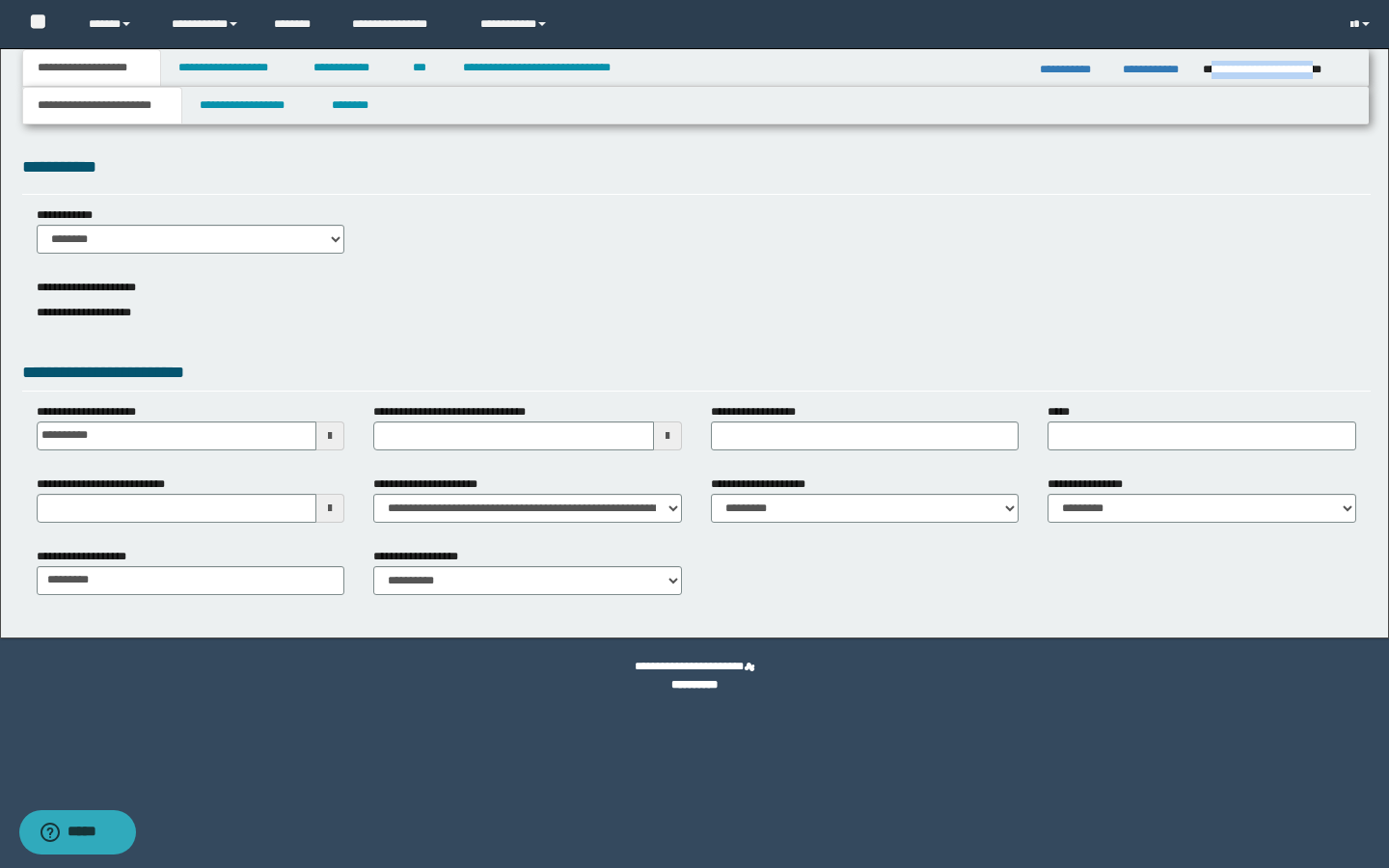 drag, startPoint x: 1351, startPoint y: 70, endPoint x: 1212, endPoint y: 71, distance: 139.0036 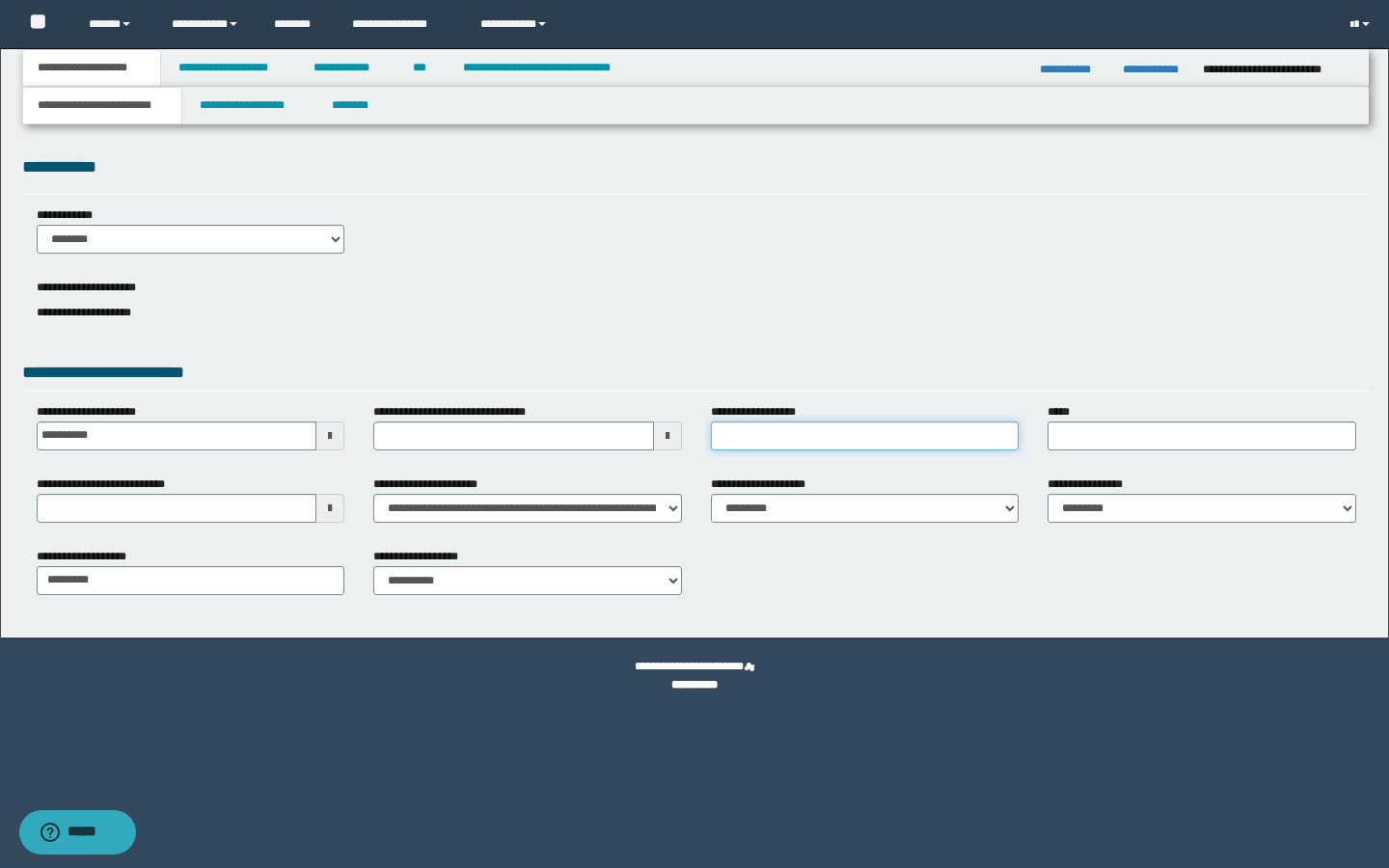paste on "**********" 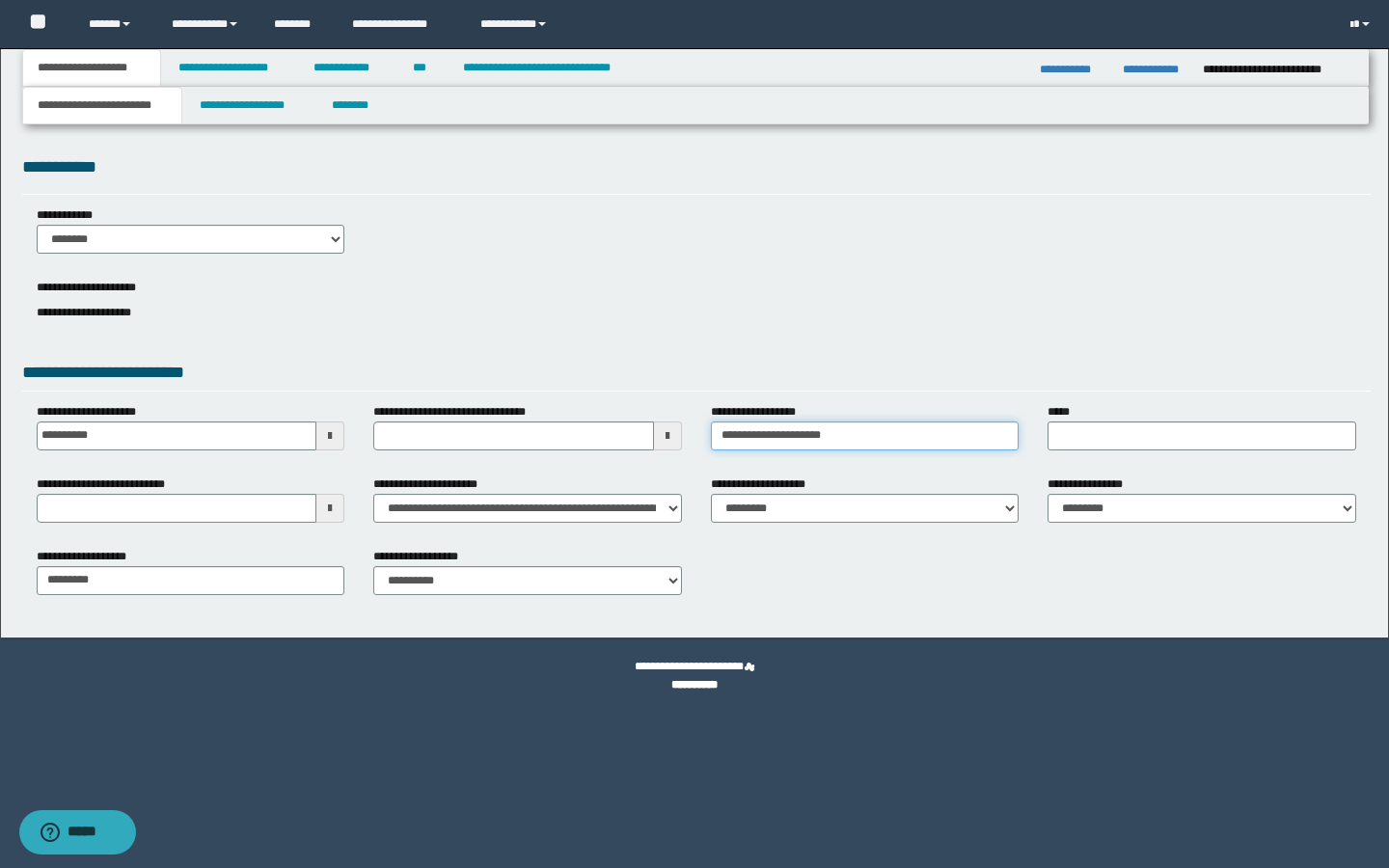 type on "**********" 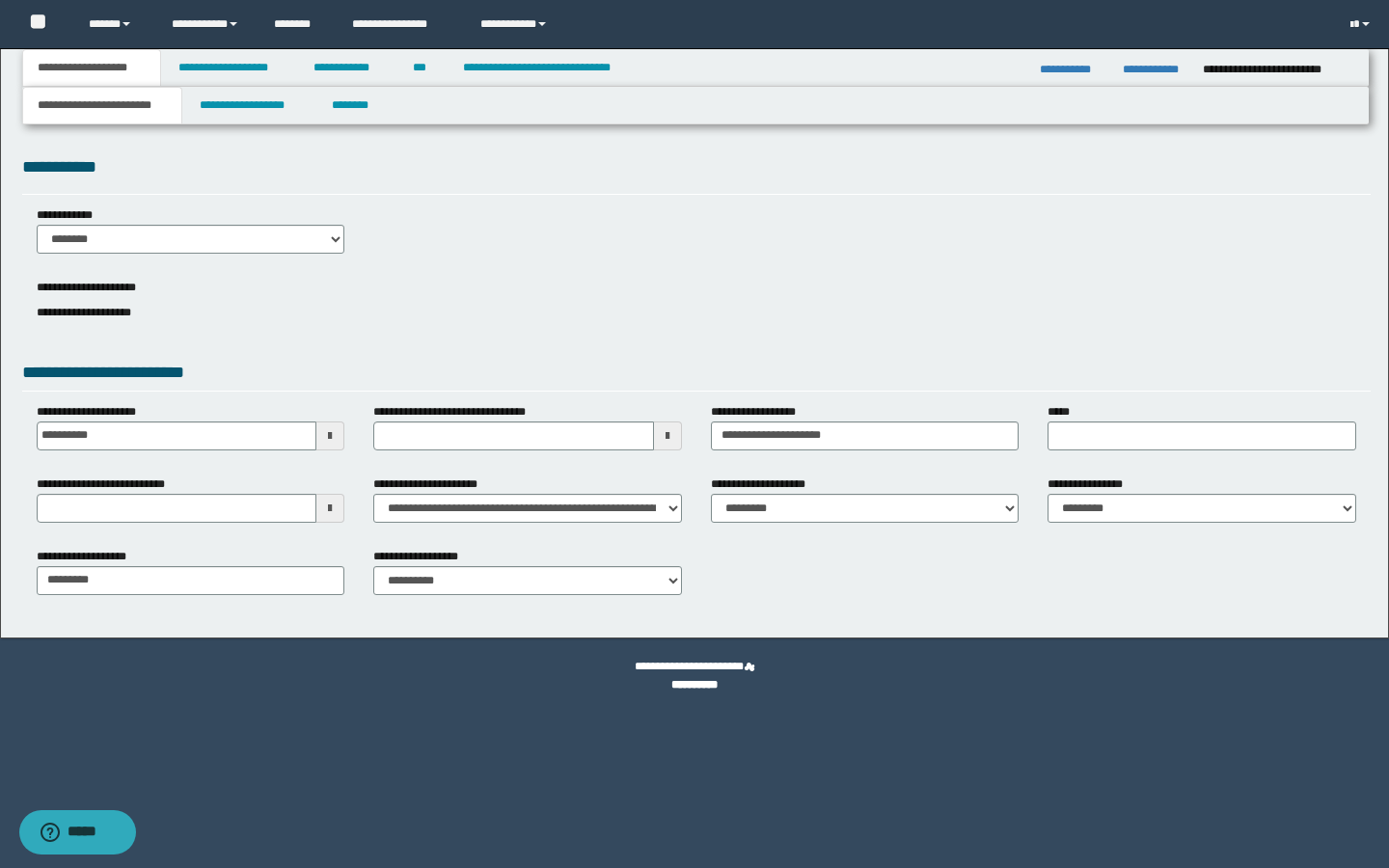 click on "**********" at bounding box center (696, 381) 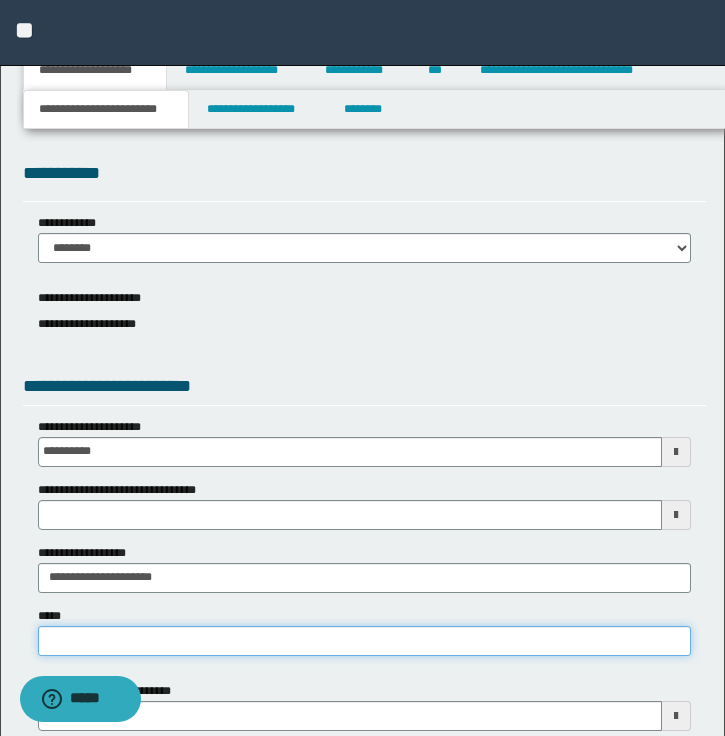 paste on "**********" 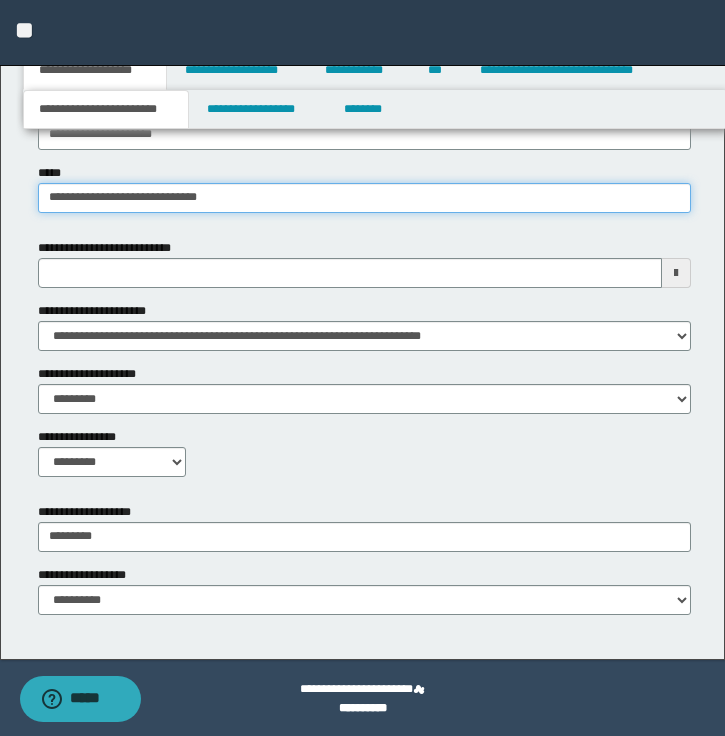 scroll, scrollTop: 443, scrollLeft: 0, axis: vertical 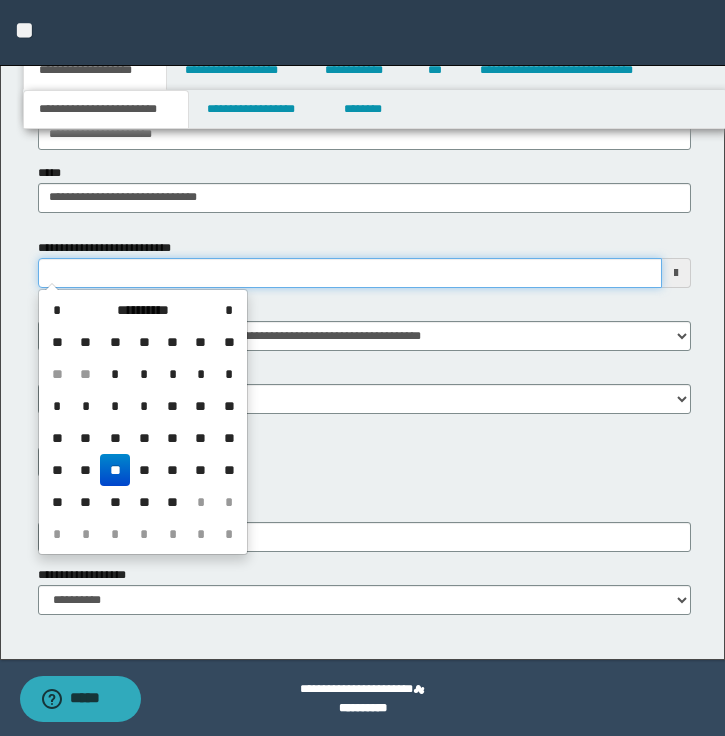 click on "**********" at bounding box center [350, 273] 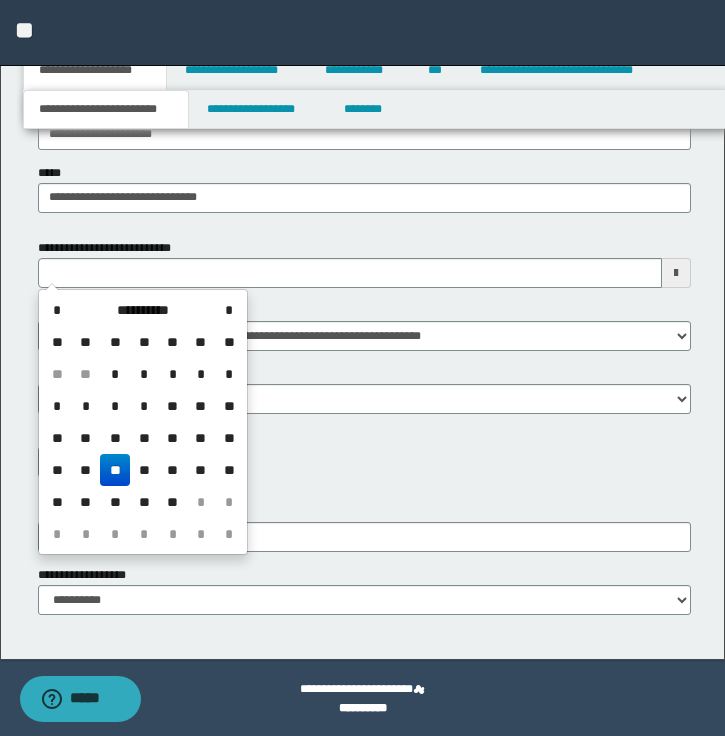 click on "**" at bounding box center (115, 470) 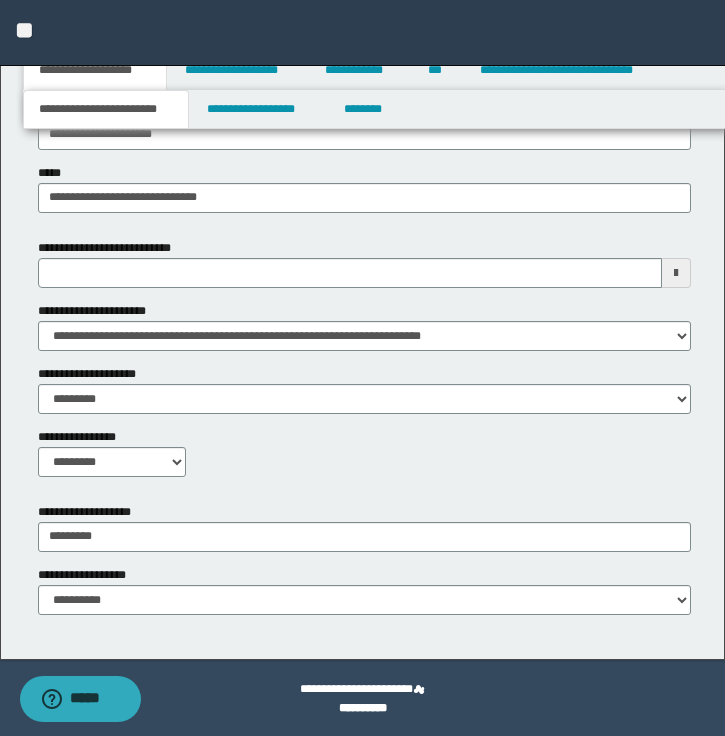 scroll, scrollTop: 443, scrollLeft: 0, axis: vertical 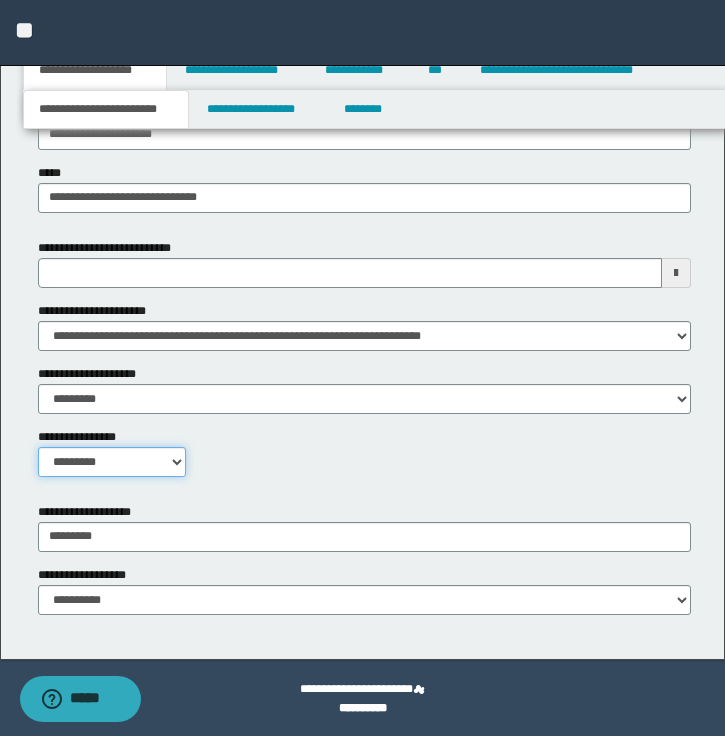 select on "*" 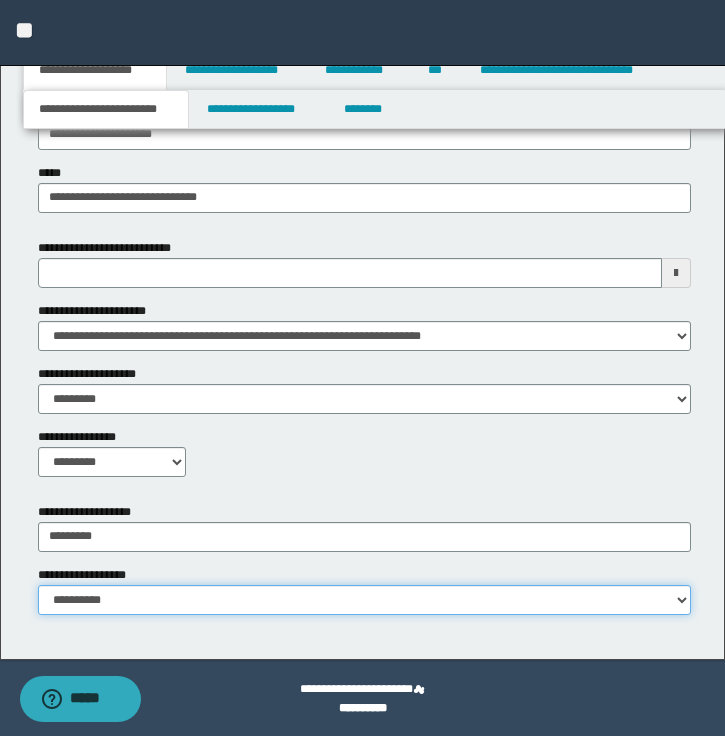 select on "*" 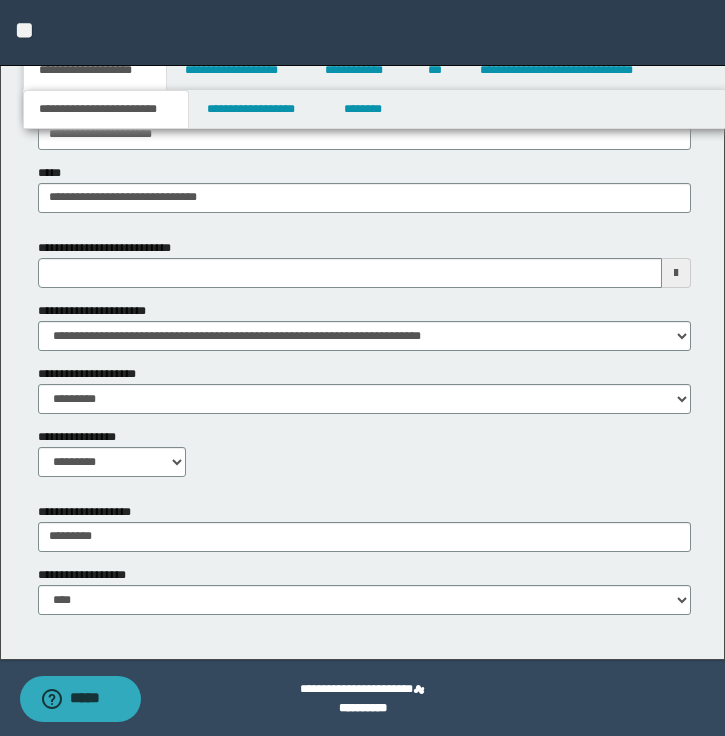 click on "**********" at bounding box center [374, 109] 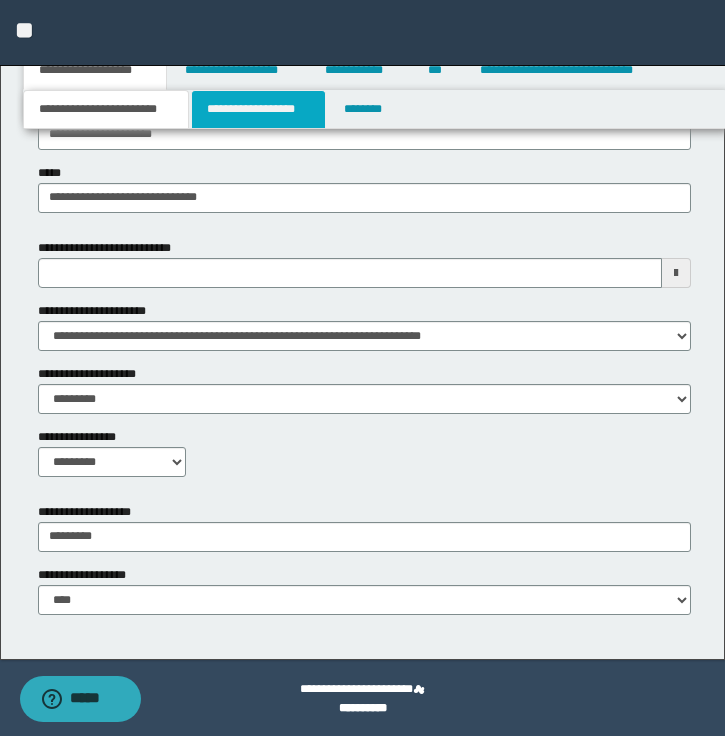 click on "**********" at bounding box center (258, 109) 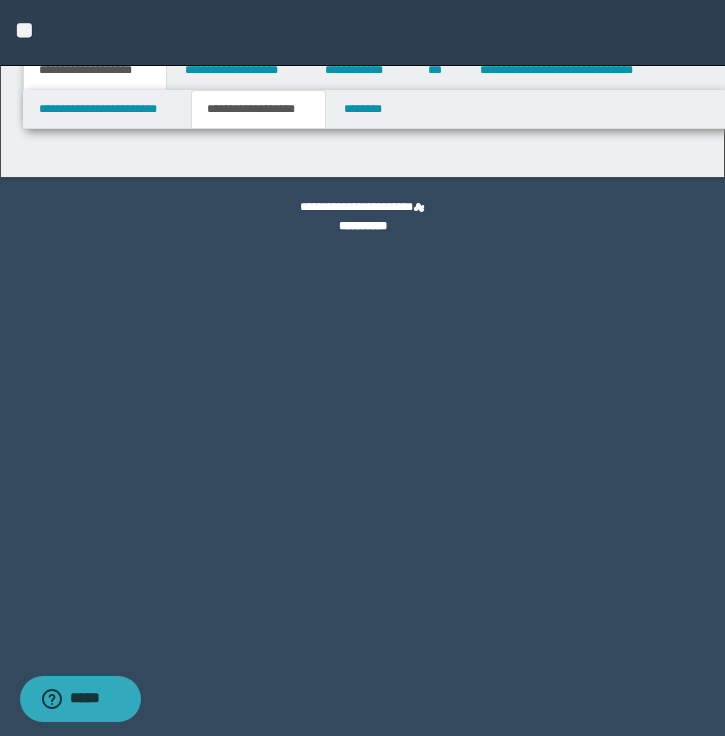 type on "********" 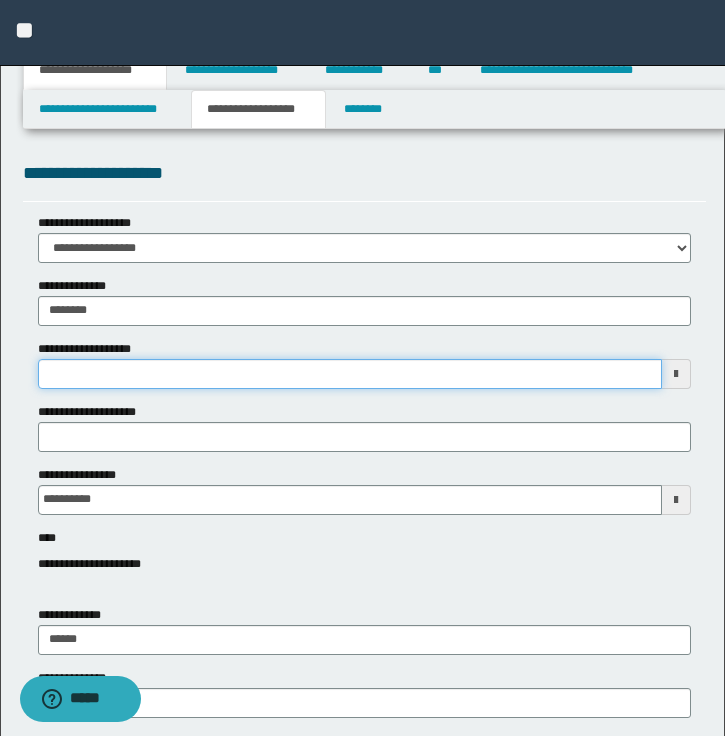 click on "**********" at bounding box center [350, 374] 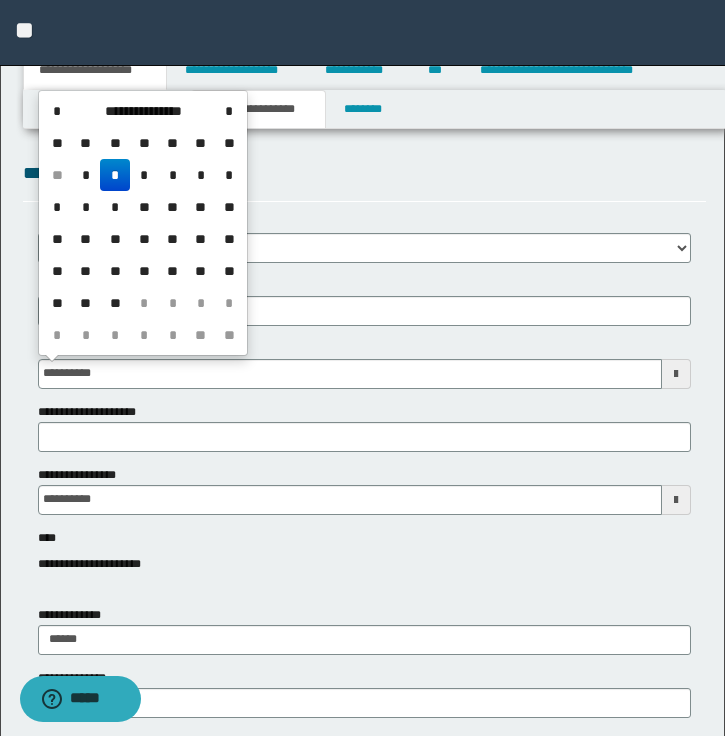type on "**********" 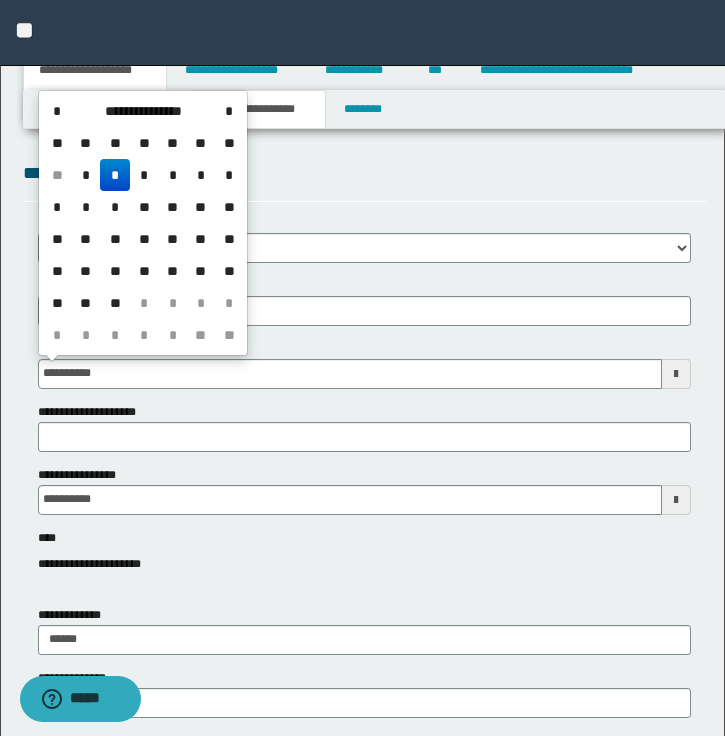 click on "**********" at bounding box center (364, 173) 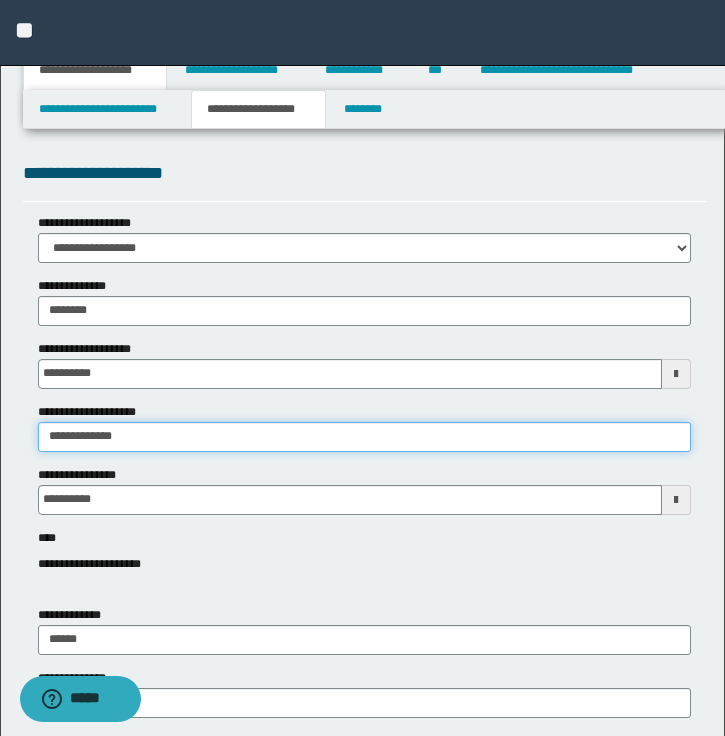 type on "**********" 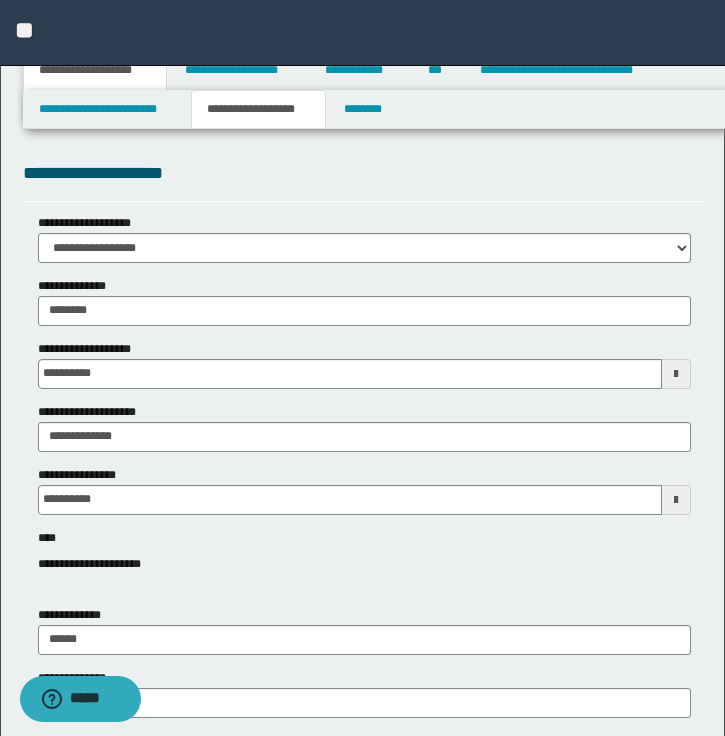 click on "**********" at bounding box center [364, 1196] 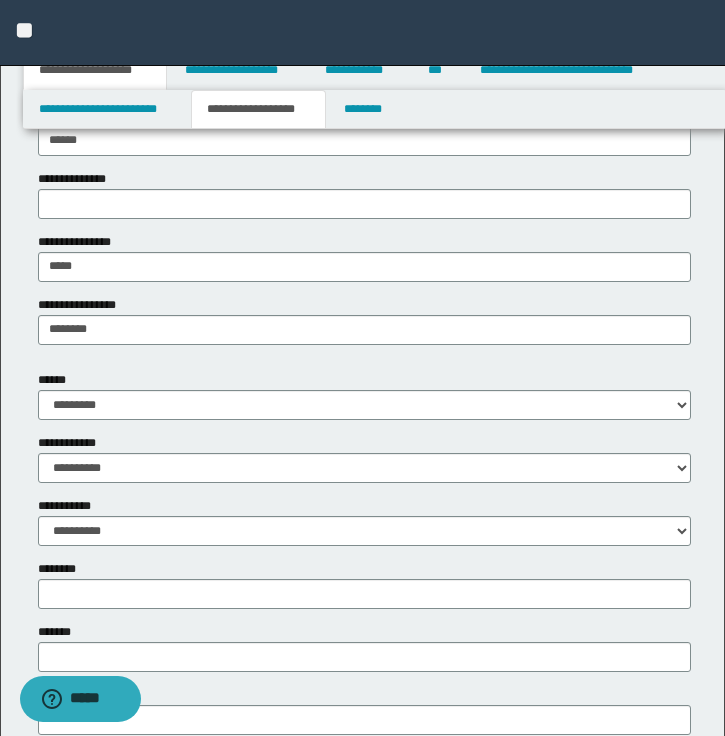scroll, scrollTop: 510, scrollLeft: 0, axis: vertical 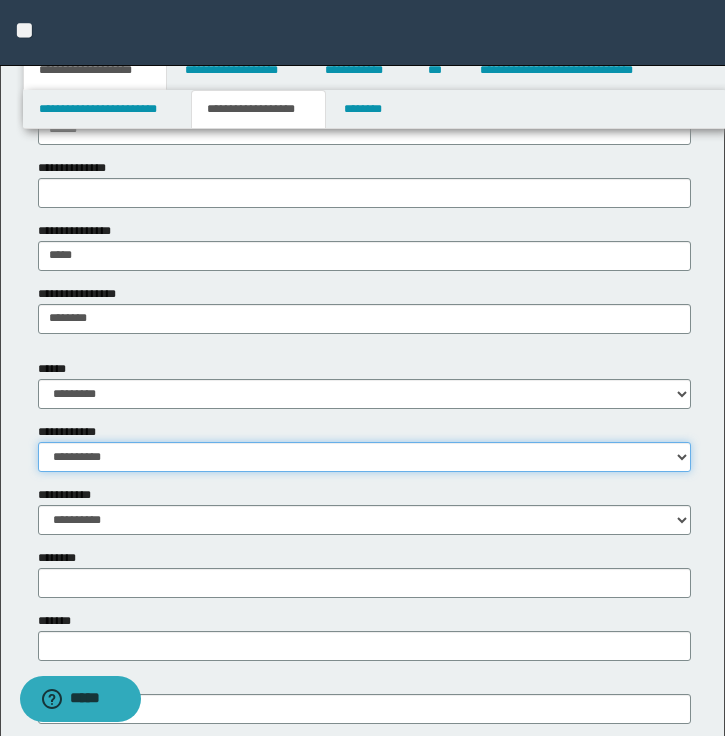 select on "*" 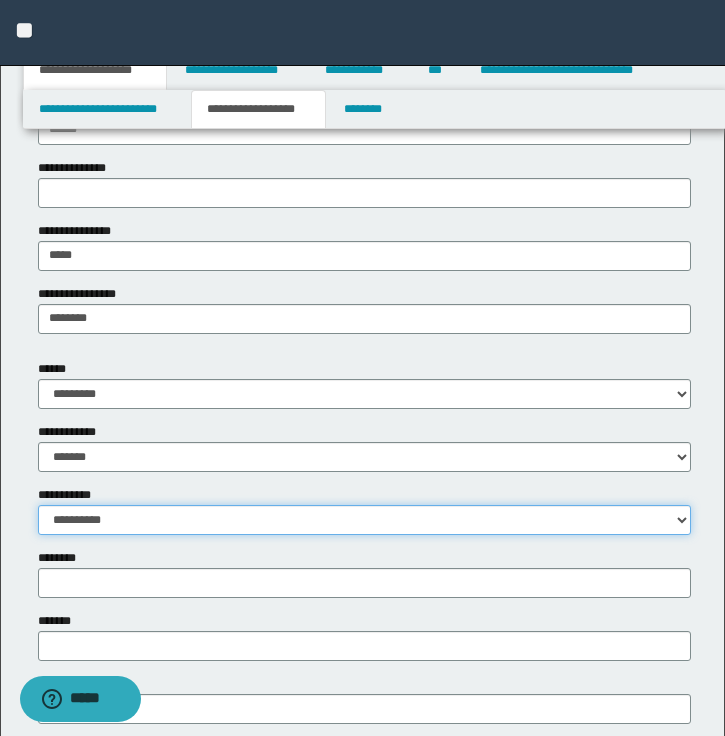 select on "*" 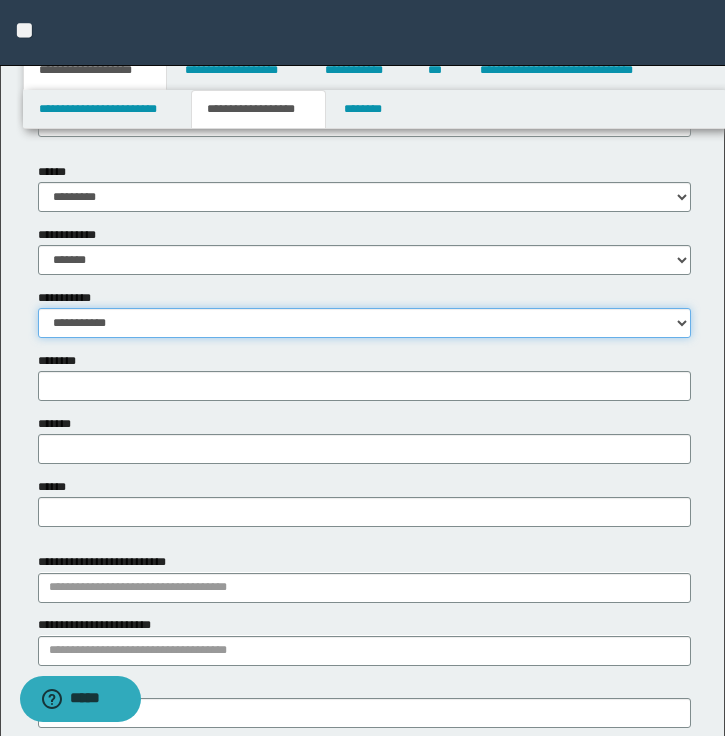 scroll, scrollTop: 714, scrollLeft: 0, axis: vertical 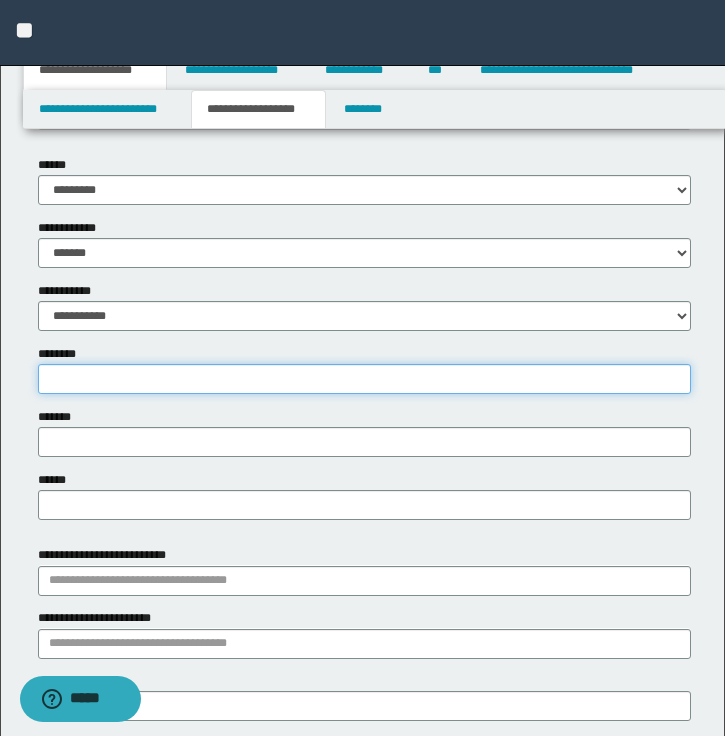 paste on "**********" 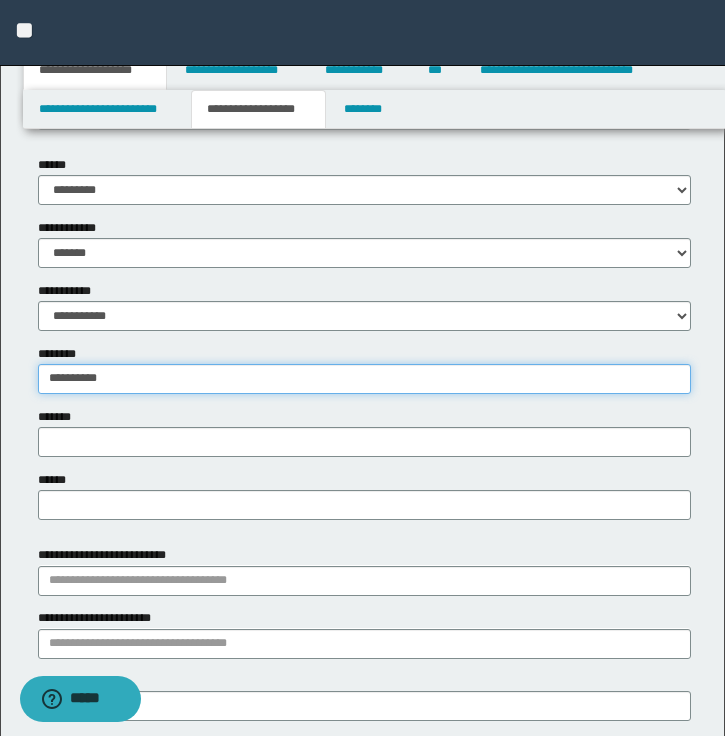 type on "**********" 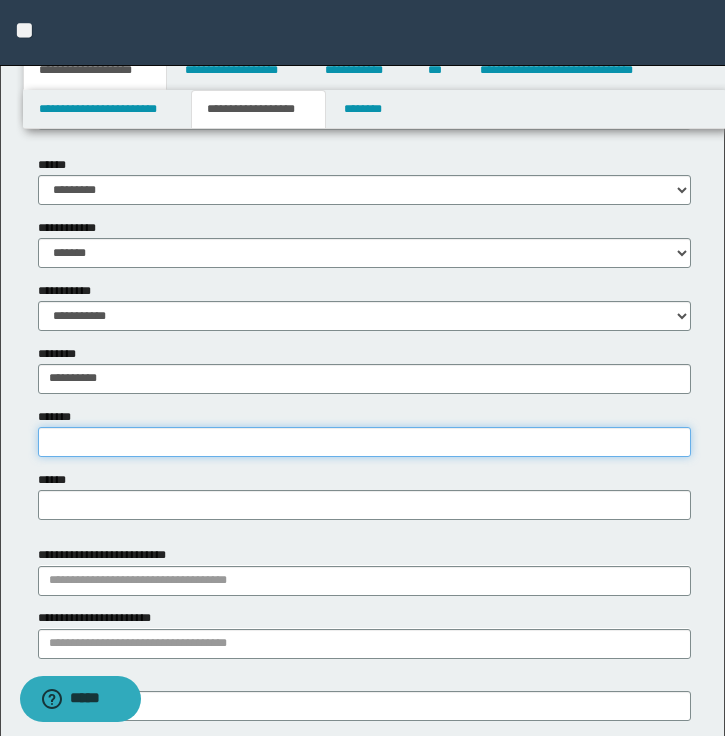 paste on "**********" 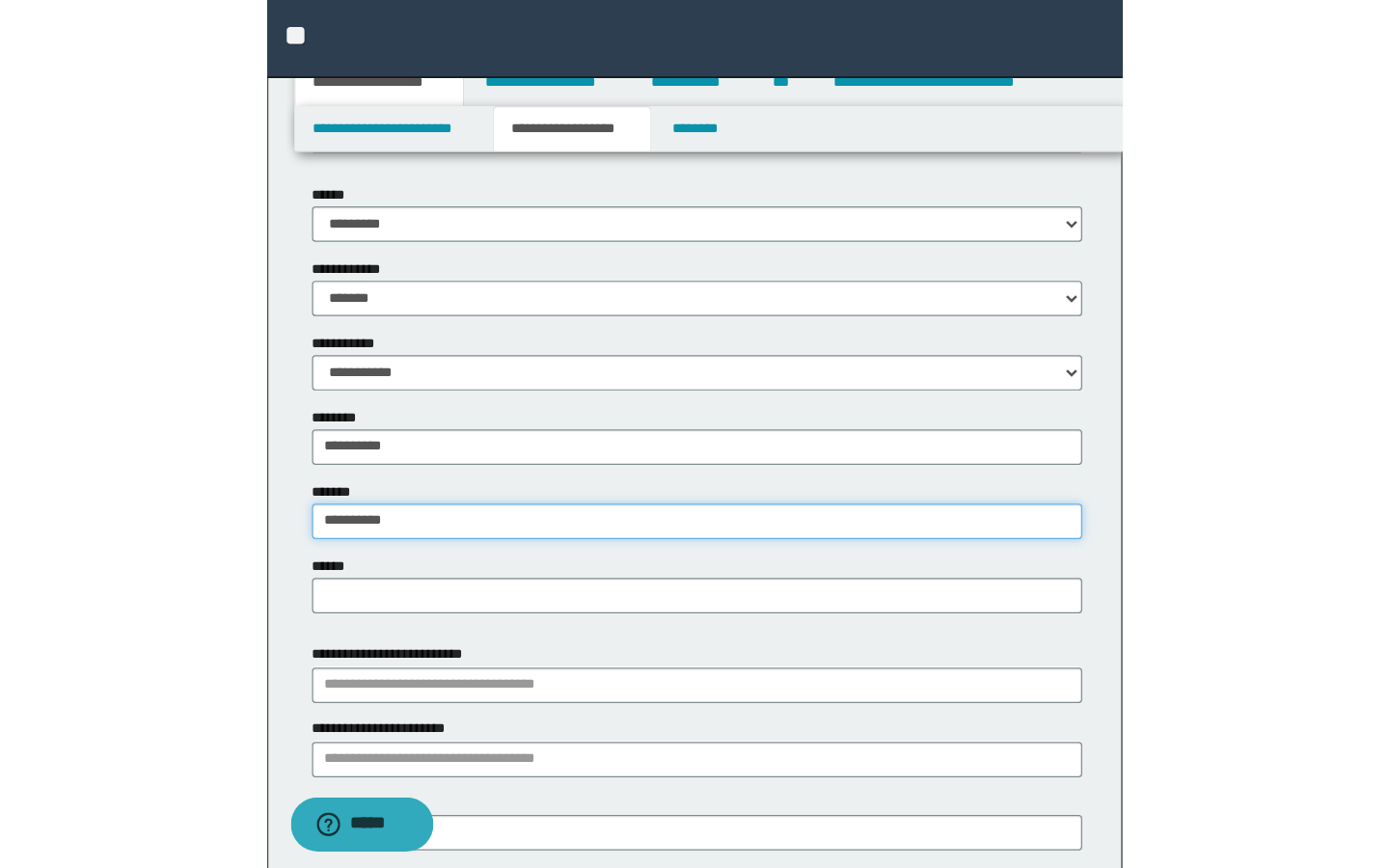 scroll, scrollTop: 189, scrollLeft: 0, axis: vertical 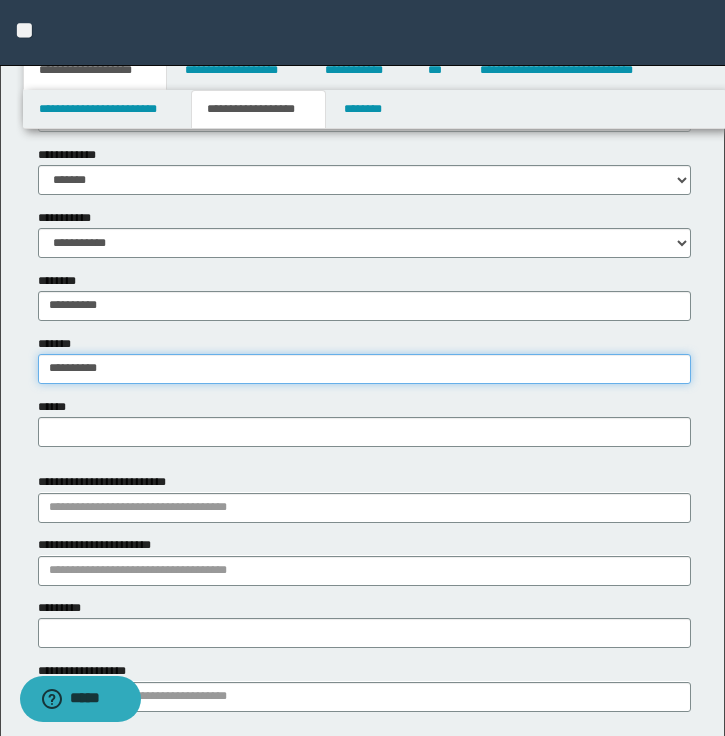 type on "**********" 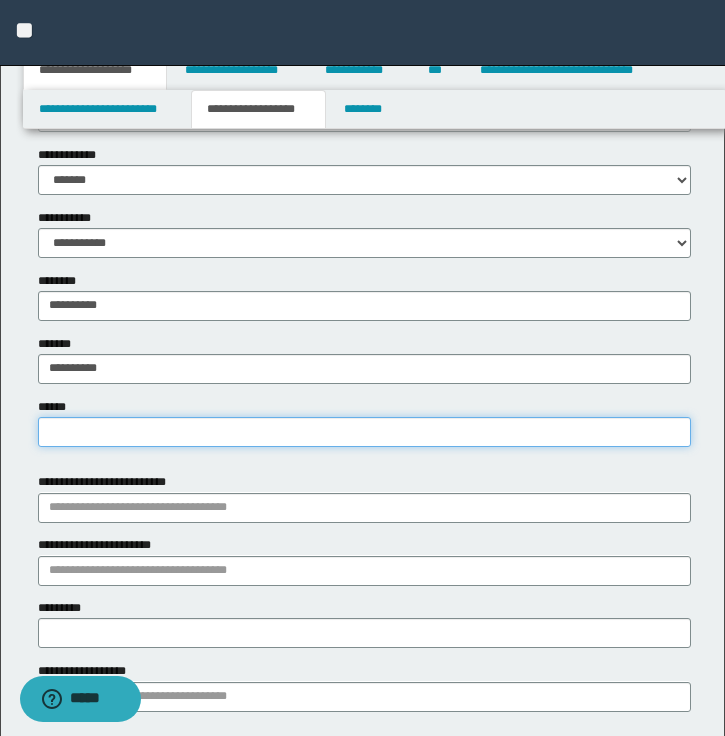 click on "******" at bounding box center (364, 432) 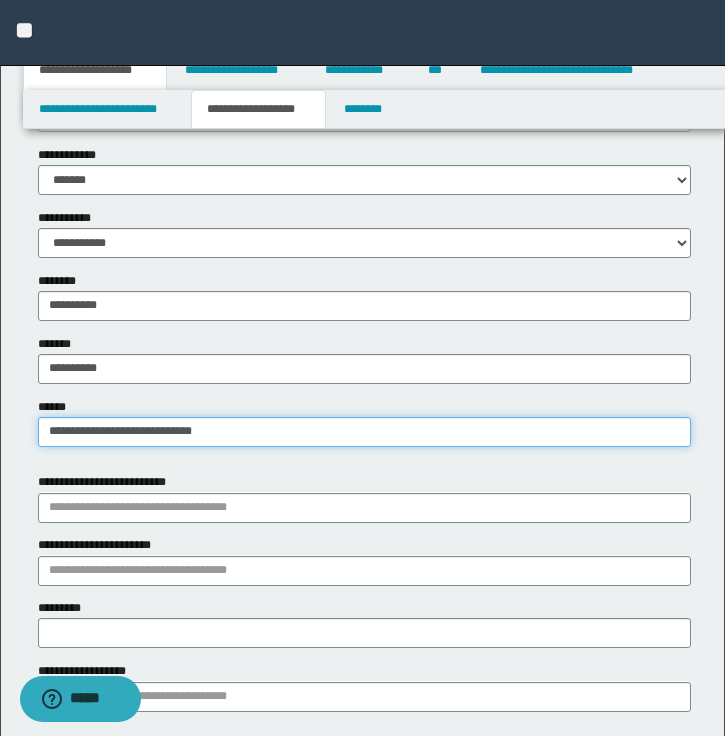 type on "**********" 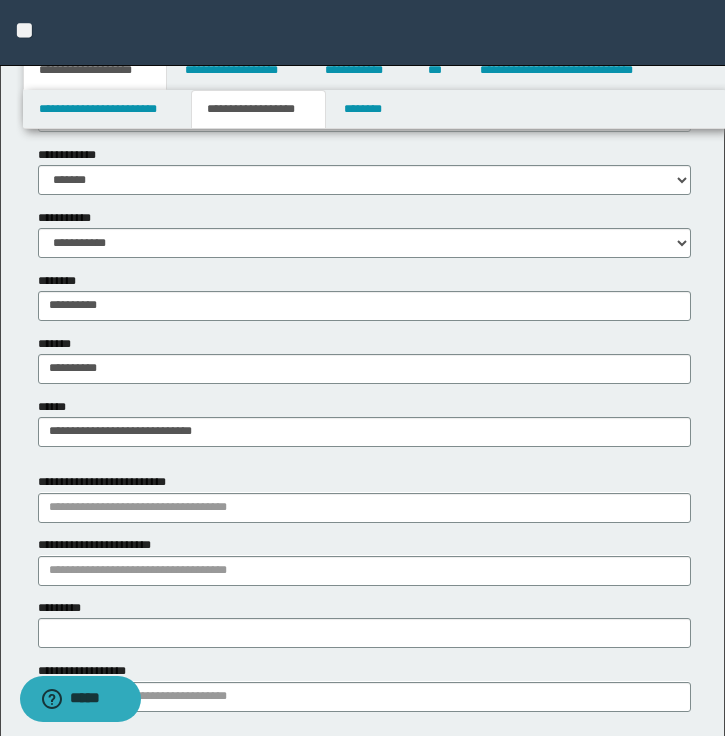 click on "**********" at bounding box center (364, 146) 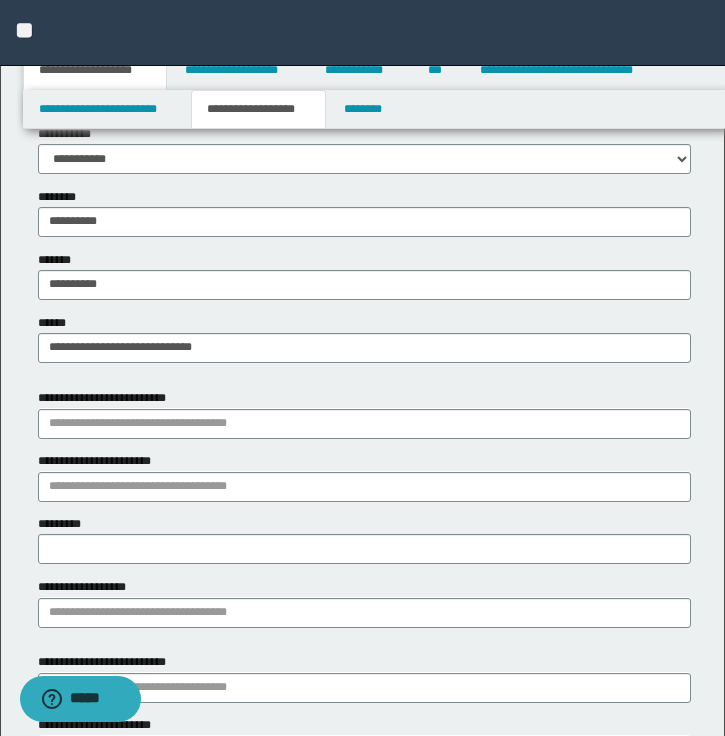 scroll, scrollTop: 875, scrollLeft: 0, axis: vertical 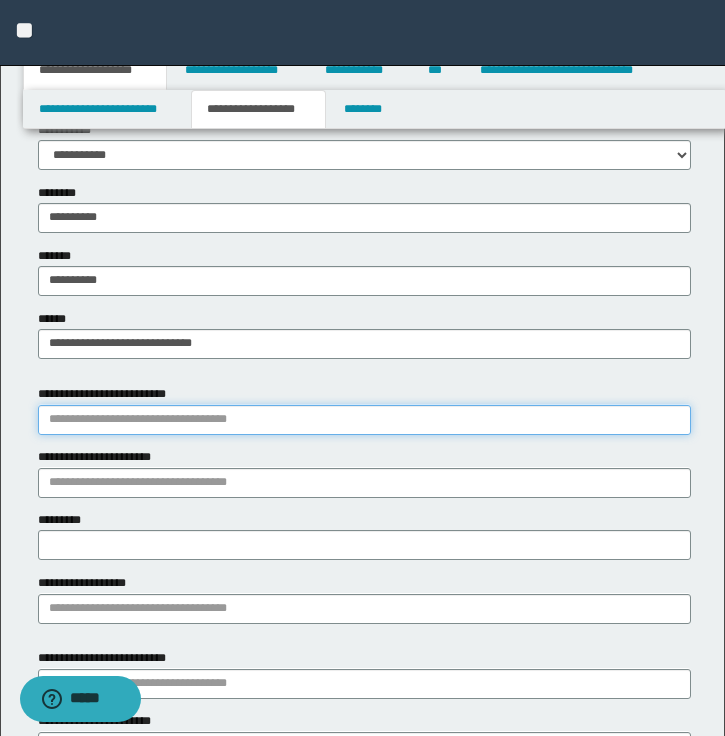 click on "**********" at bounding box center [364, 420] 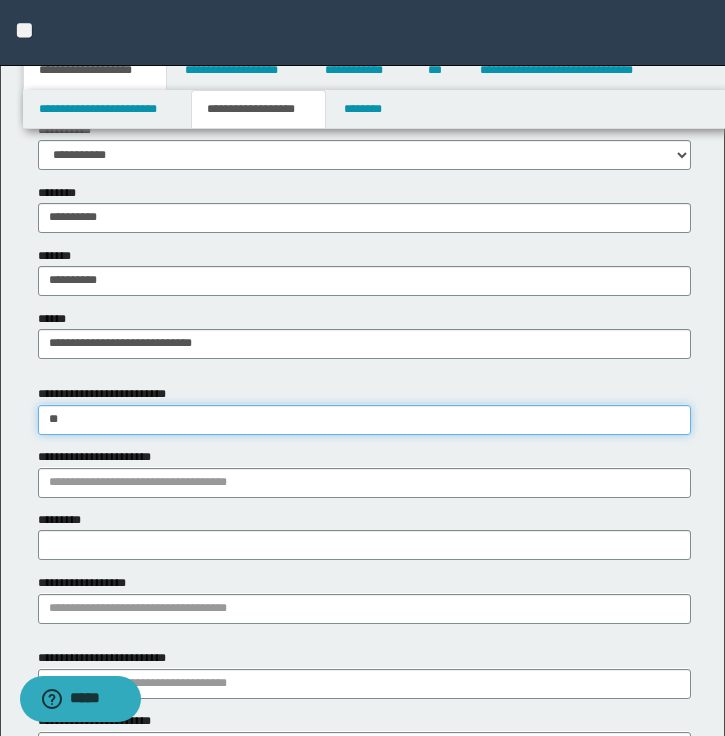 type on "*" 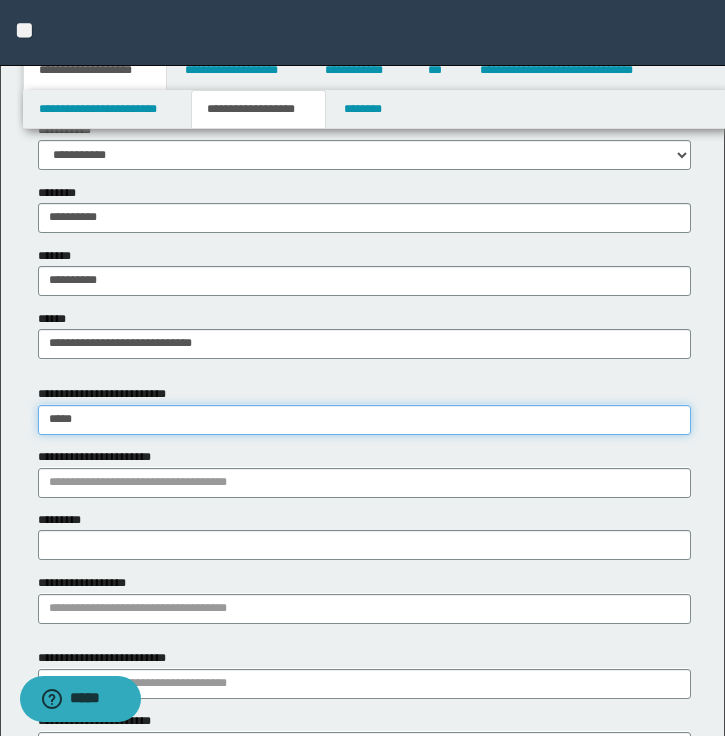 type on "******" 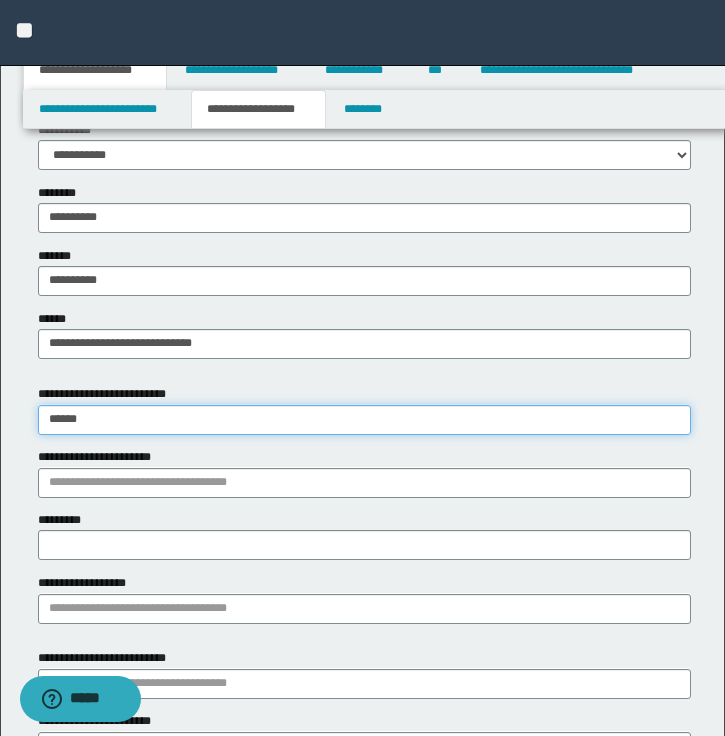 type on "******" 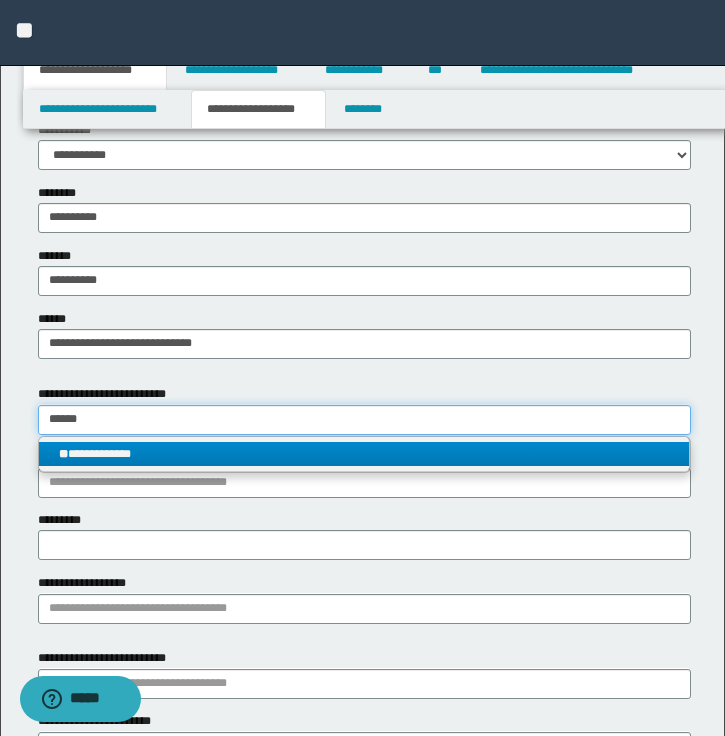 type on "******" 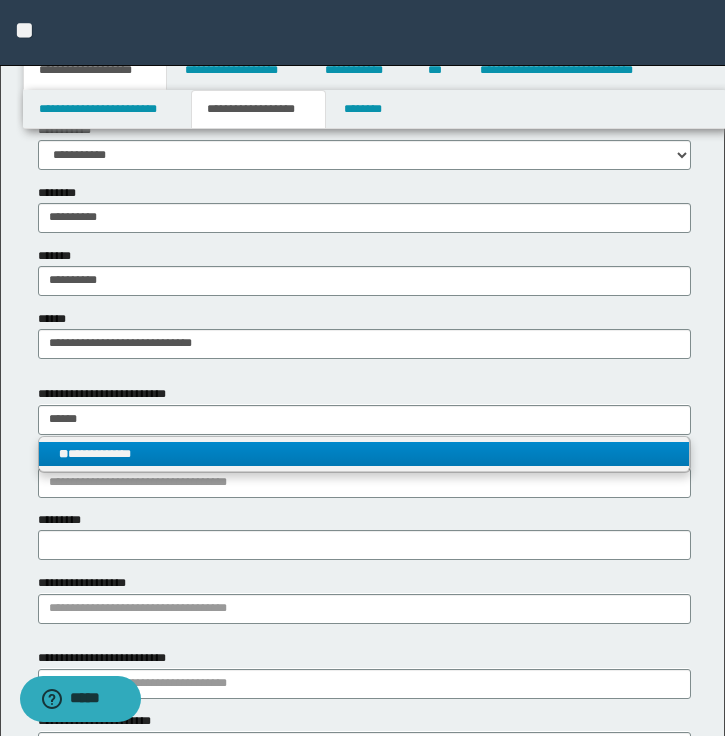 type 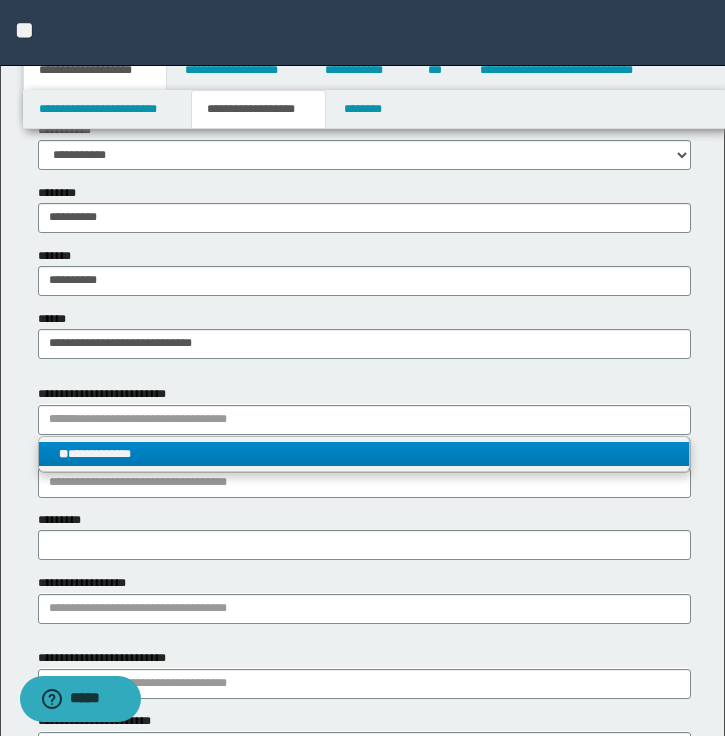click on "**********" at bounding box center [364, 454] 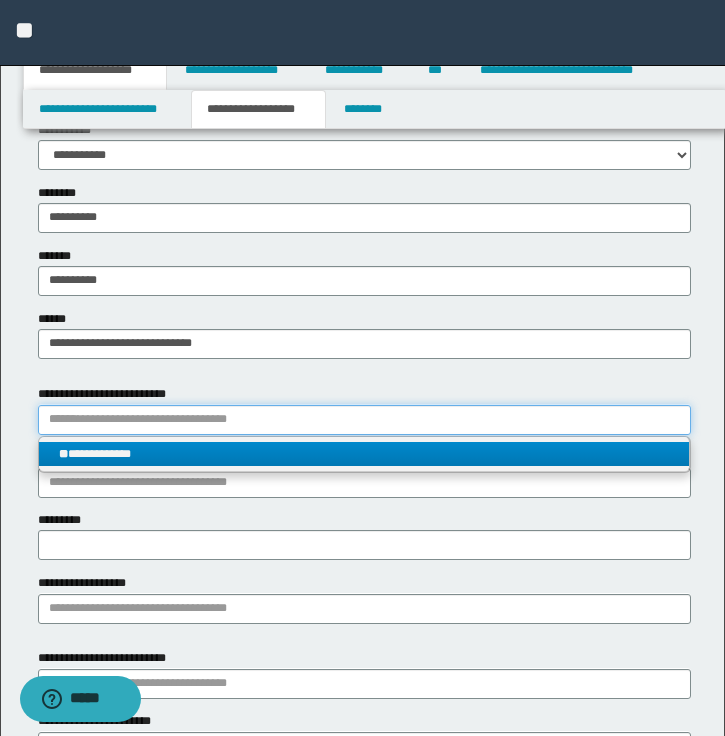 type 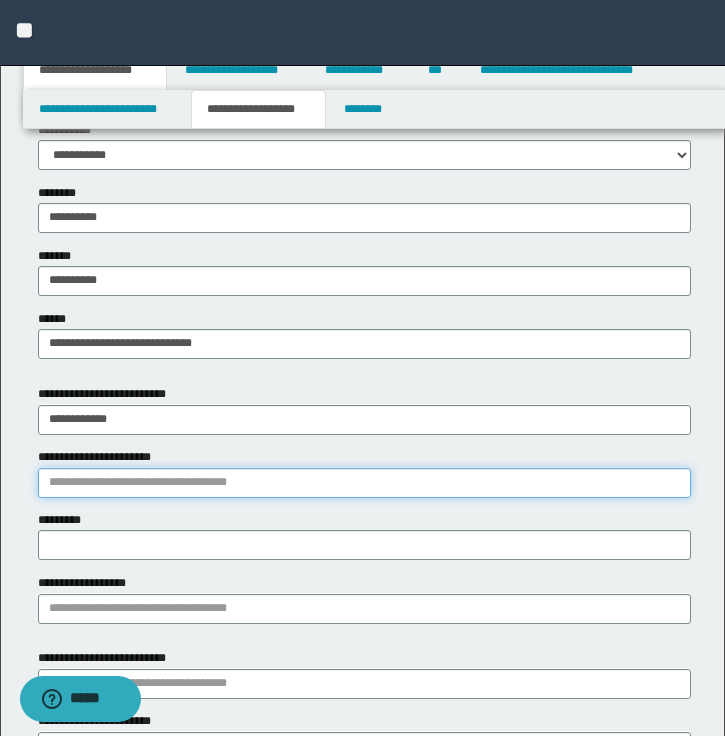 click on "**********" at bounding box center (364, 483) 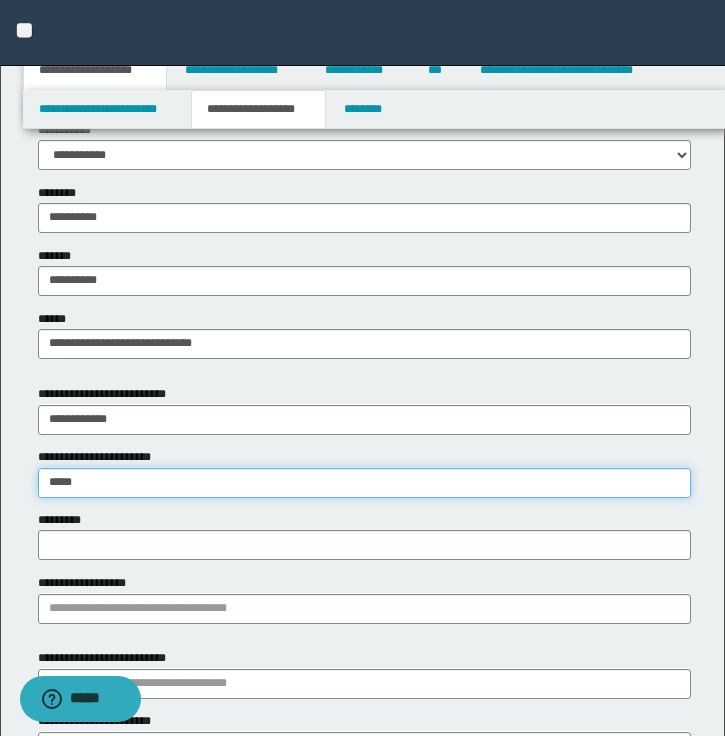 type on "******" 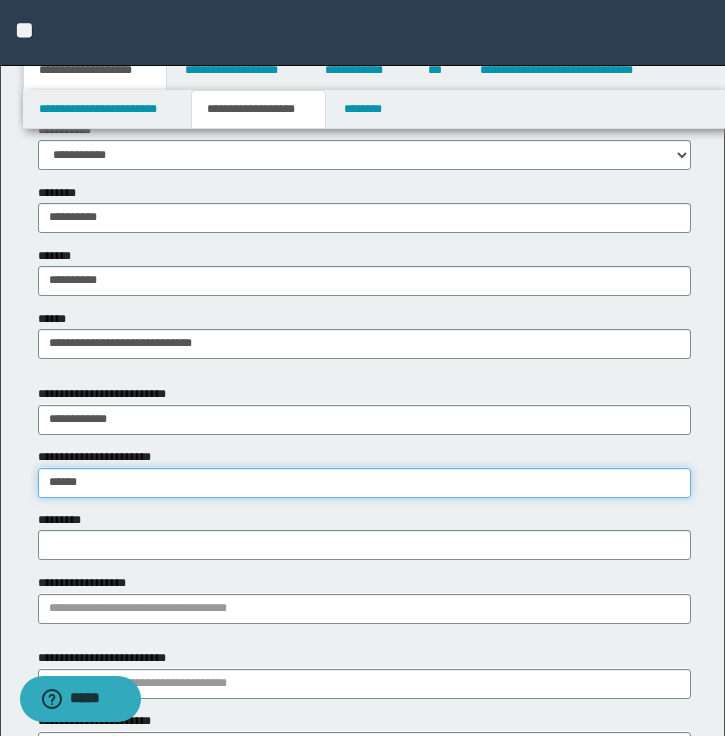 type on "******" 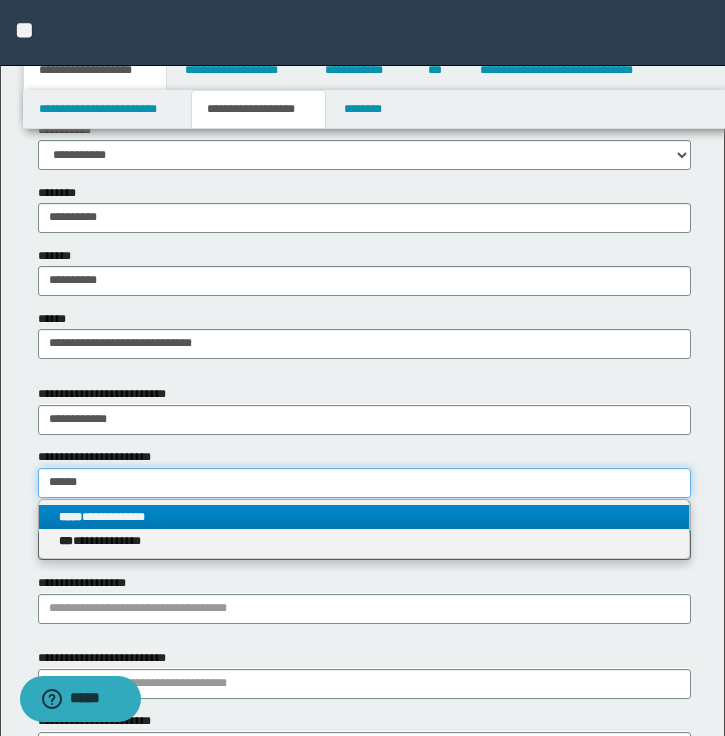 type on "******" 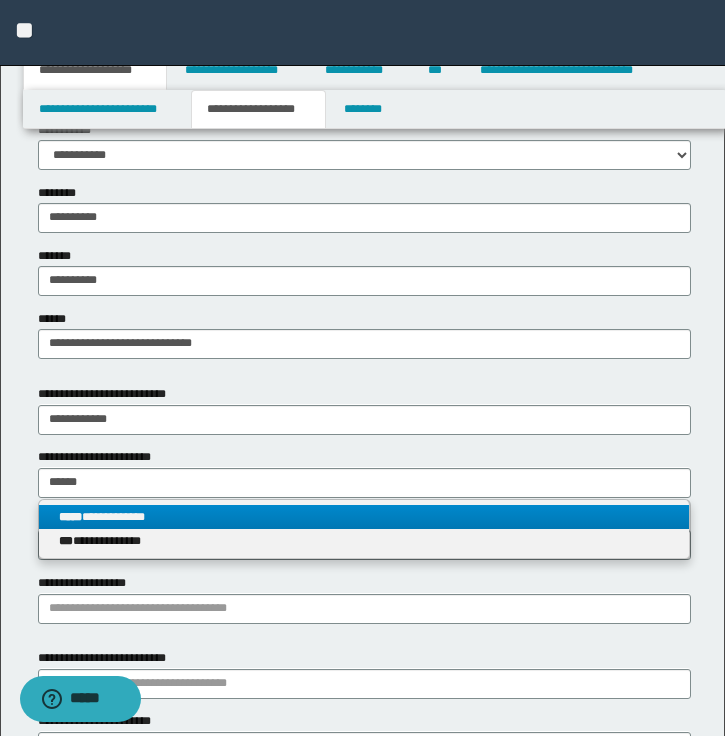 type 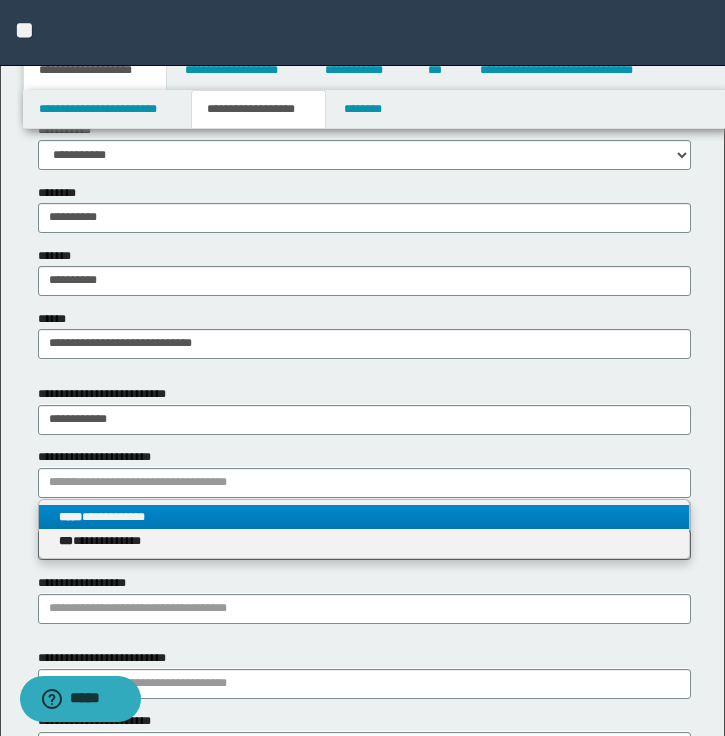 click on "**********" at bounding box center (364, 517) 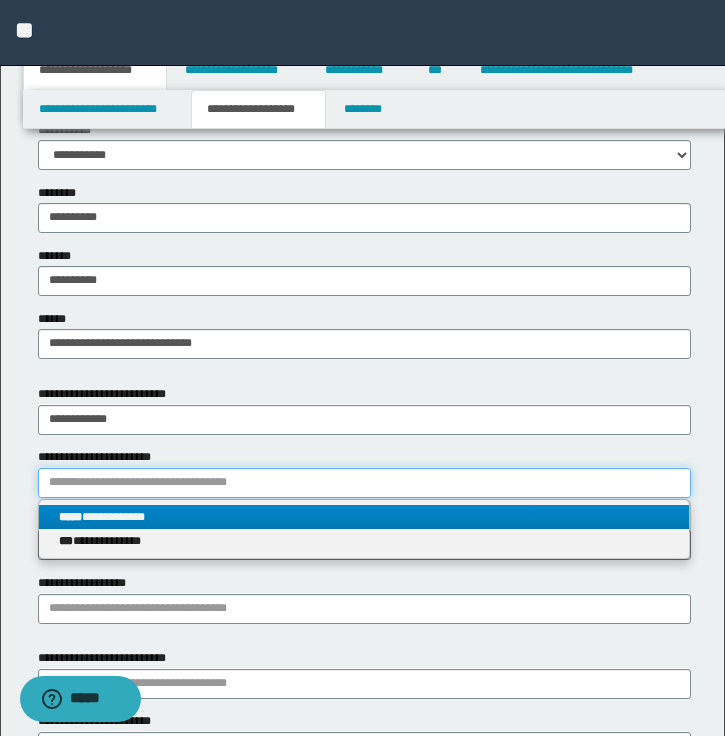 type 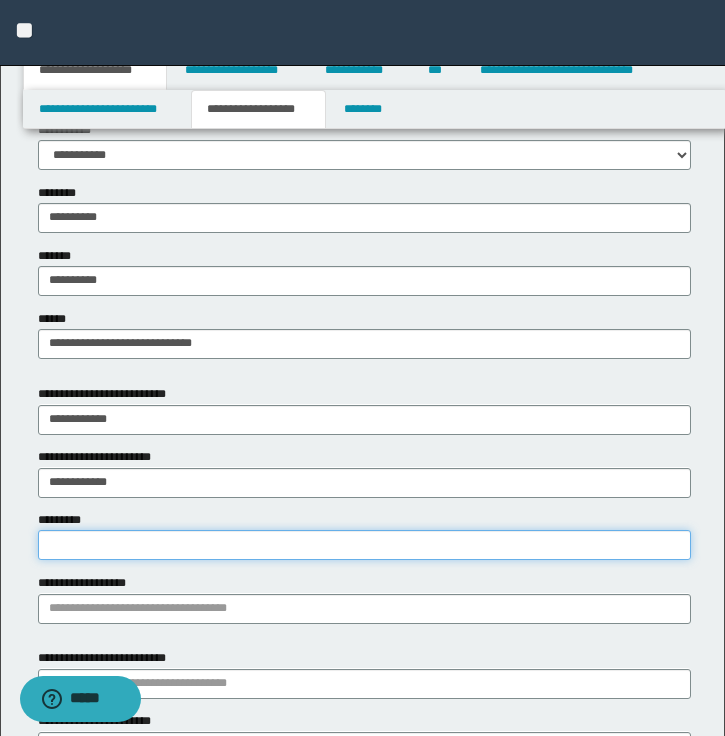 paste on "**********" 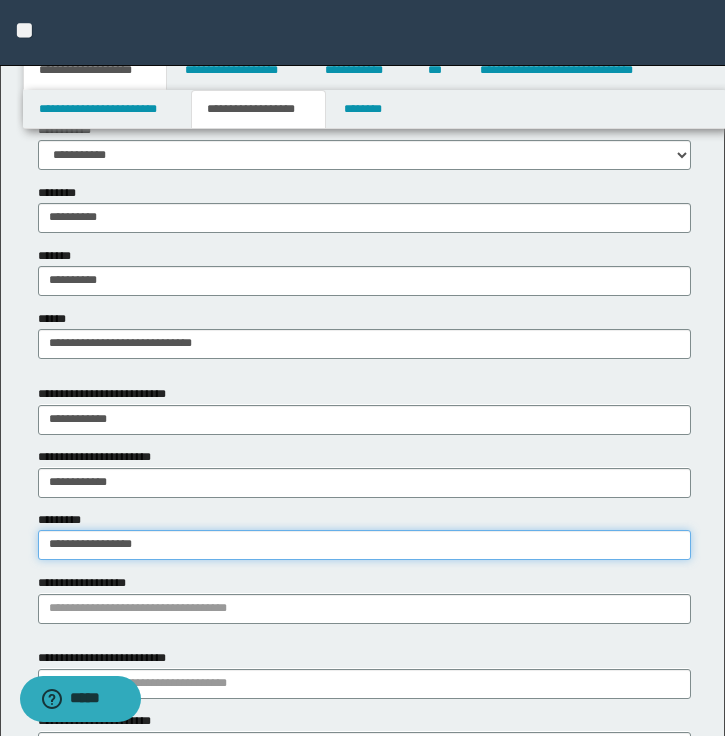 type on "**********" 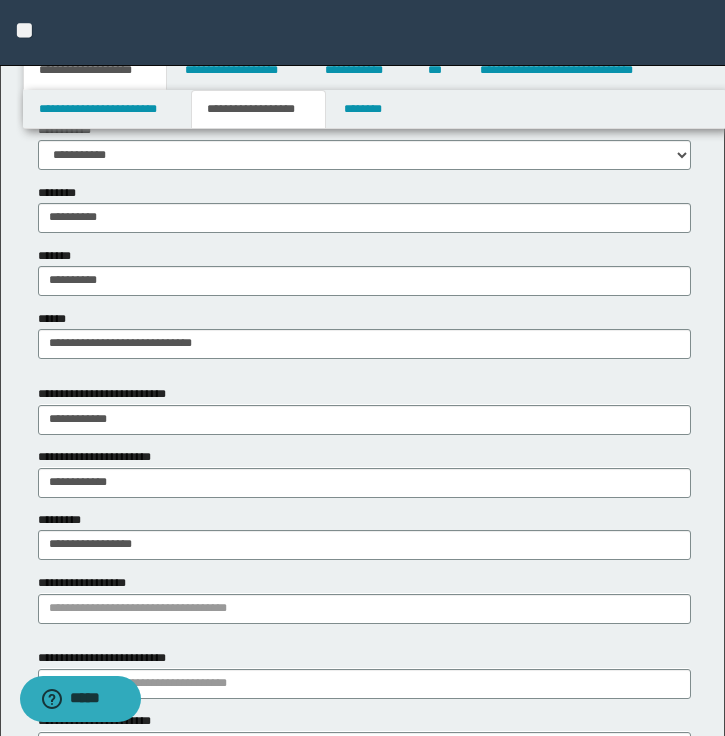 click on "**********" at bounding box center (364, 409) 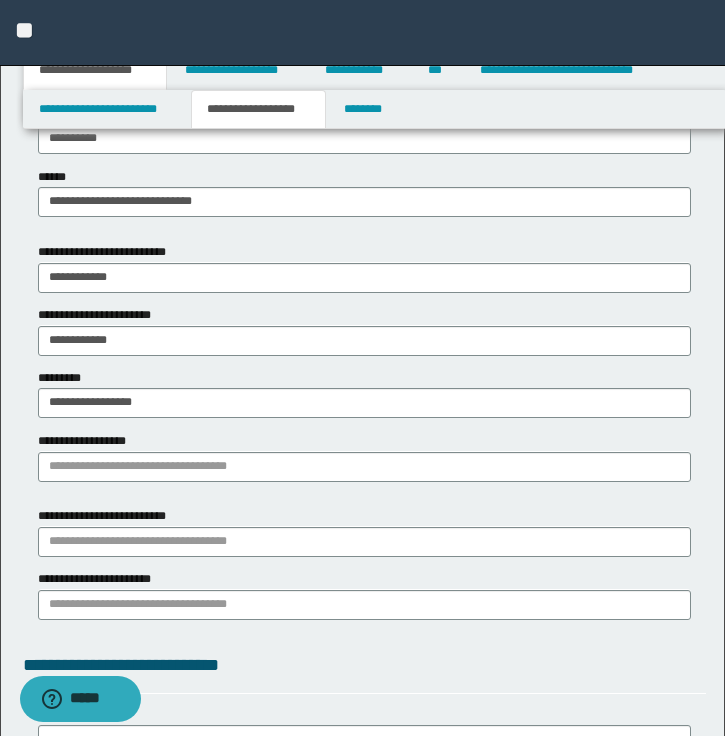 scroll, scrollTop: 1052, scrollLeft: 0, axis: vertical 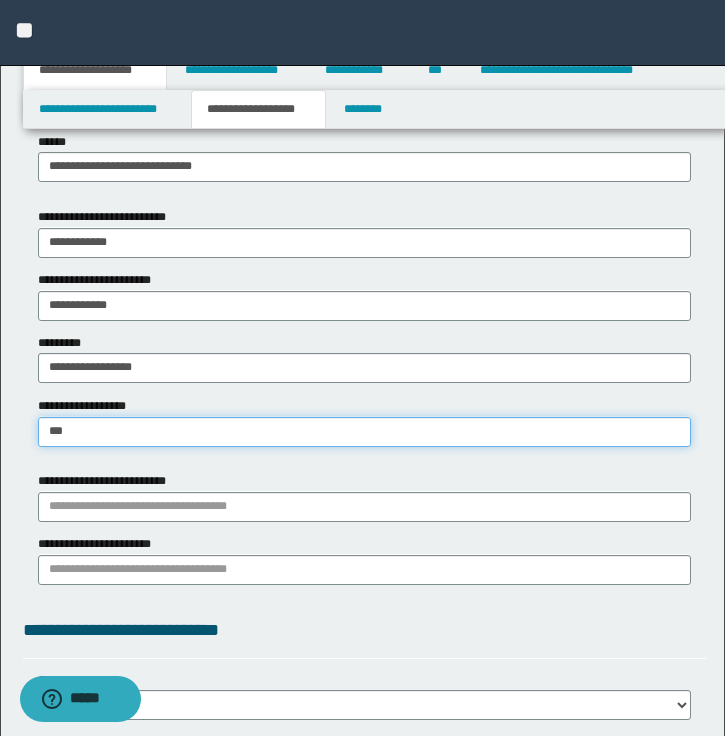 type on "****" 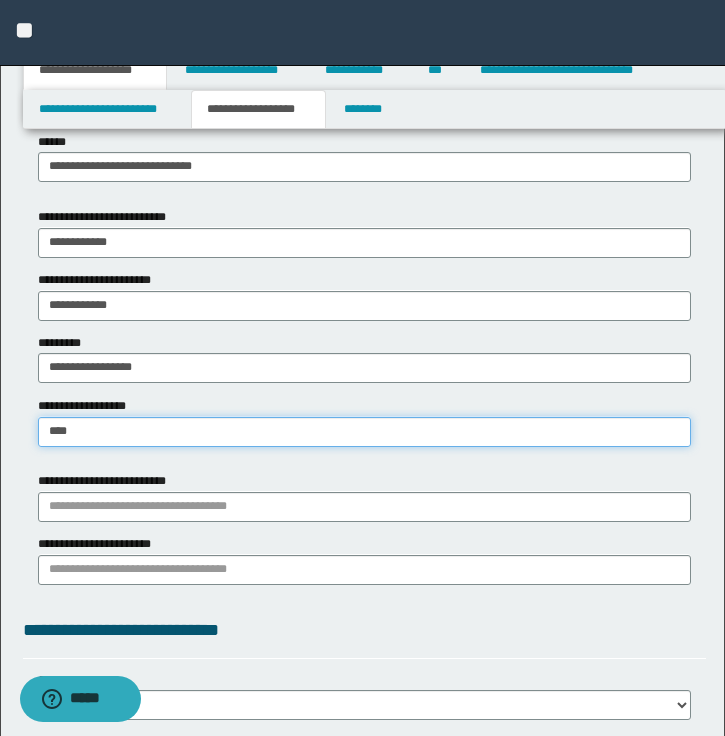 type on "********" 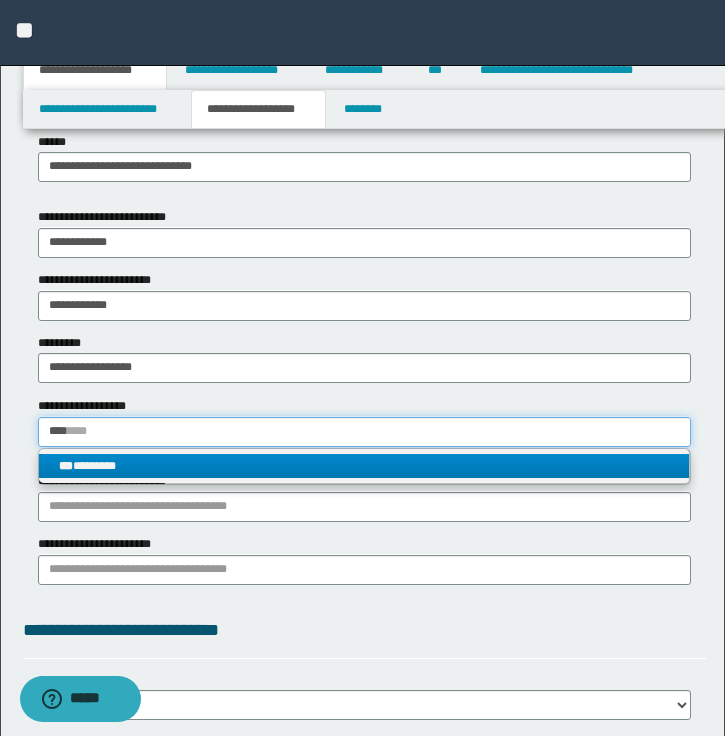 type on "****" 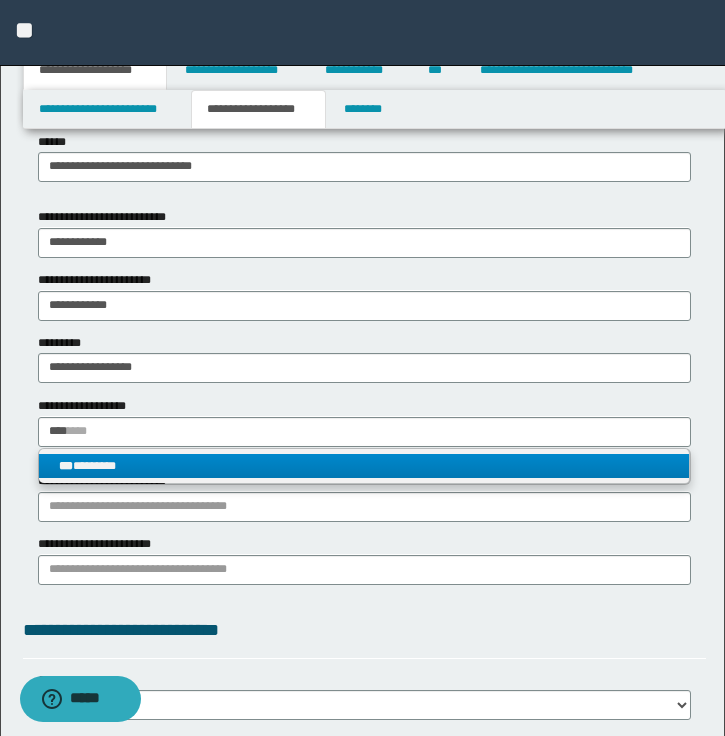 type 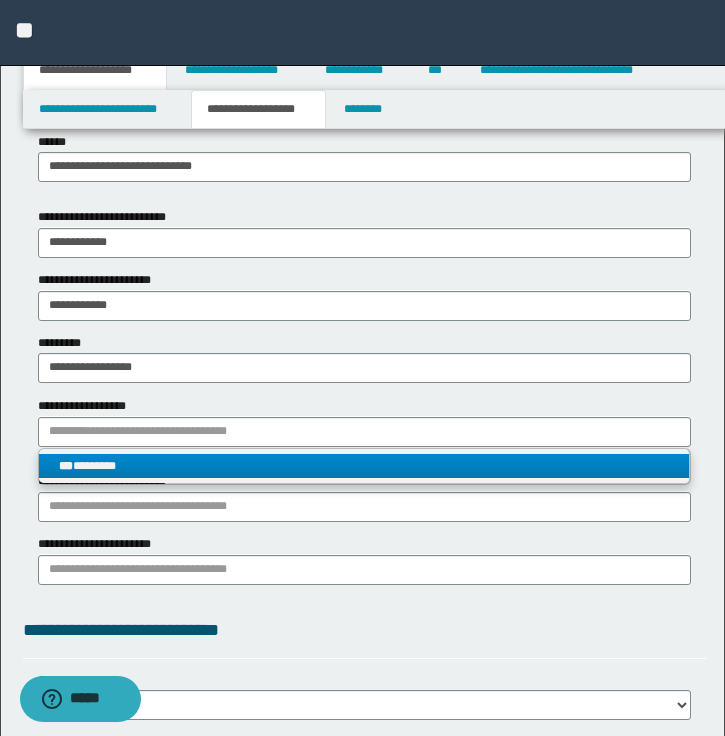 click on "*** ********" at bounding box center (364, 466) 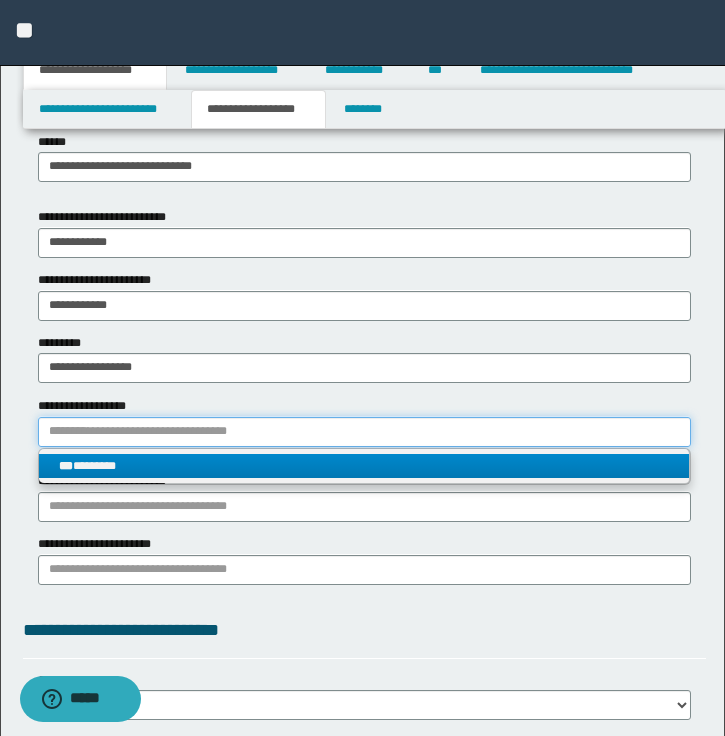 type 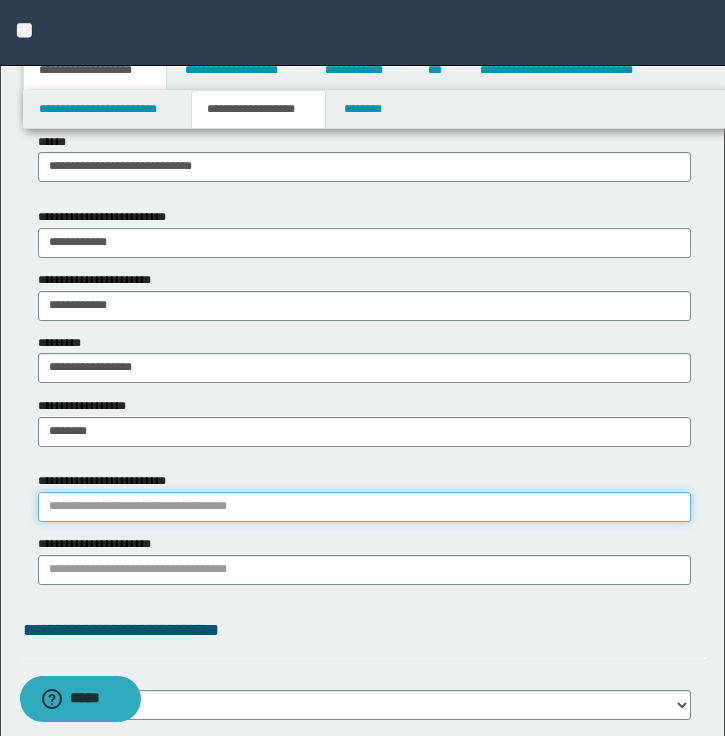 click on "**********" at bounding box center (364, 507) 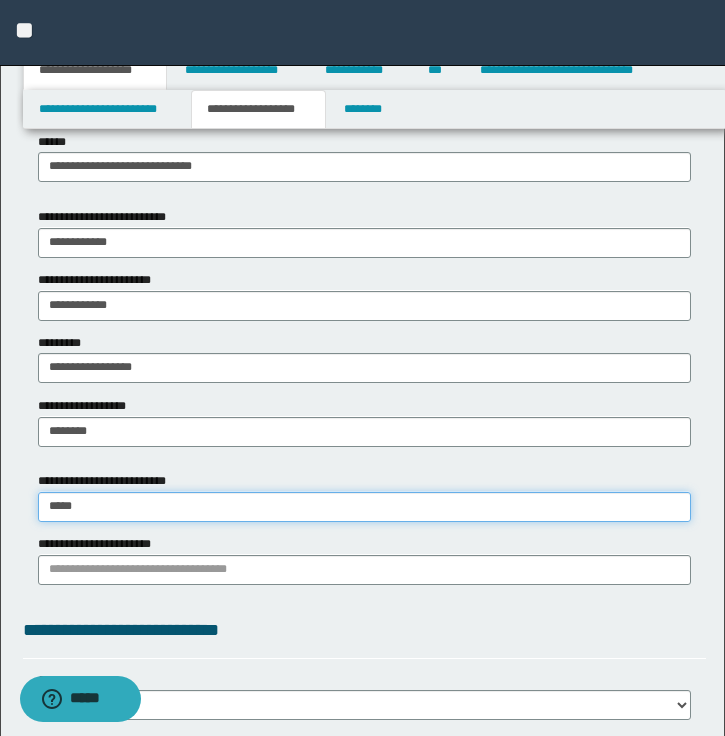 type on "******" 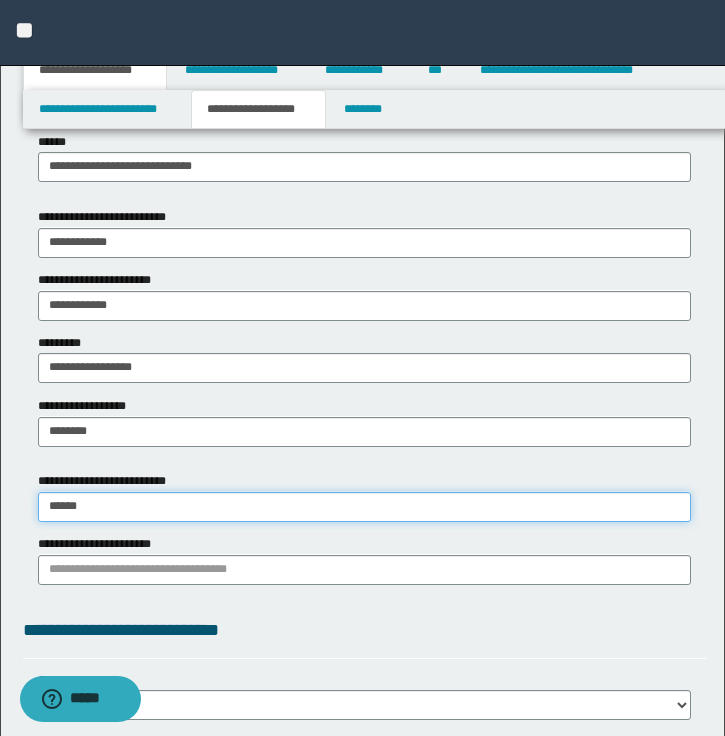 type on "******" 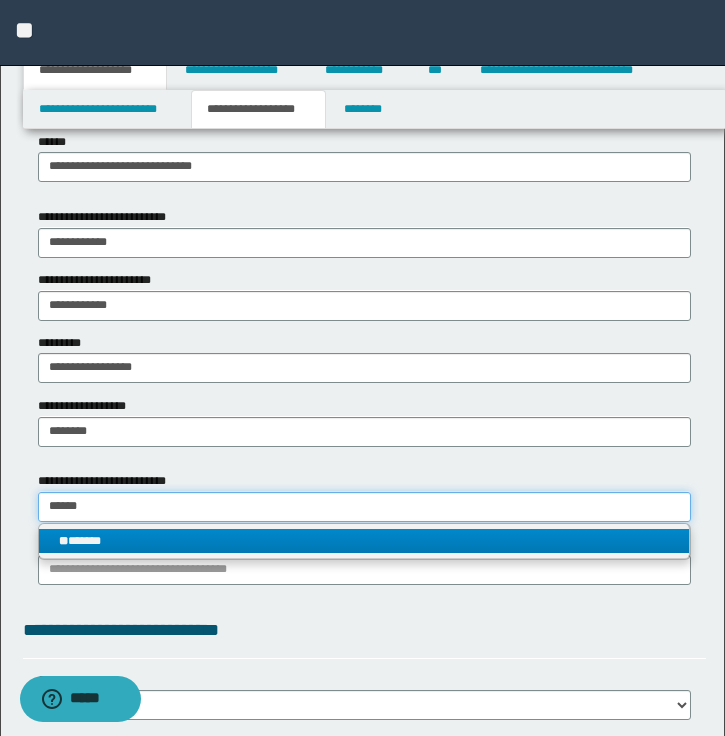 type on "******" 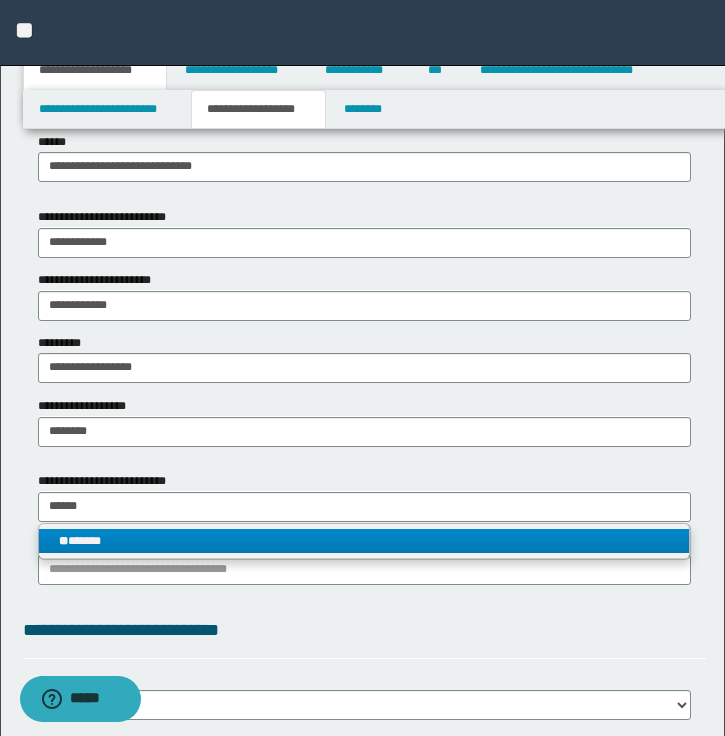 type 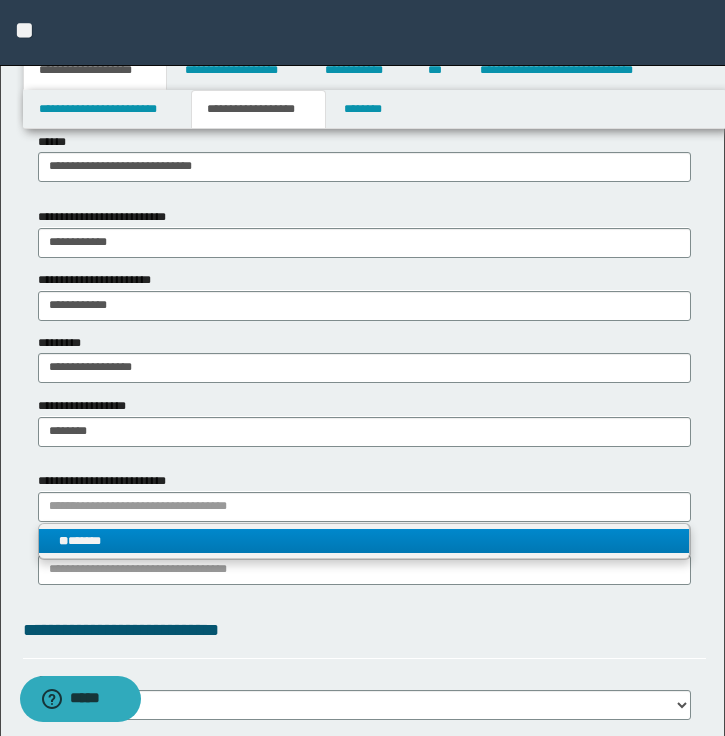 click on "** ******" at bounding box center (364, 541) 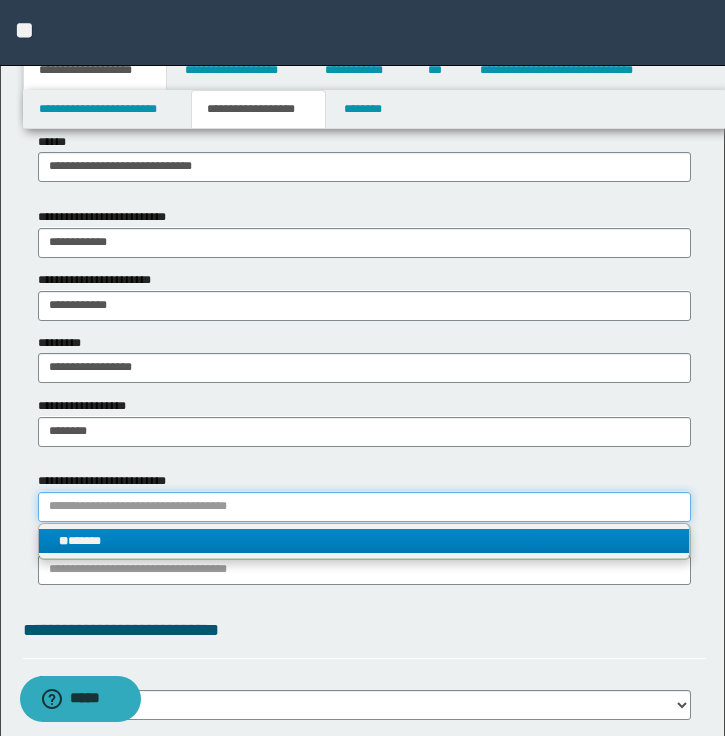 type 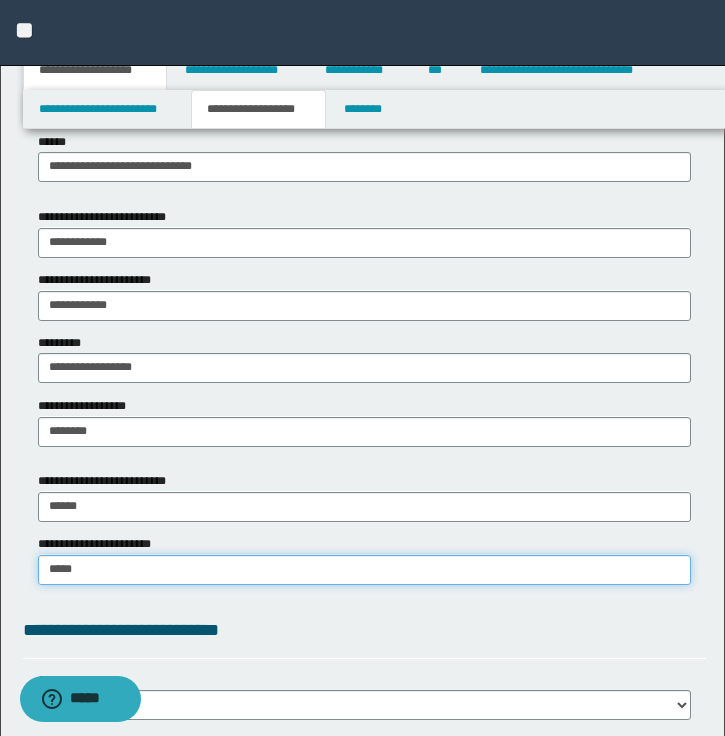 type on "******" 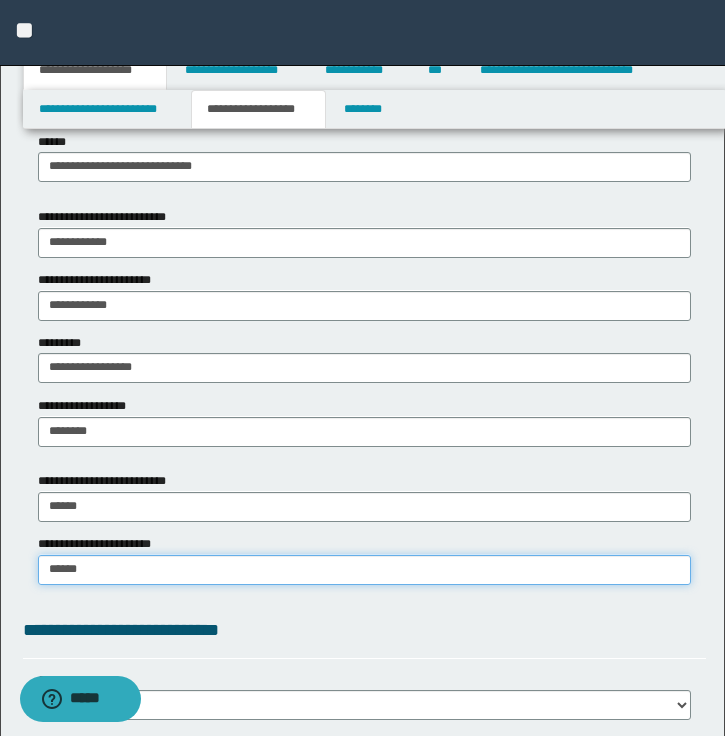 type on "******" 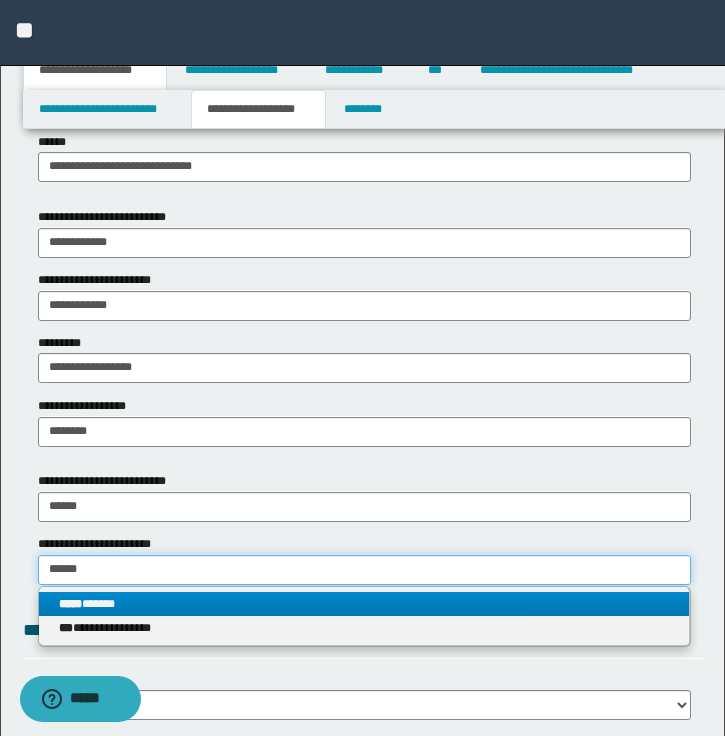 type on "******" 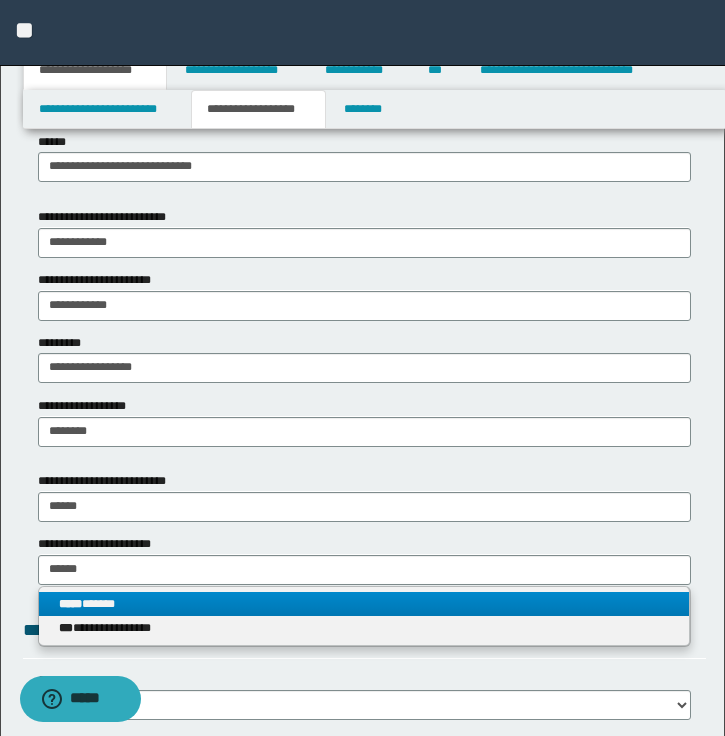 type 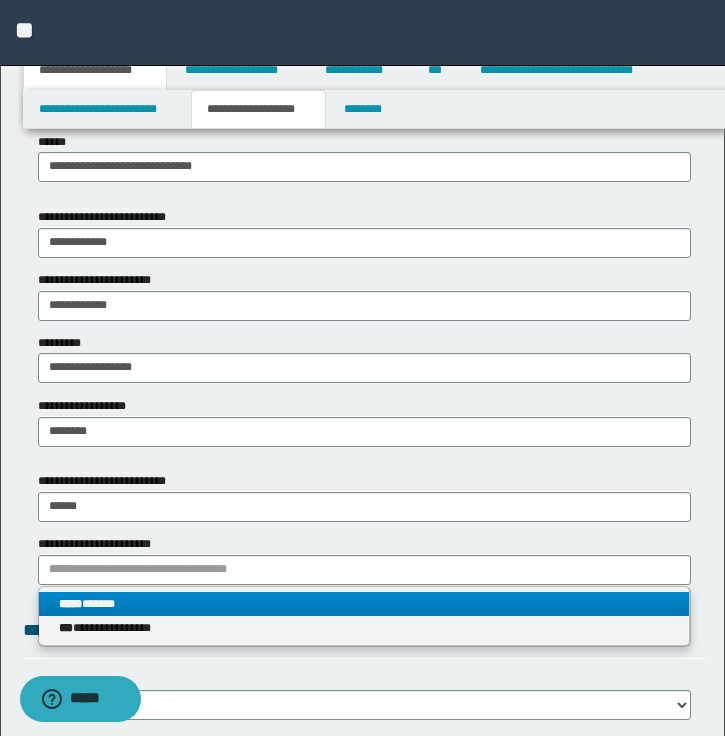 click on "***** ******" at bounding box center [364, 604] 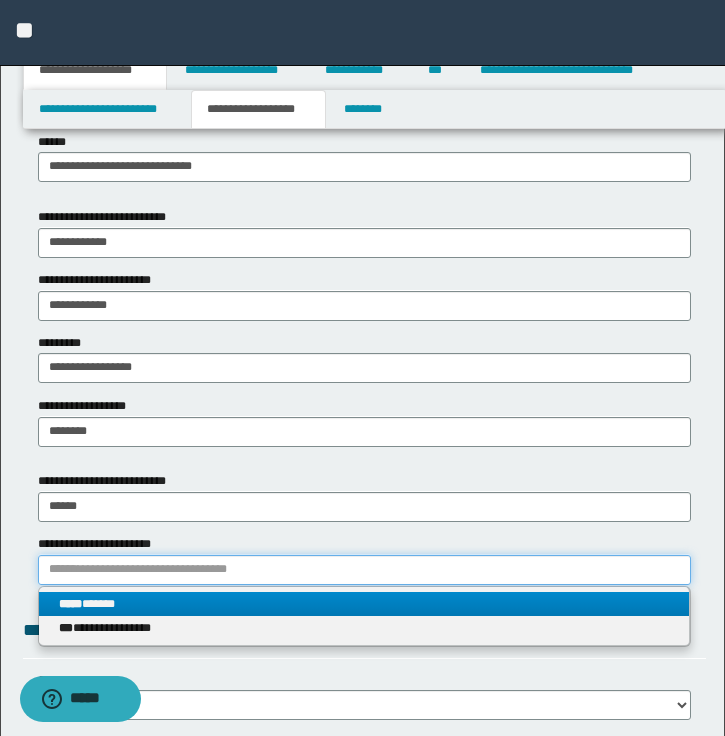 type 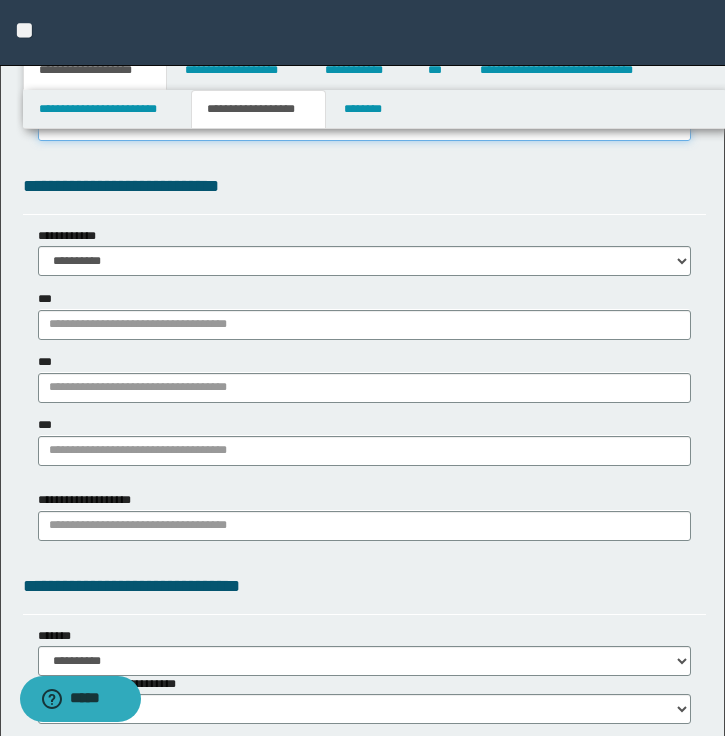scroll, scrollTop: 1503, scrollLeft: 0, axis: vertical 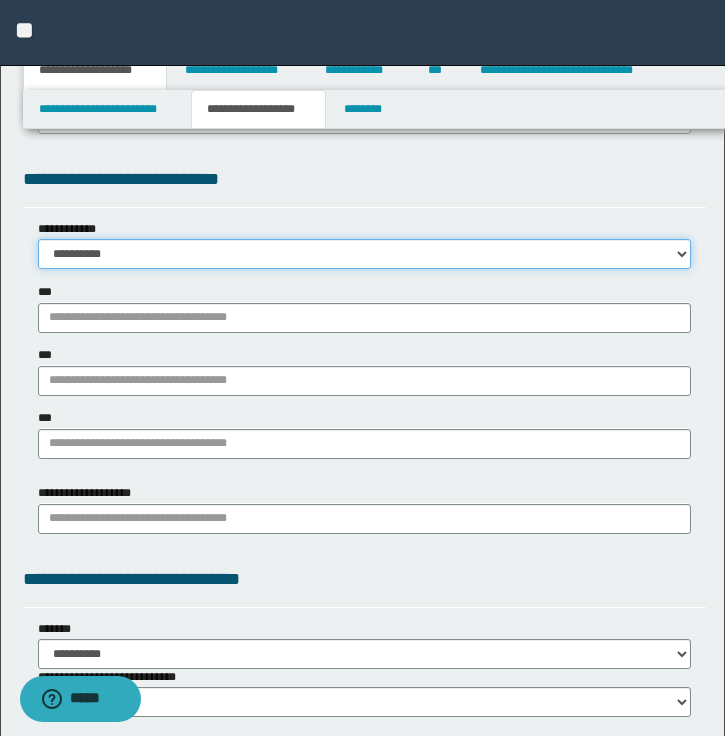 select on "**" 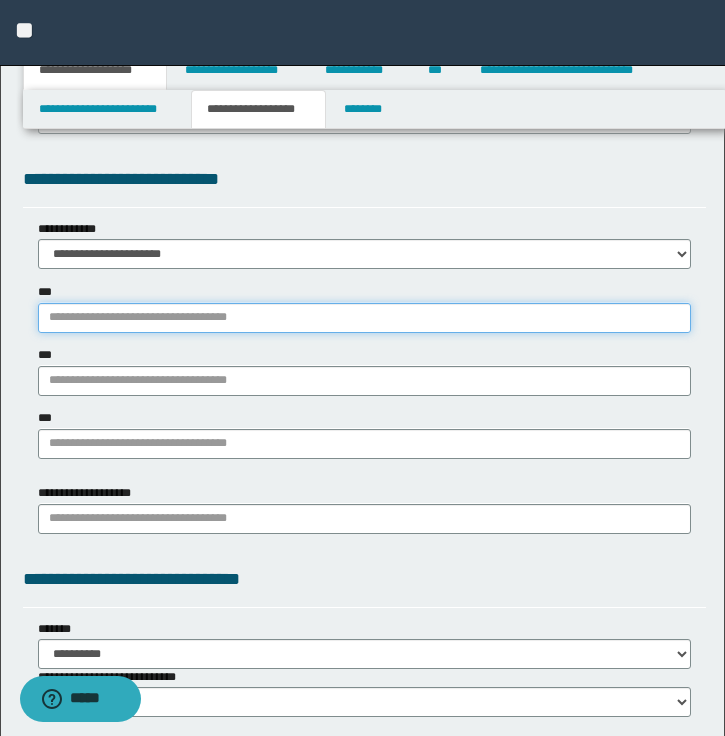 click on "***" at bounding box center (364, 318) 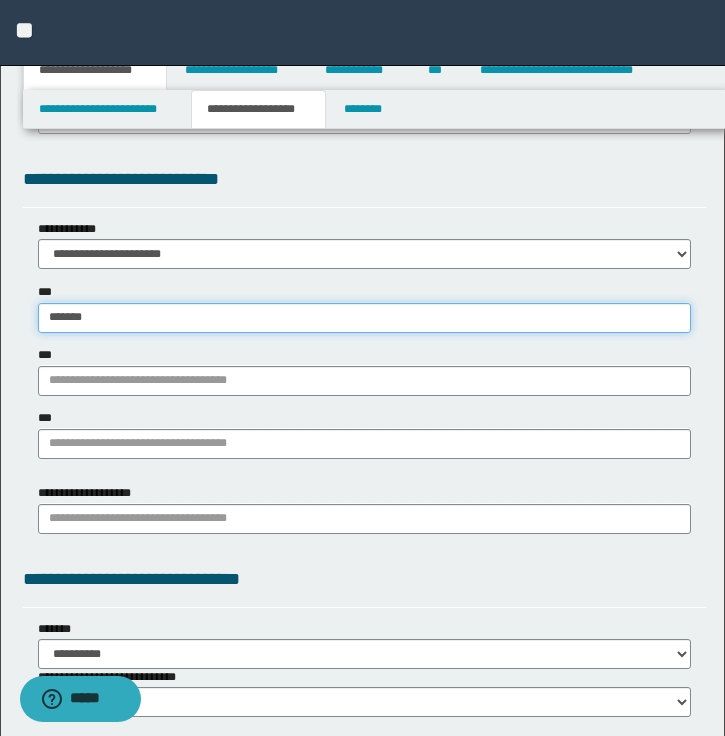 type on "*******" 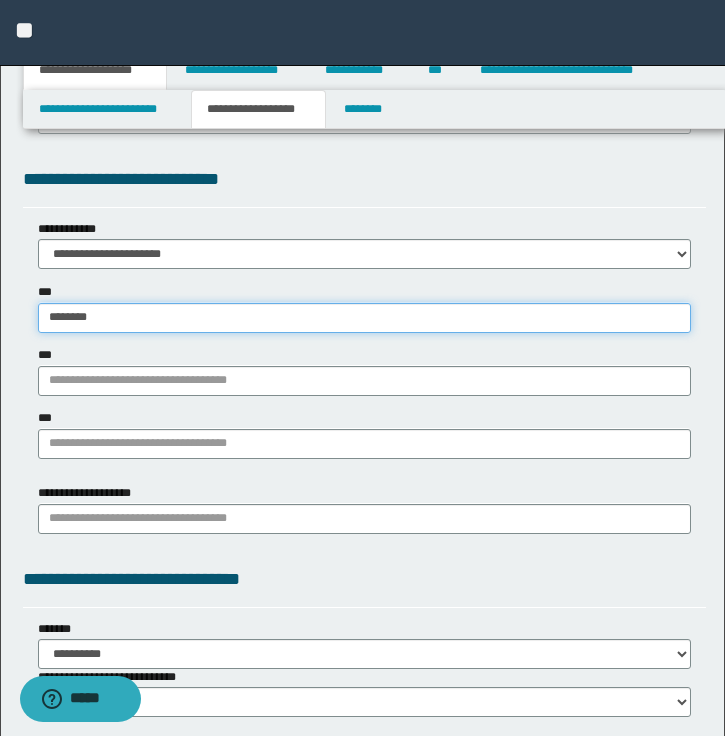 type on "*******" 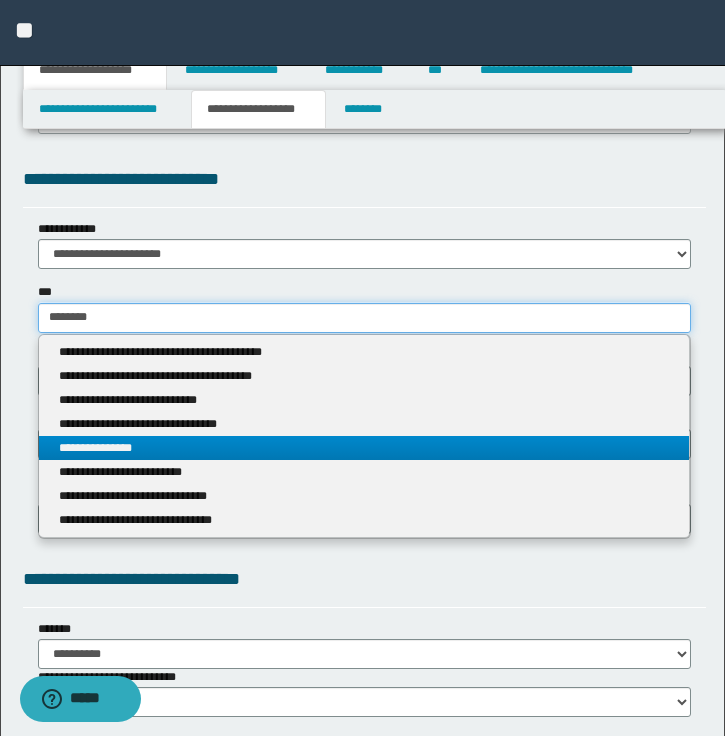 type on "*******" 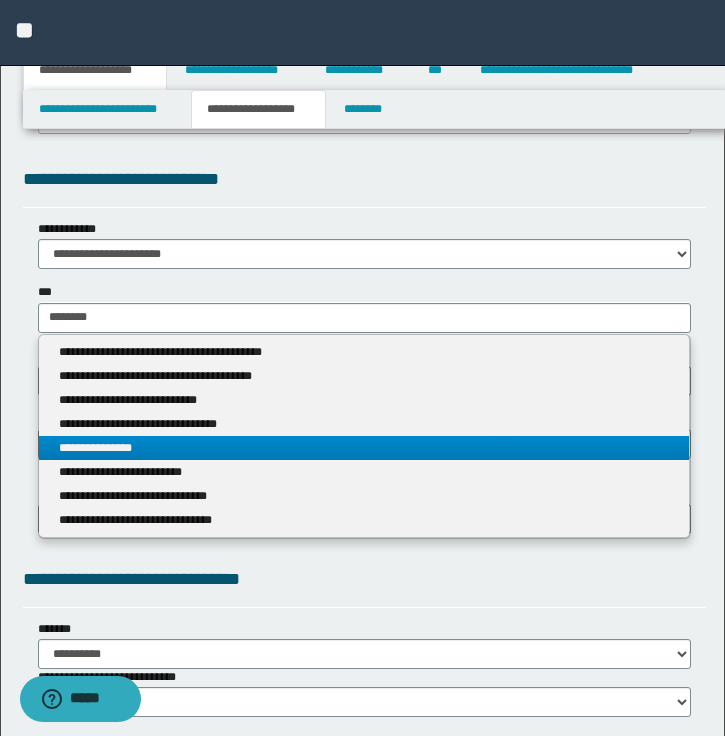 type 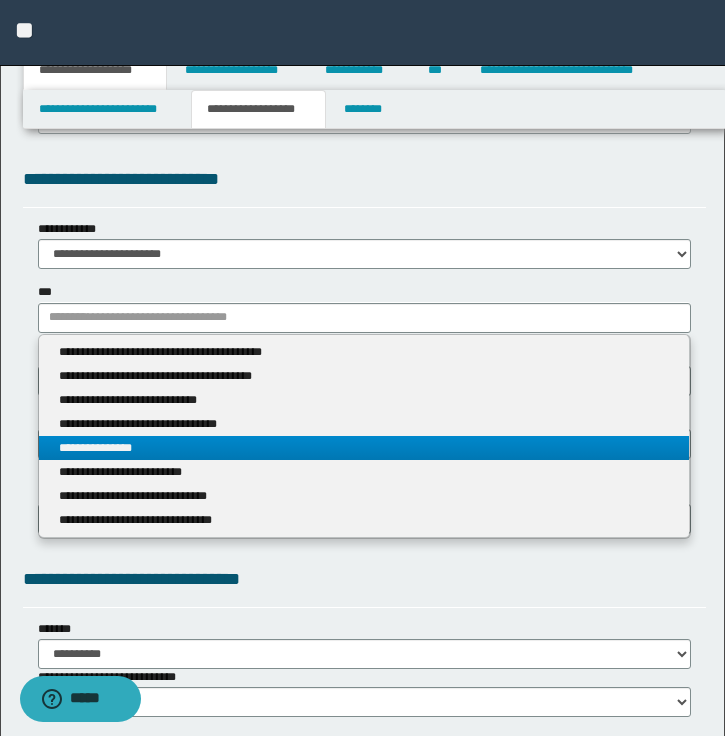 click on "**********" at bounding box center [364, 448] 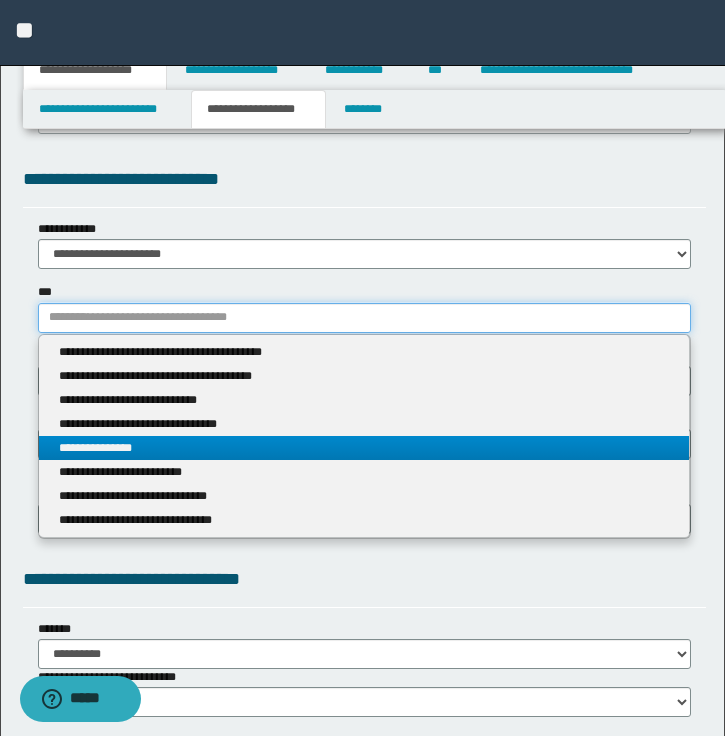 type 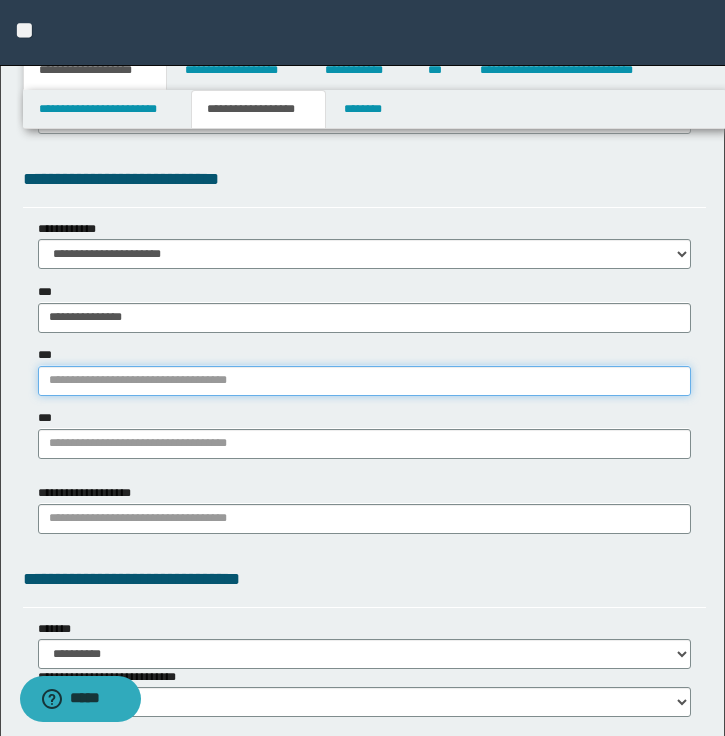 click on "***" at bounding box center (364, 381) 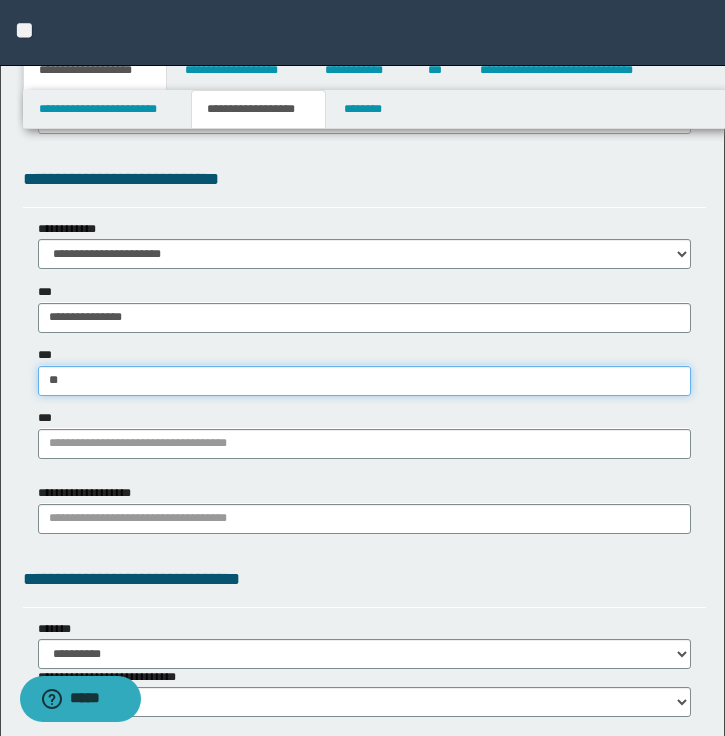 type on "***" 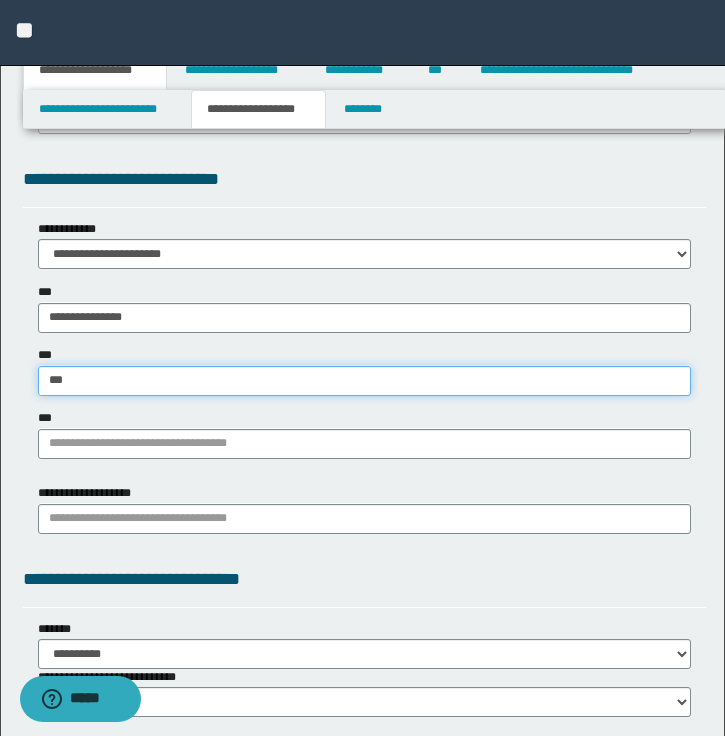 type on "***" 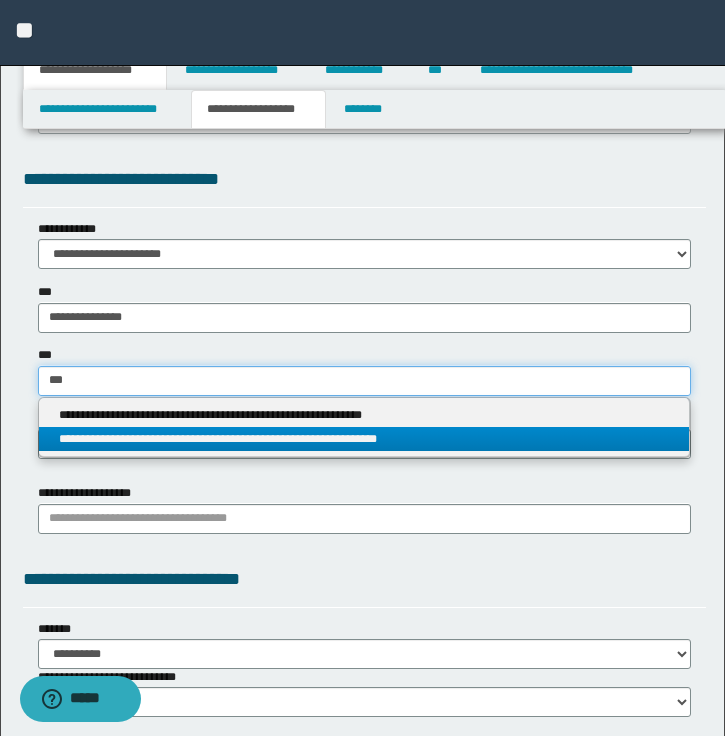 type on "***" 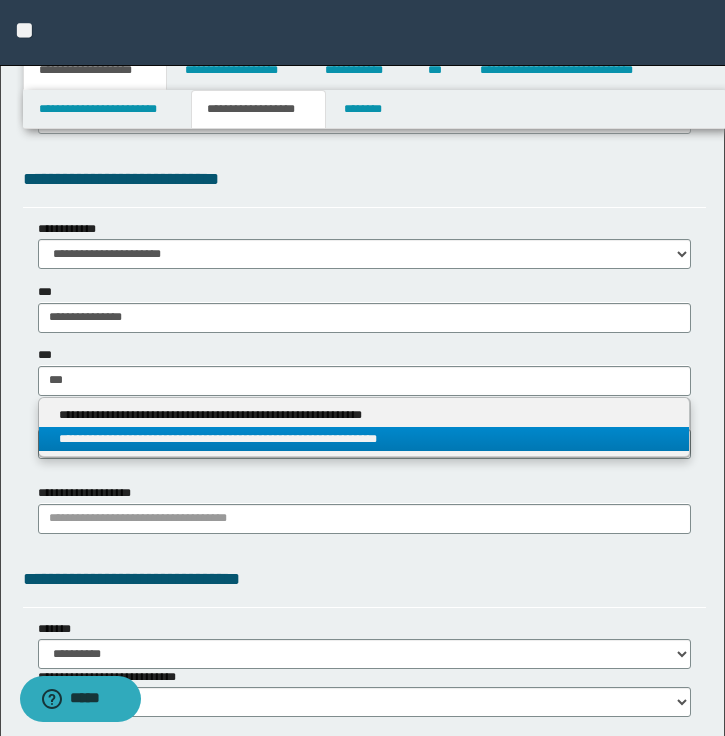 type 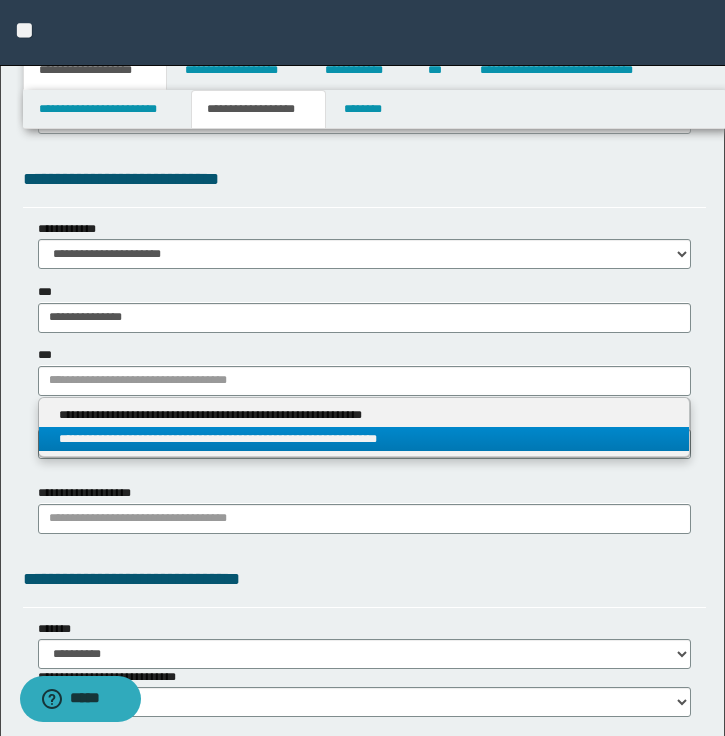 click on "**********" at bounding box center (364, 439) 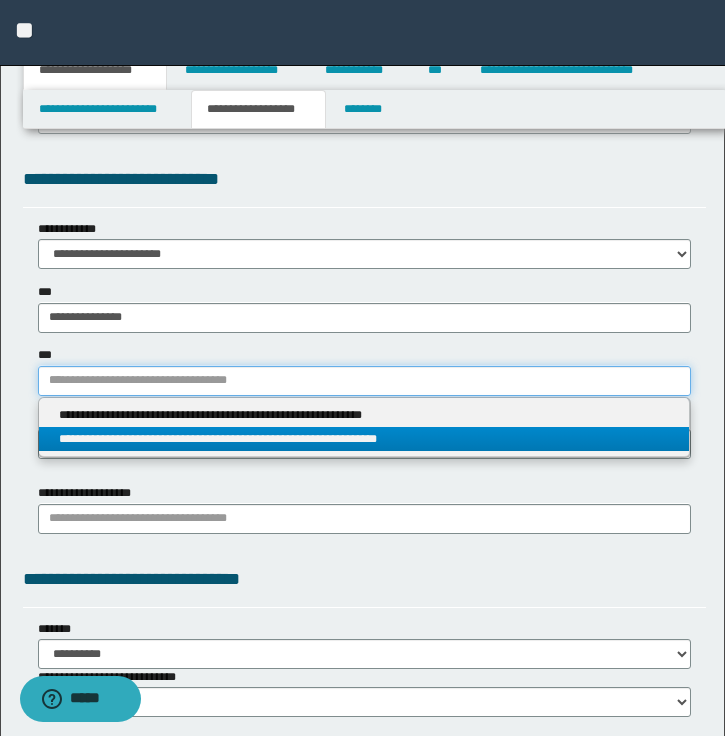 type 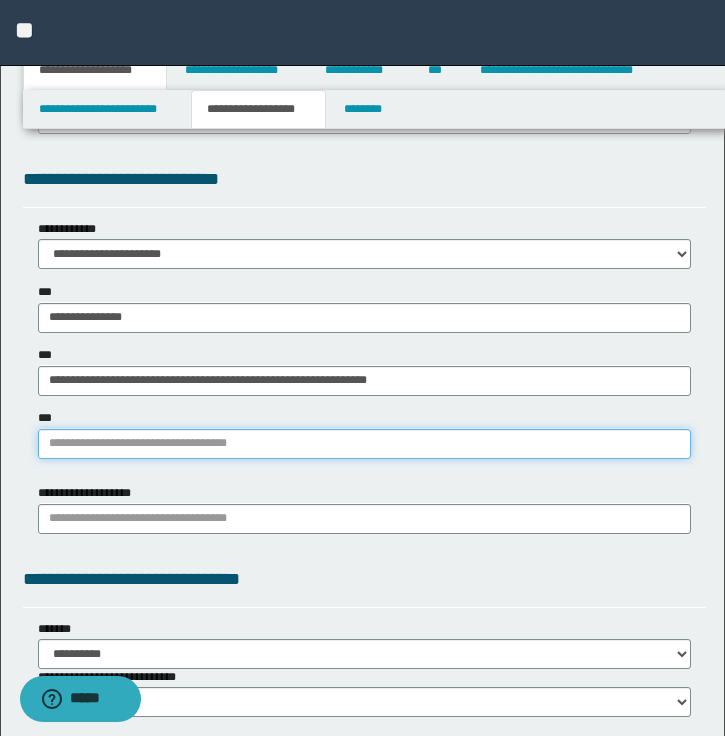 click on "***" at bounding box center [364, 444] 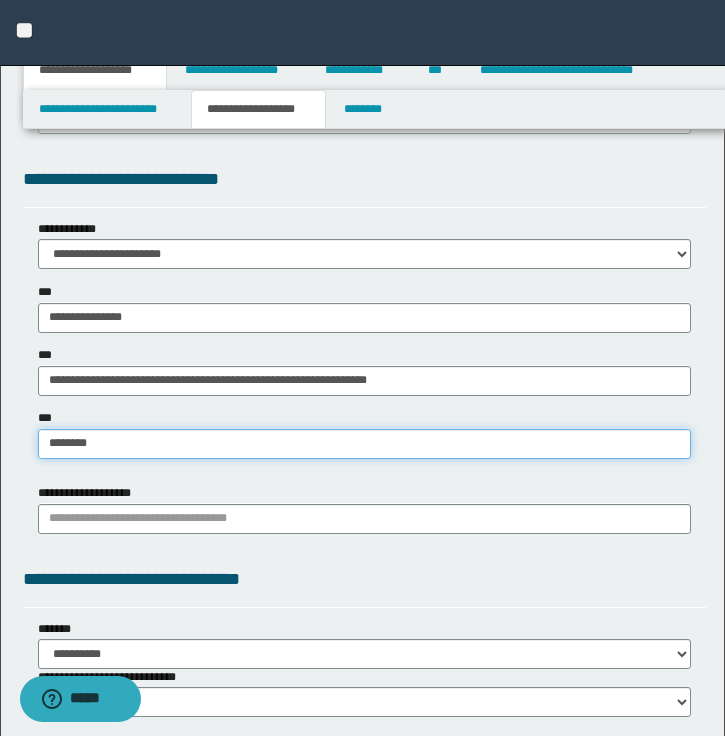 type on "*********" 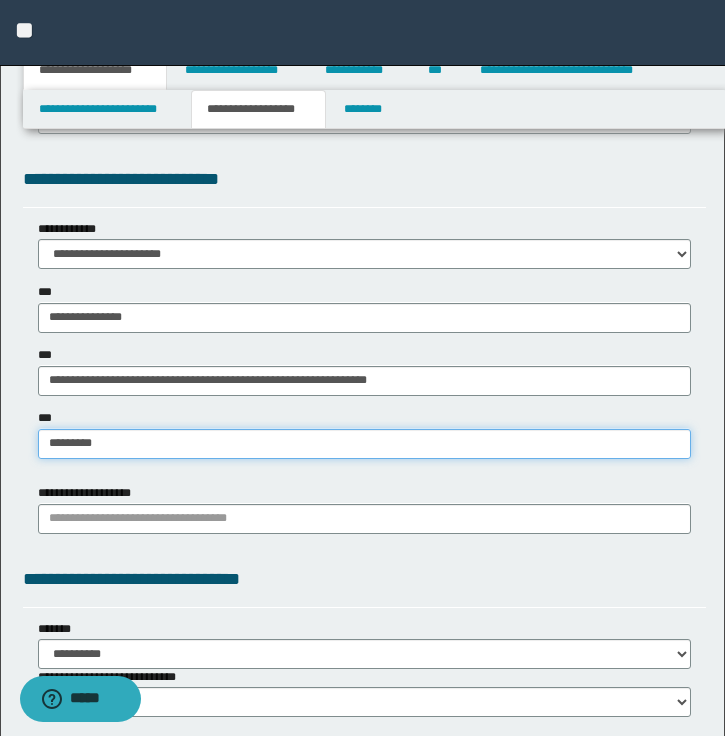 type on "*********" 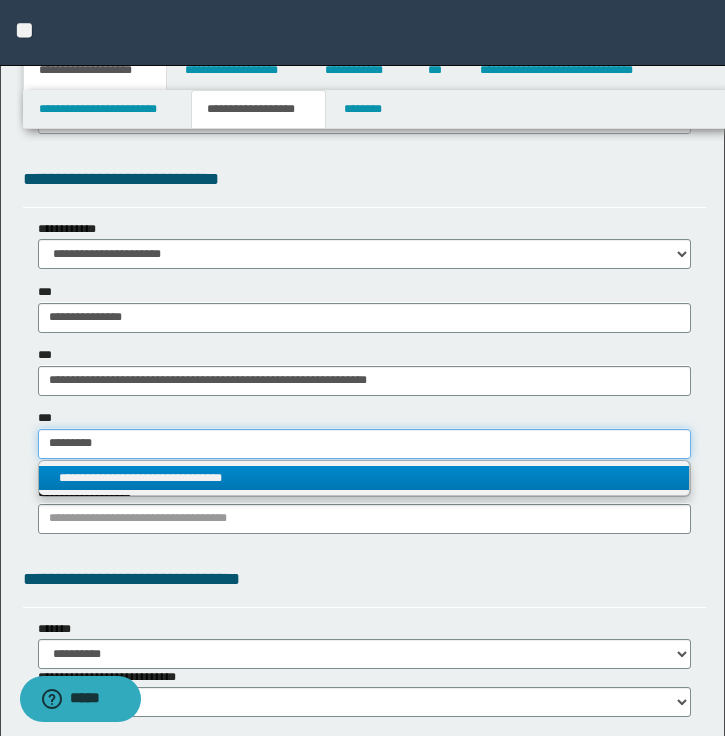 type on "*********" 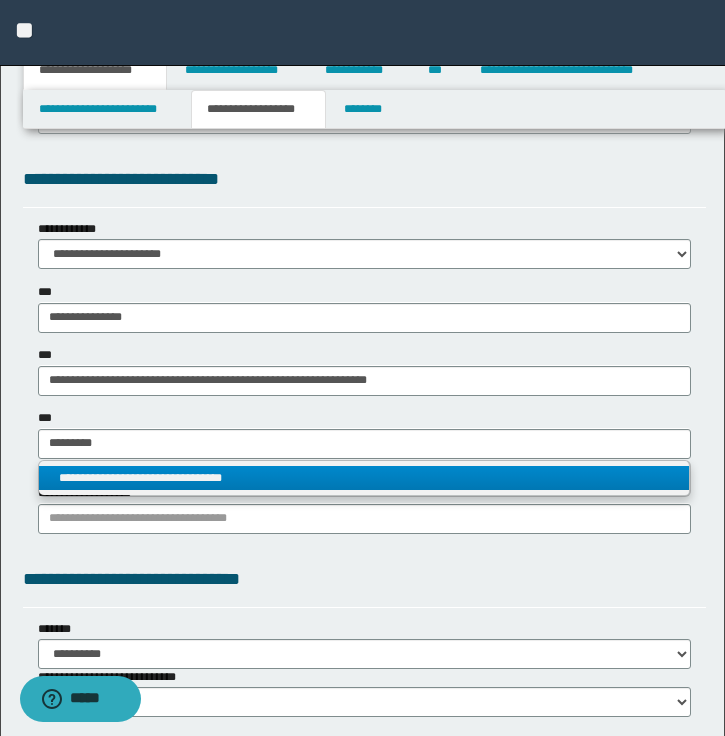type 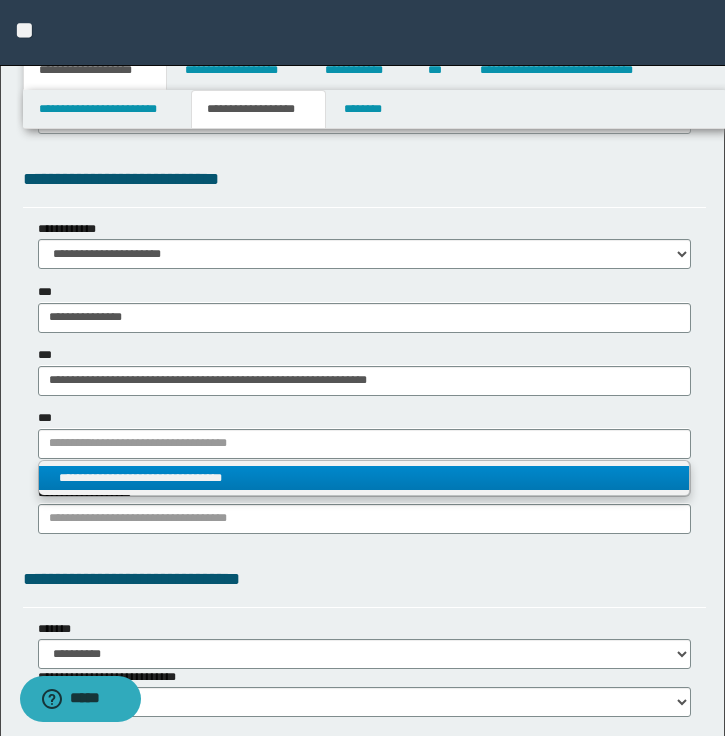 click on "**********" at bounding box center (364, 478) 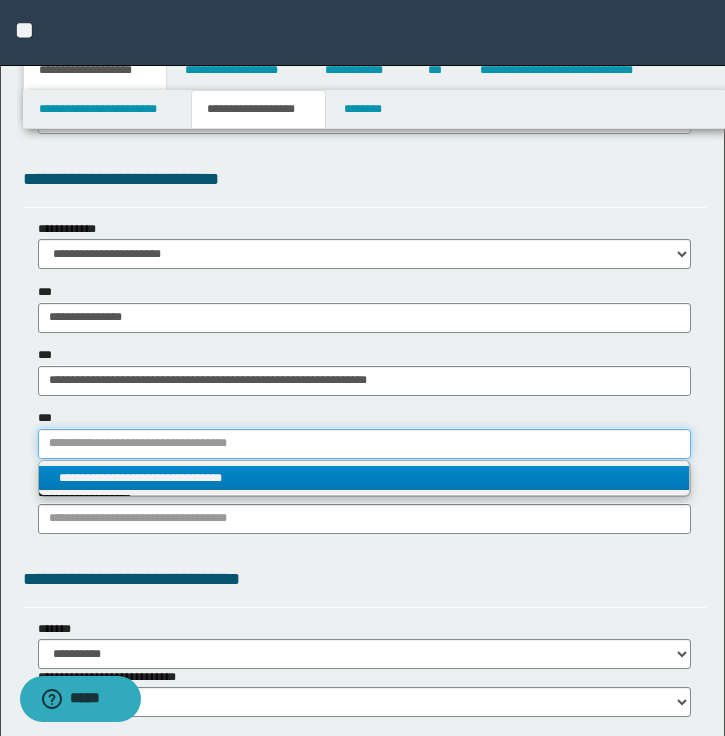 type 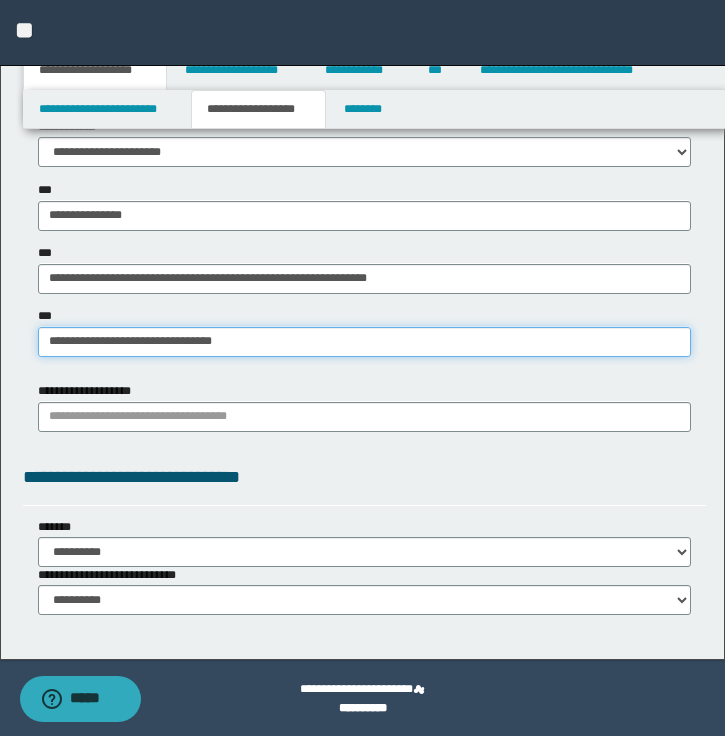 scroll, scrollTop: 1605, scrollLeft: 0, axis: vertical 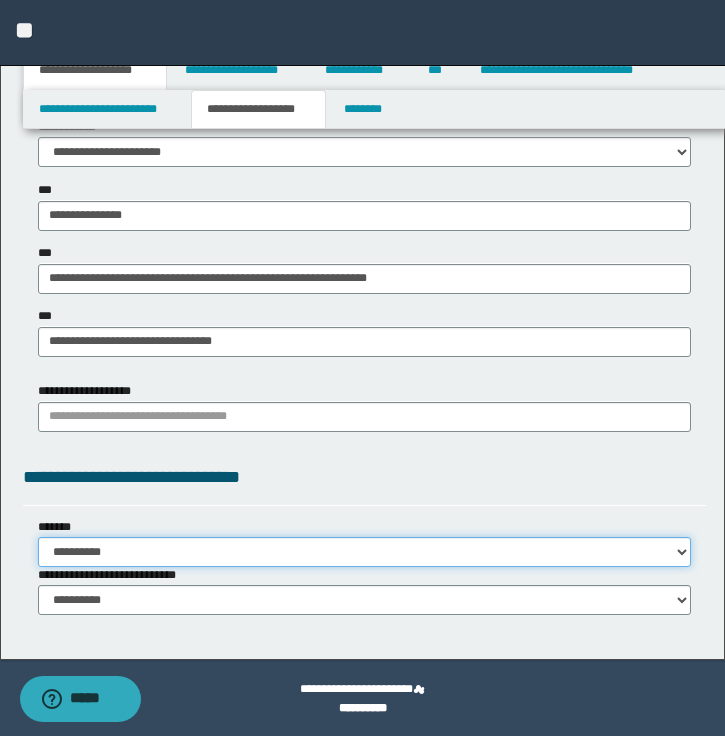 select on "*" 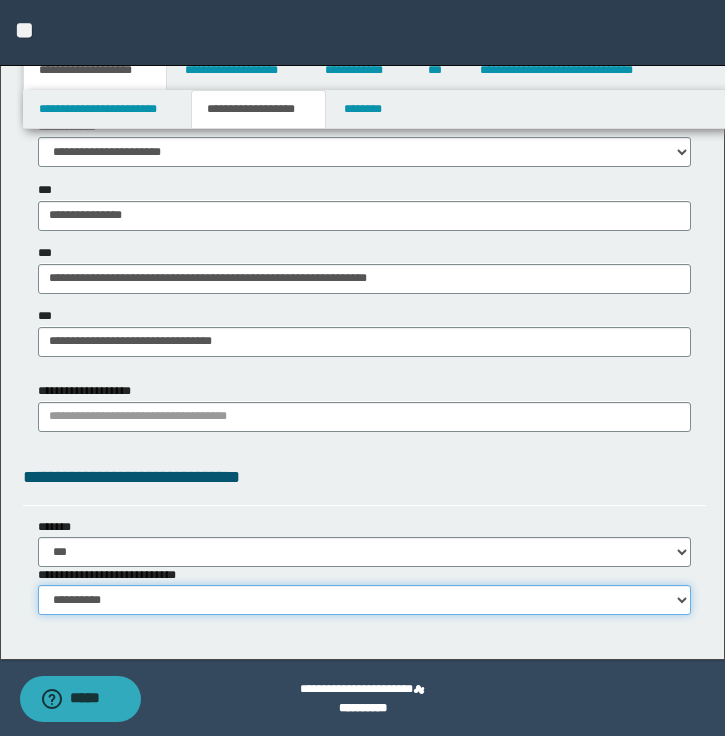 select on "*" 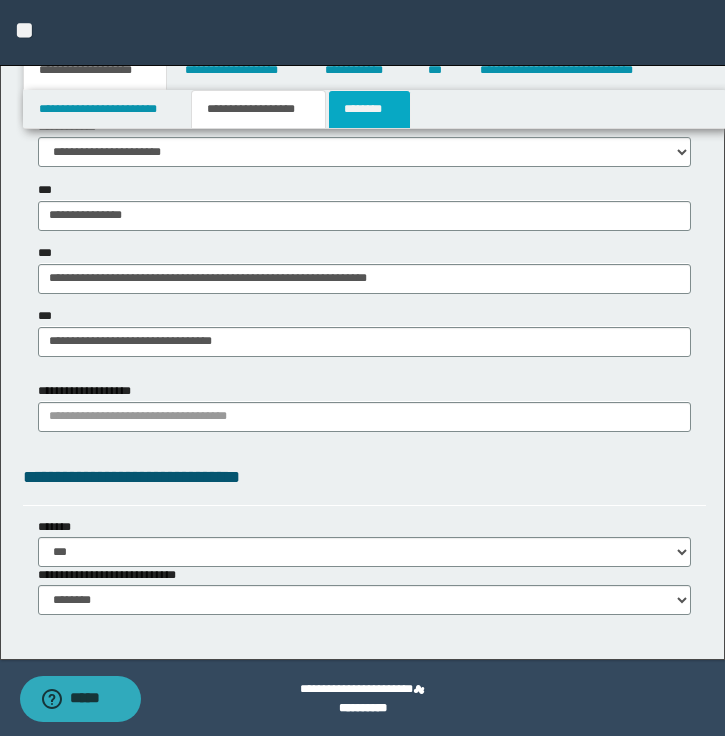 click on "********" at bounding box center [369, 109] 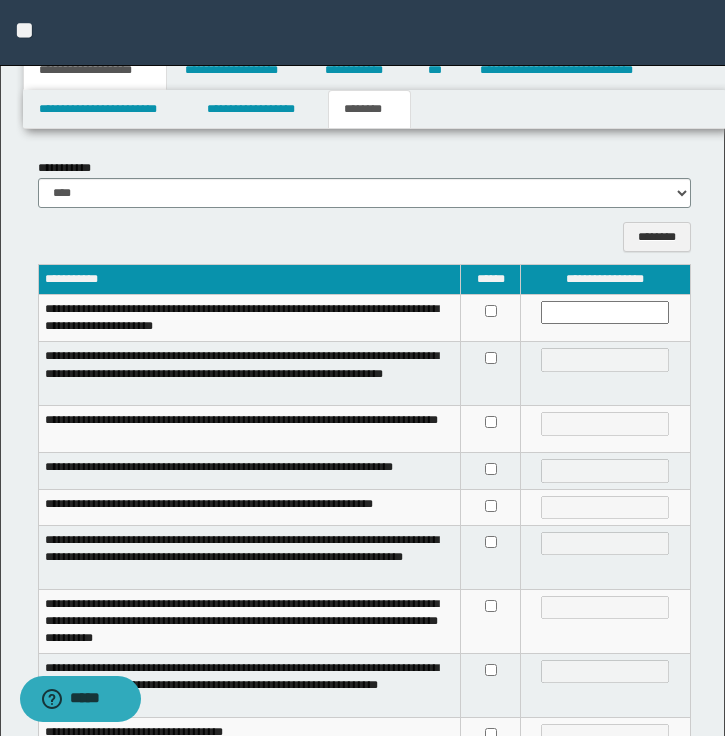 scroll, scrollTop: 0, scrollLeft: 0, axis: both 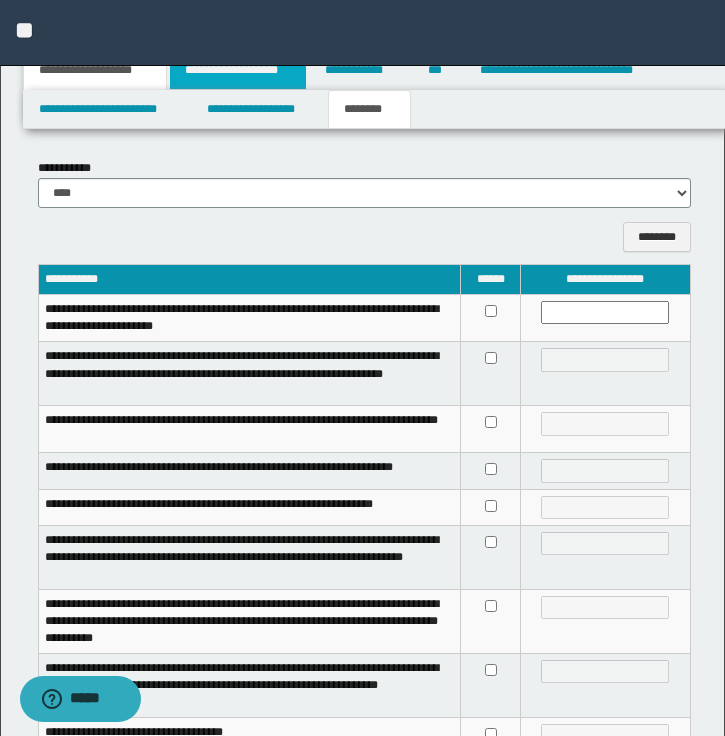 click on "**********" at bounding box center [238, 70] 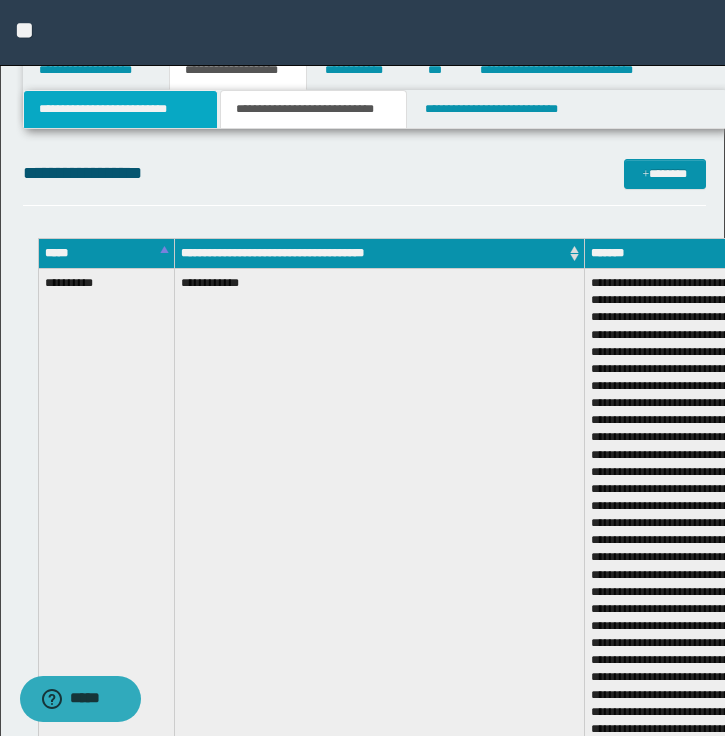 click on "**********" at bounding box center (120, 109) 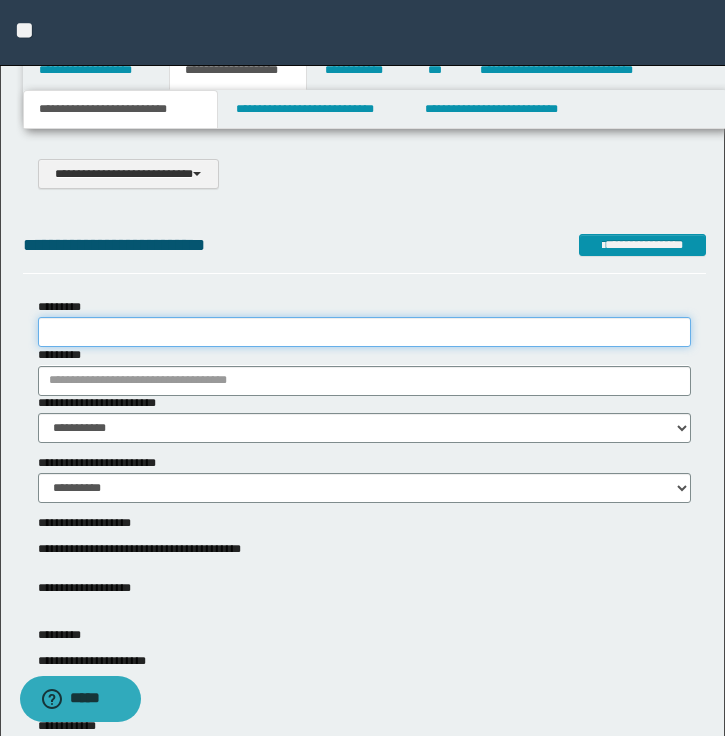 click on "*********" at bounding box center [364, 332] 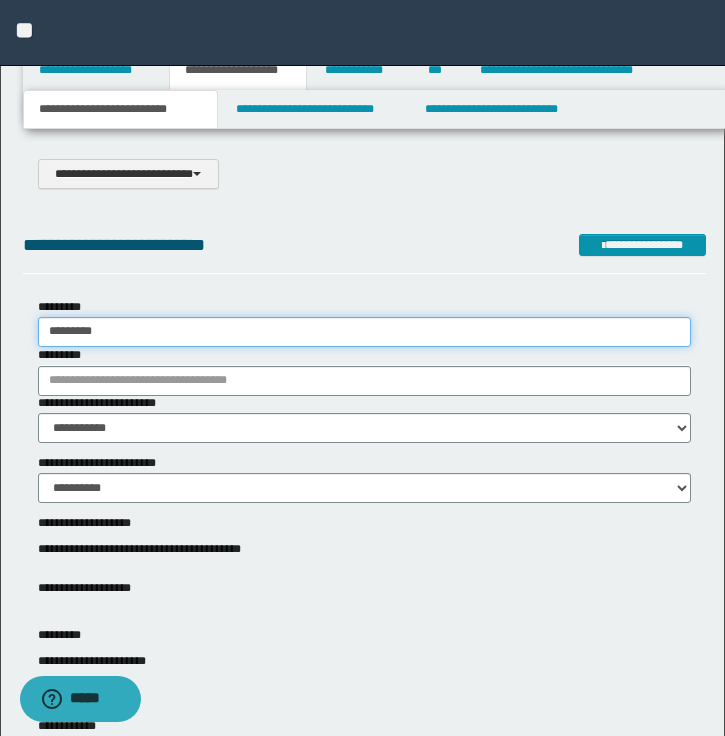 type on "*********" 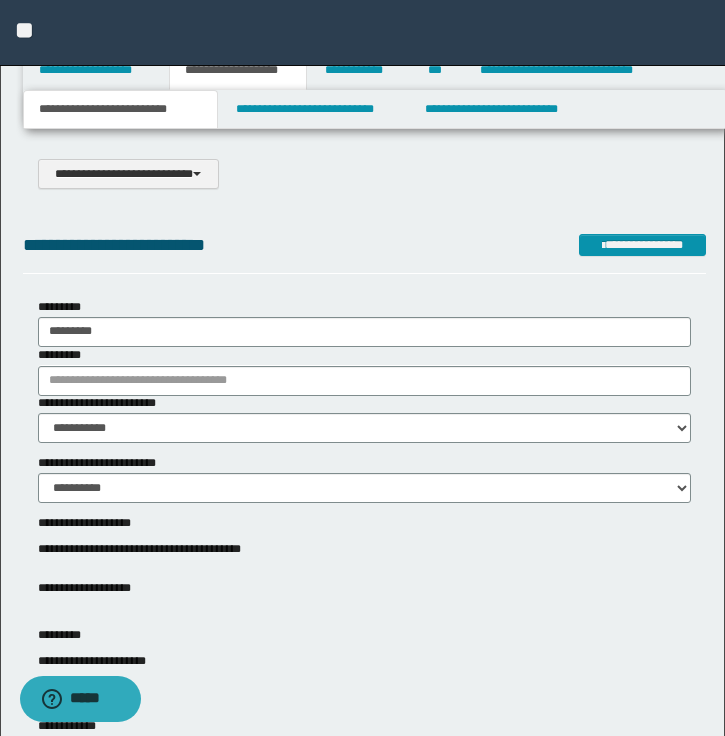 click on "**********" at bounding box center [364, 245] 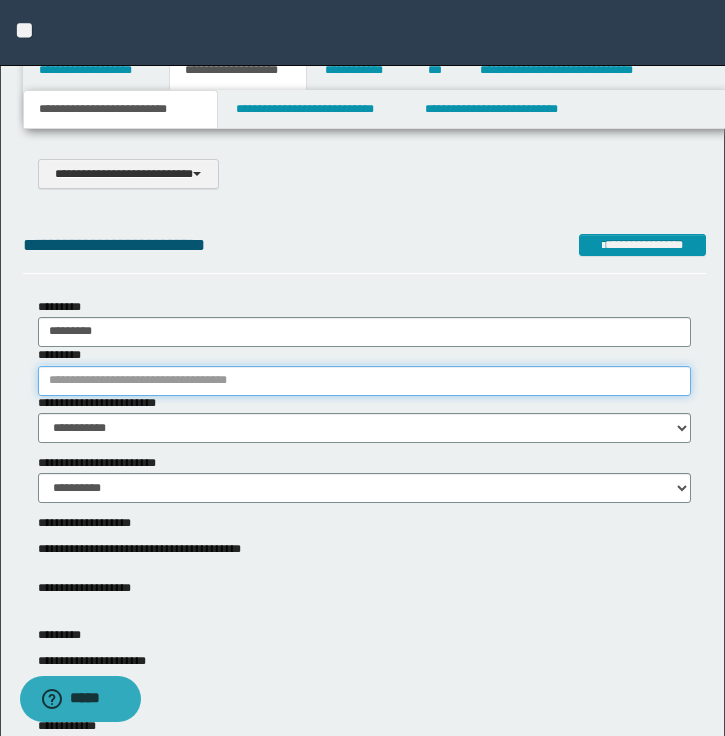 click on "*********" at bounding box center (364, 381) 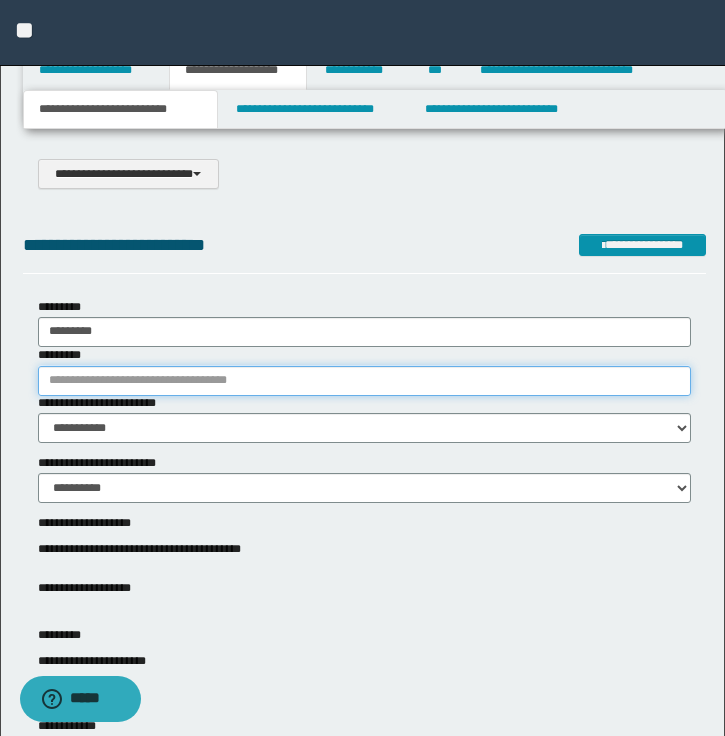 paste on "**********" 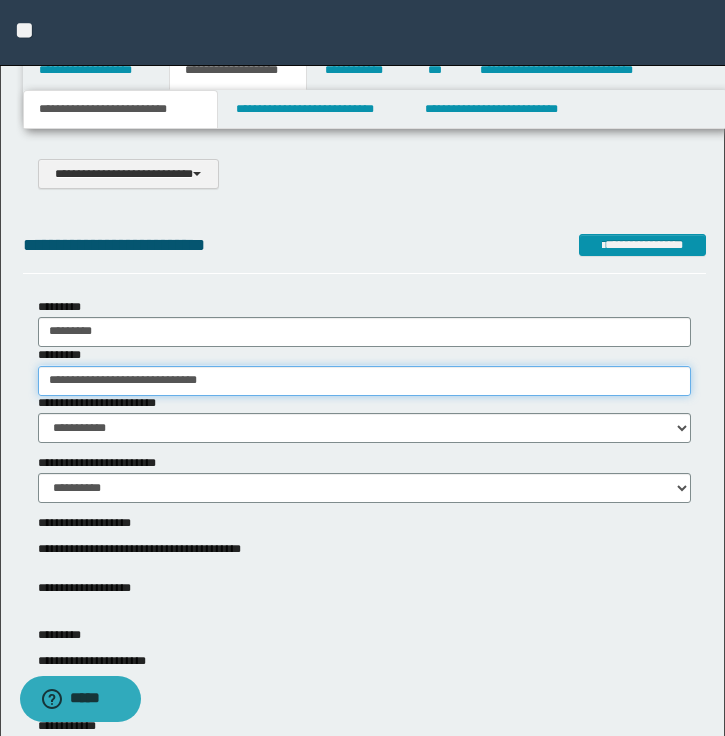 type on "**********" 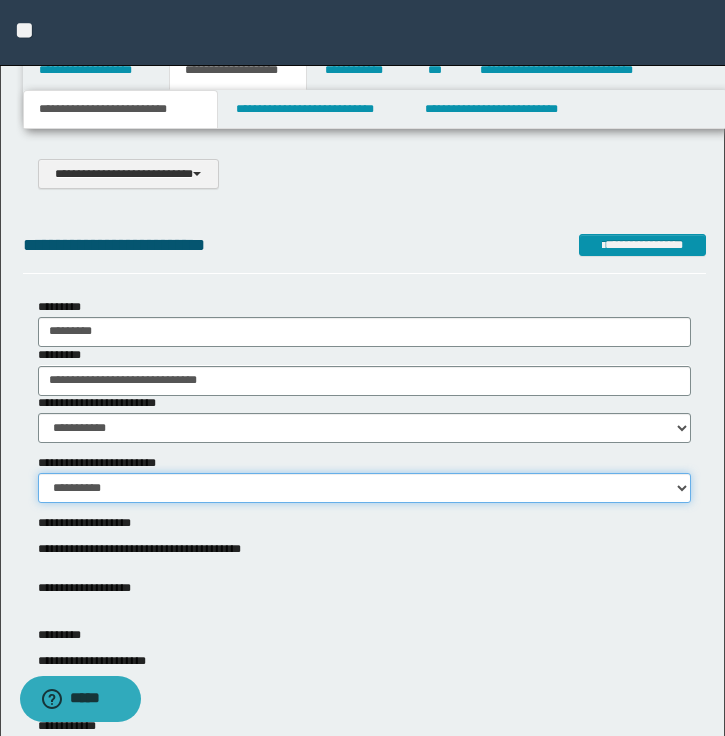 select on "*" 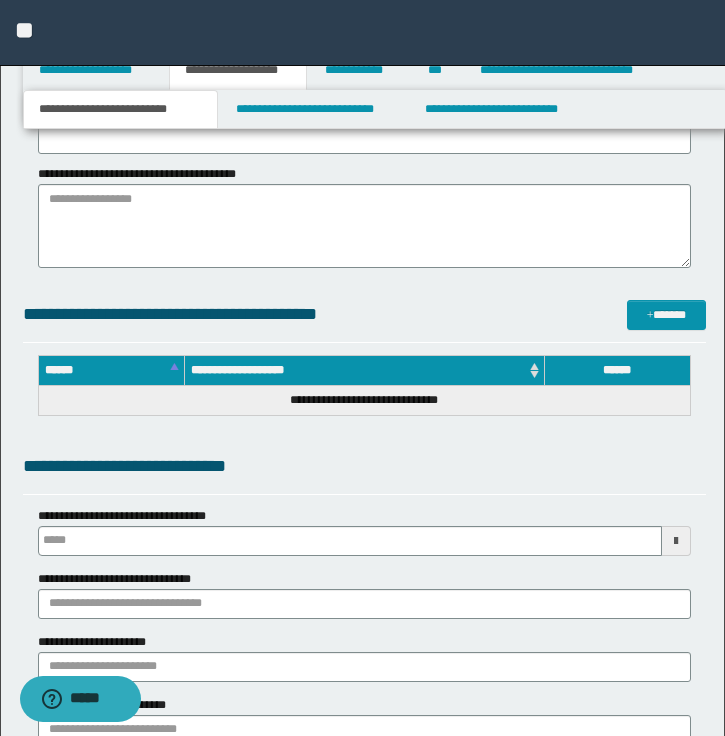 type 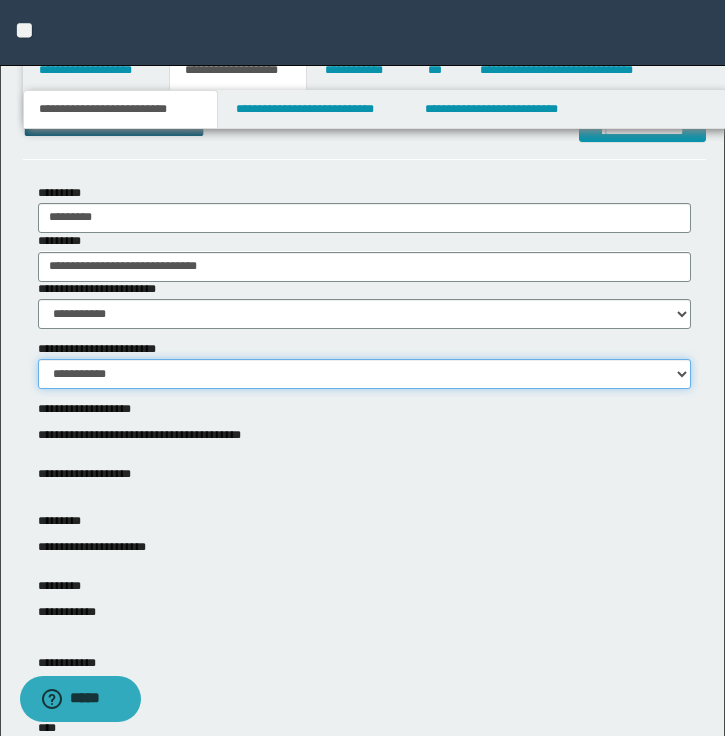 scroll, scrollTop: 100, scrollLeft: 0, axis: vertical 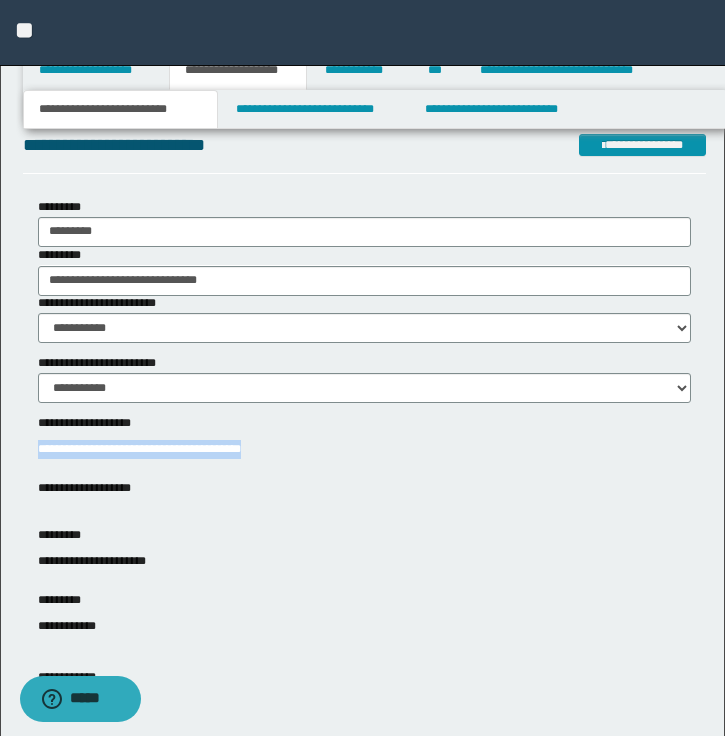 drag, startPoint x: 370, startPoint y: 451, endPoint x: 21, endPoint y: 442, distance: 349.11603 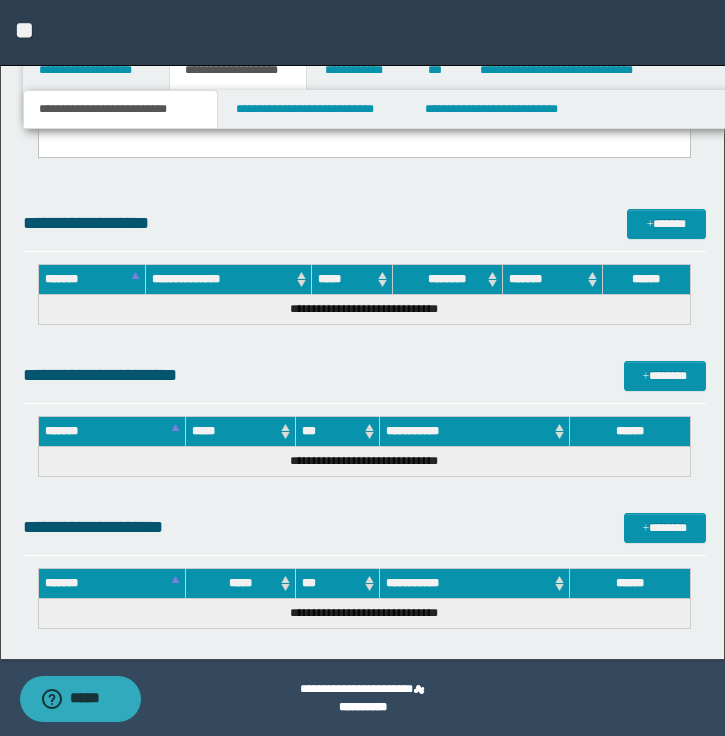 scroll, scrollTop: 2078, scrollLeft: 0, axis: vertical 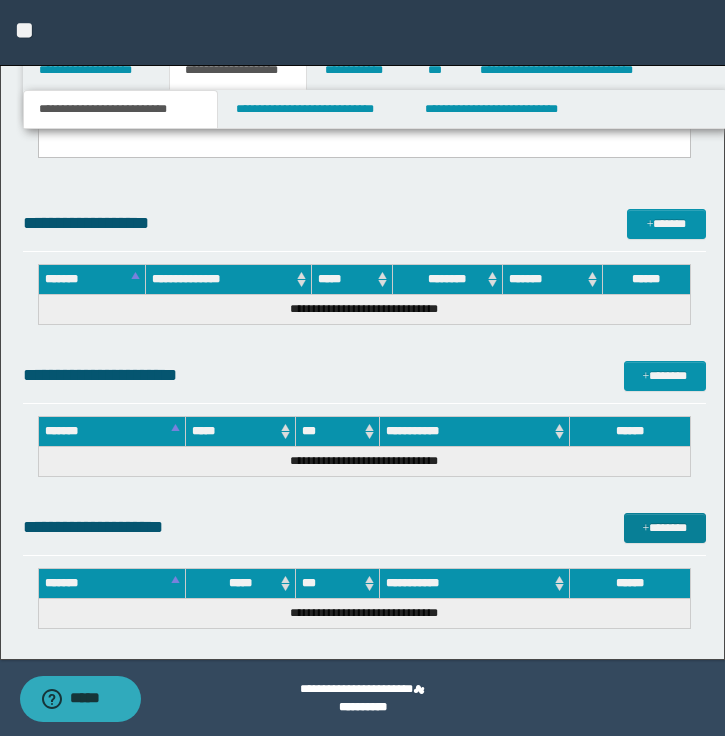 click on "*******" at bounding box center (665, 528) 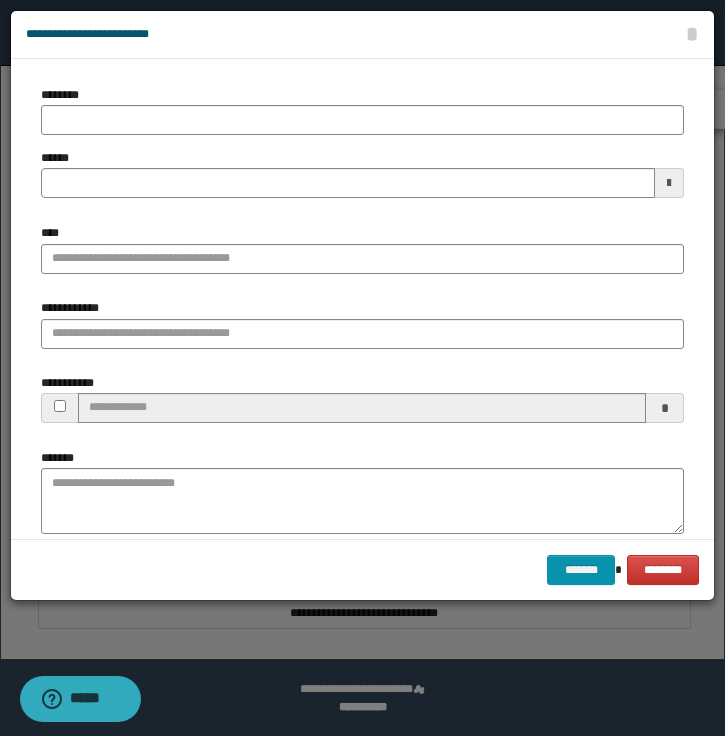 type 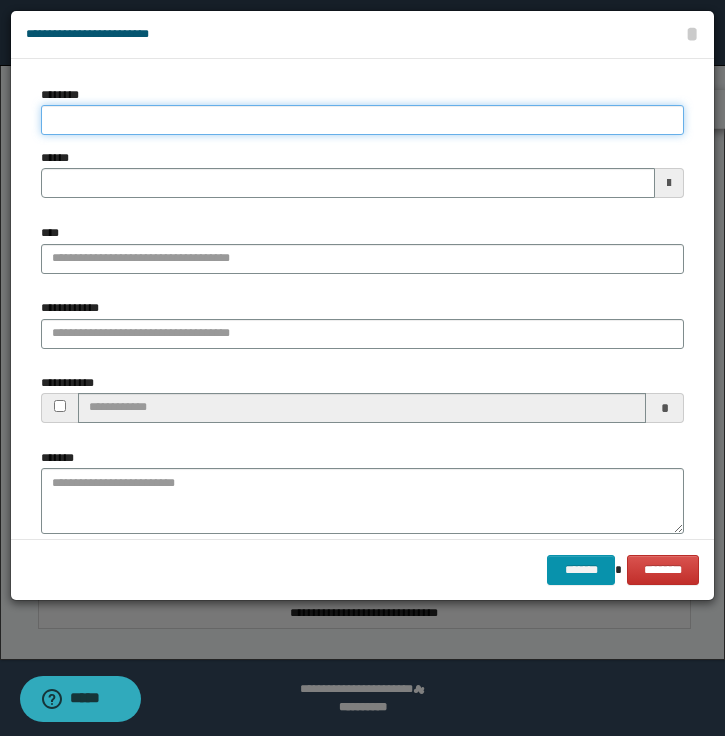 click on "********" at bounding box center [362, 120] 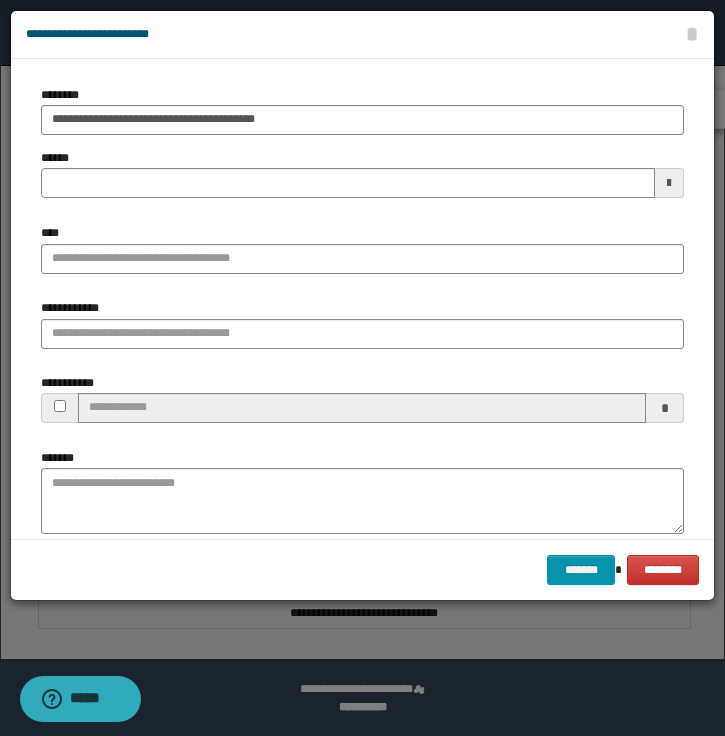 type 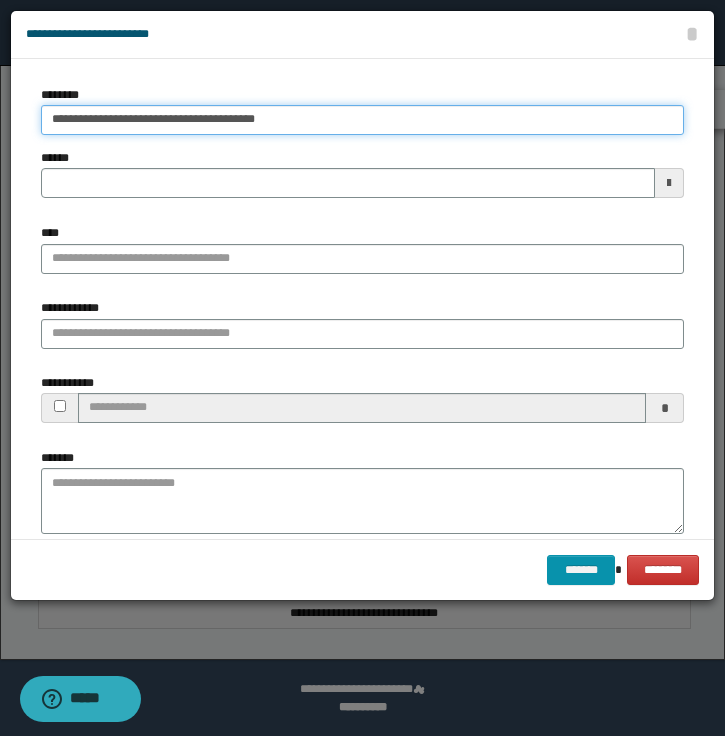 type on "**********" 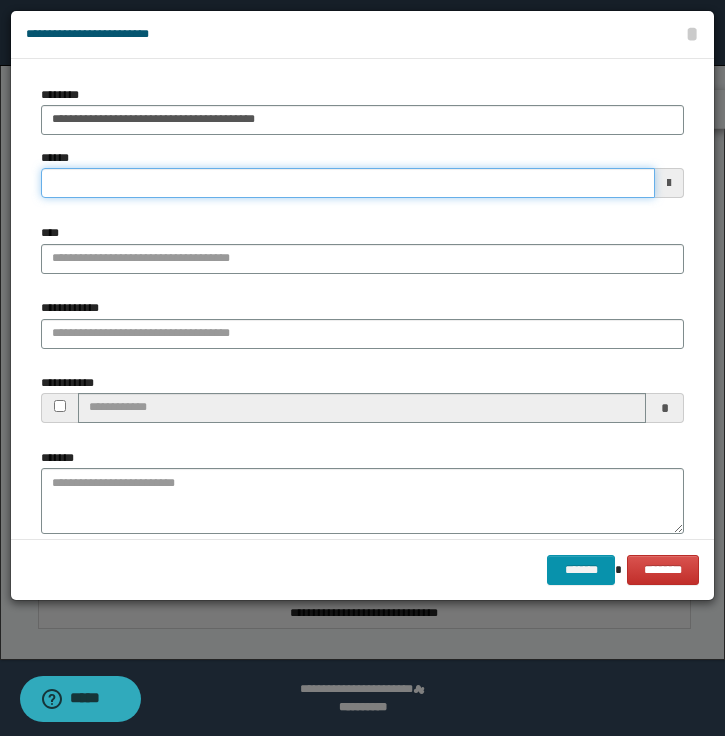 click on "******" at bounding box center (348, 183) 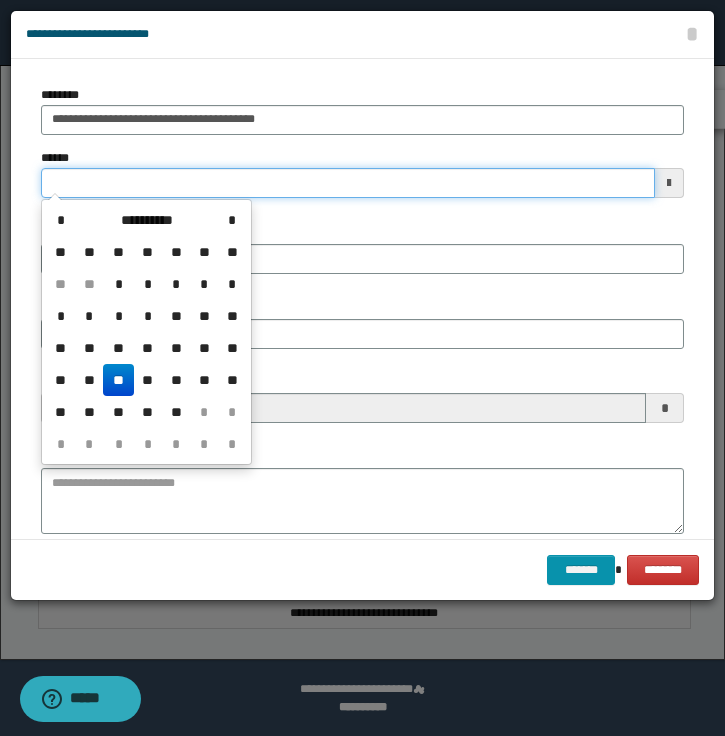 click on "******" at bounding box center (348, 183) 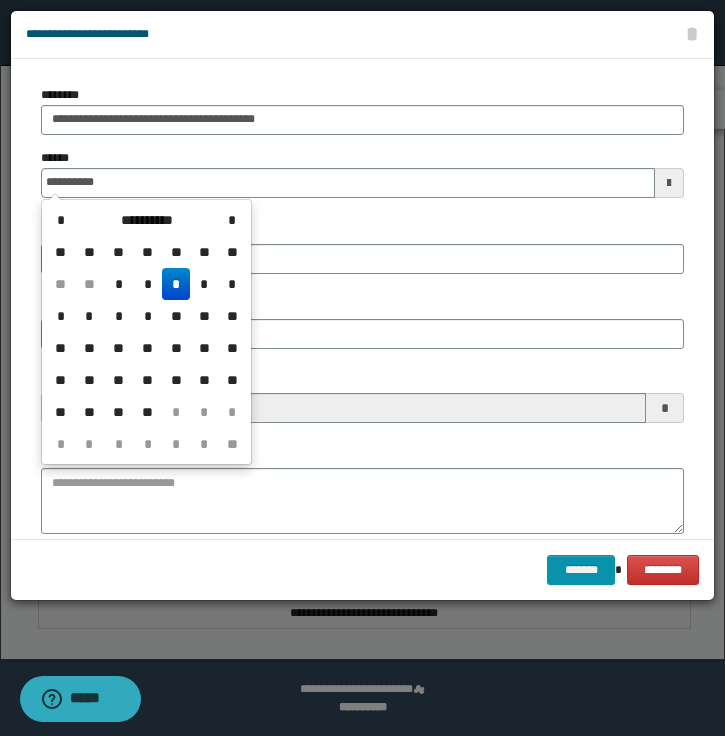 type on "**********" 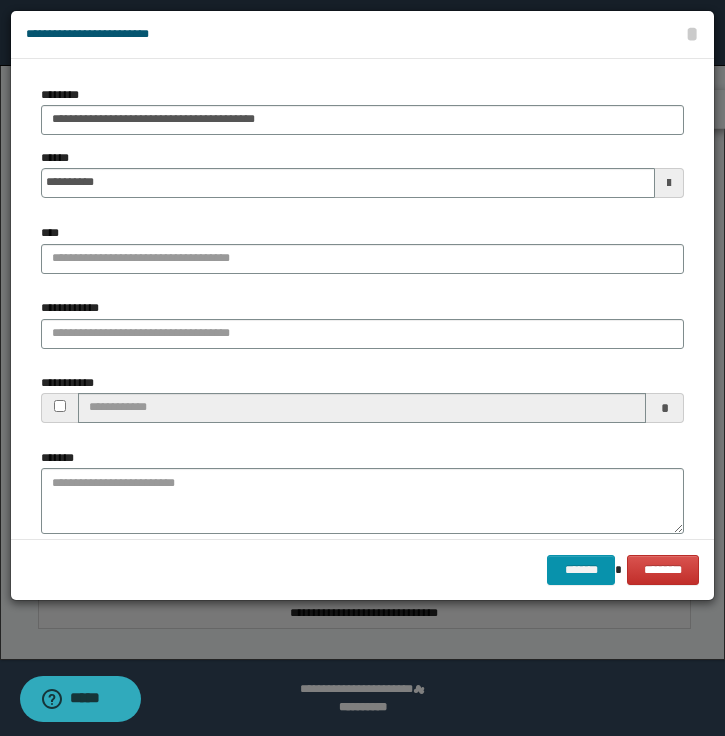 click on "**********" at bounding box center [362, 299] 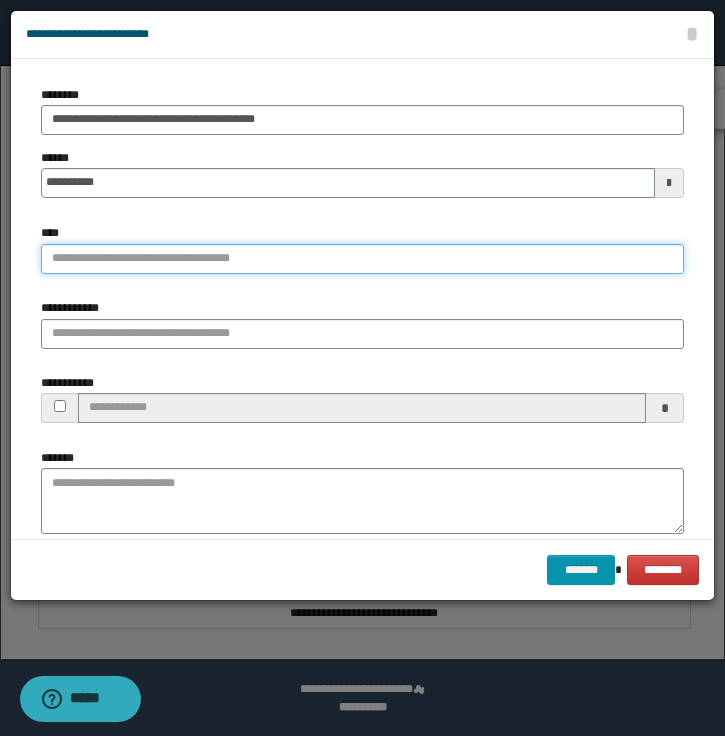 click on "****" at bounding box center [362, 259] 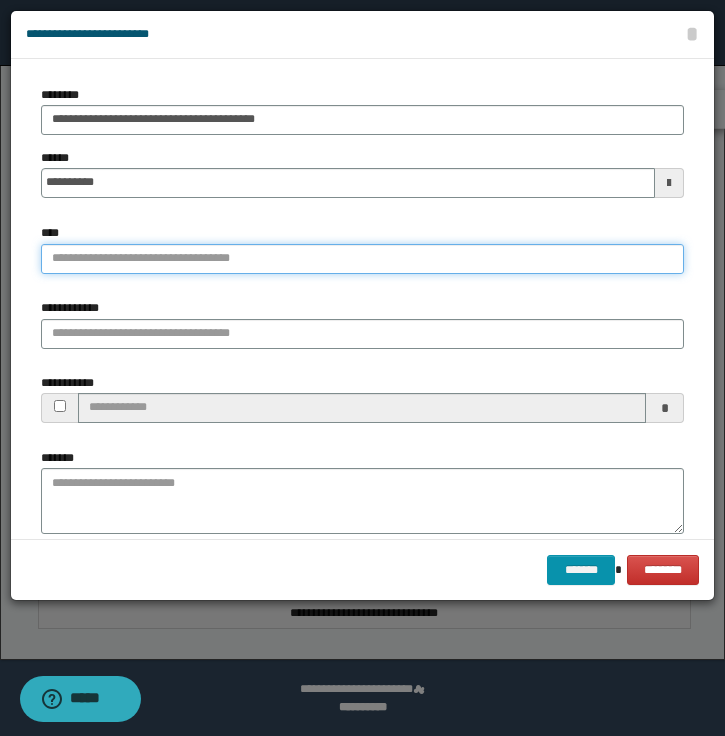 type on "*" 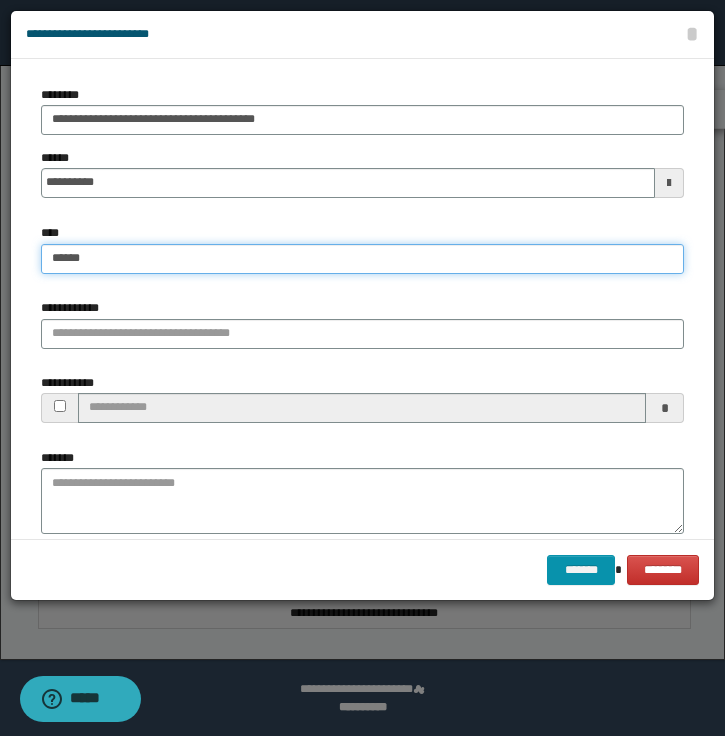 type on "*******" 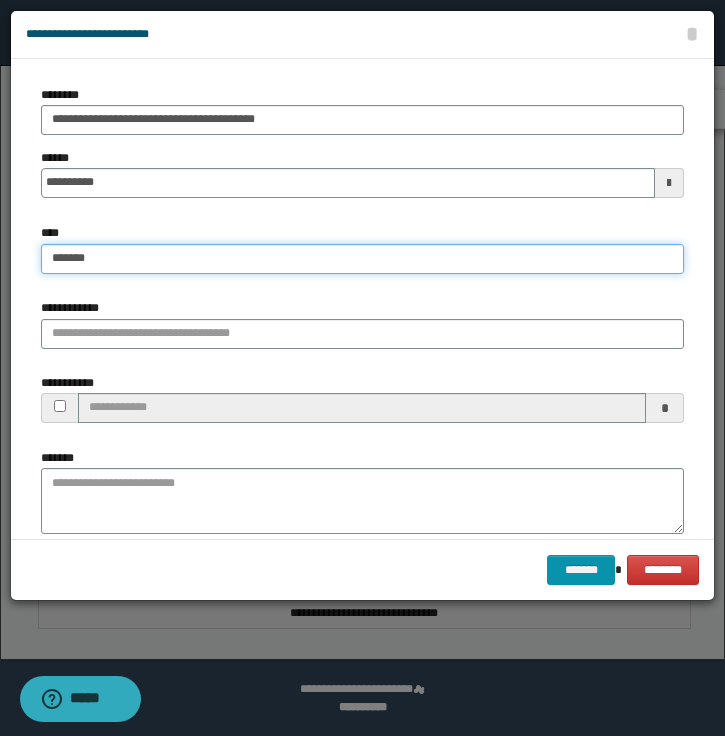 type on "*******" 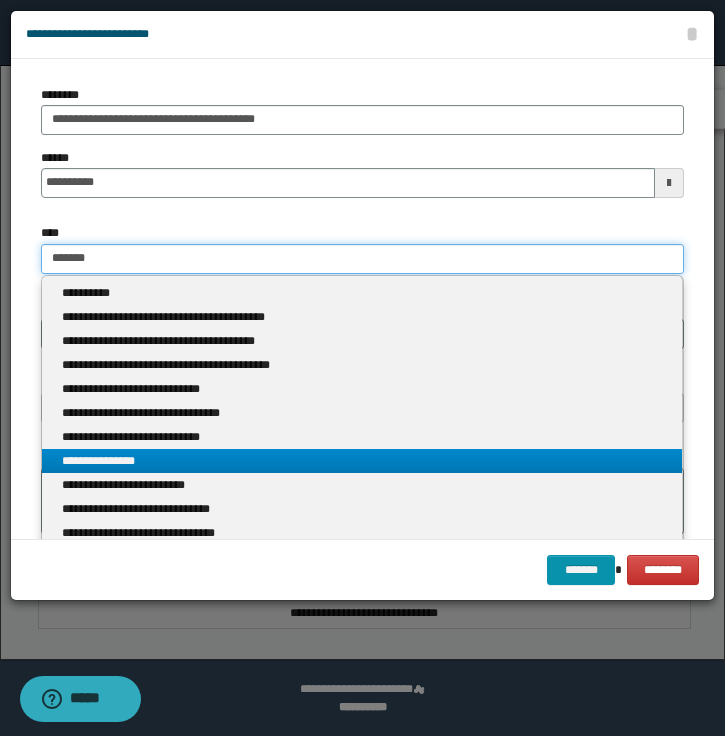 type on "*******" 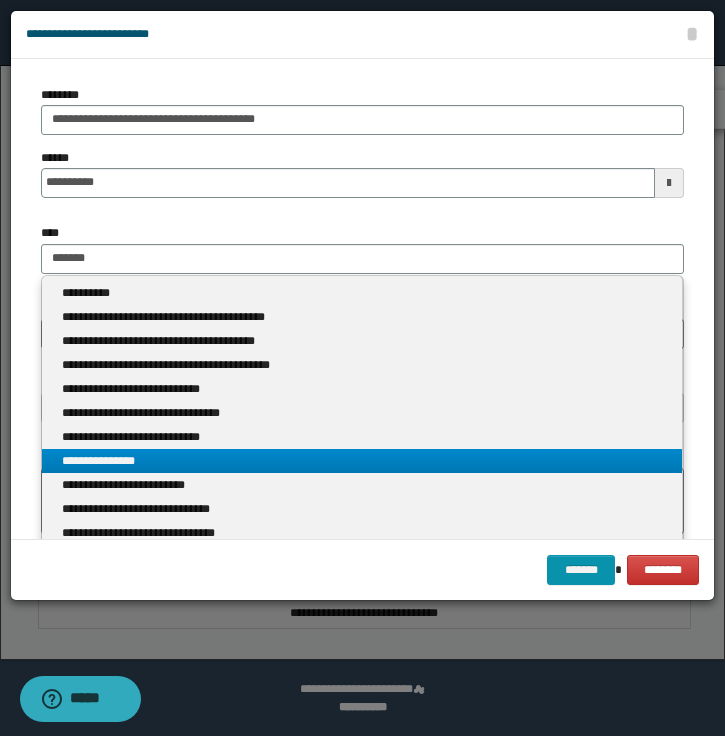 click on "**********" at bounding box center [362, 461] 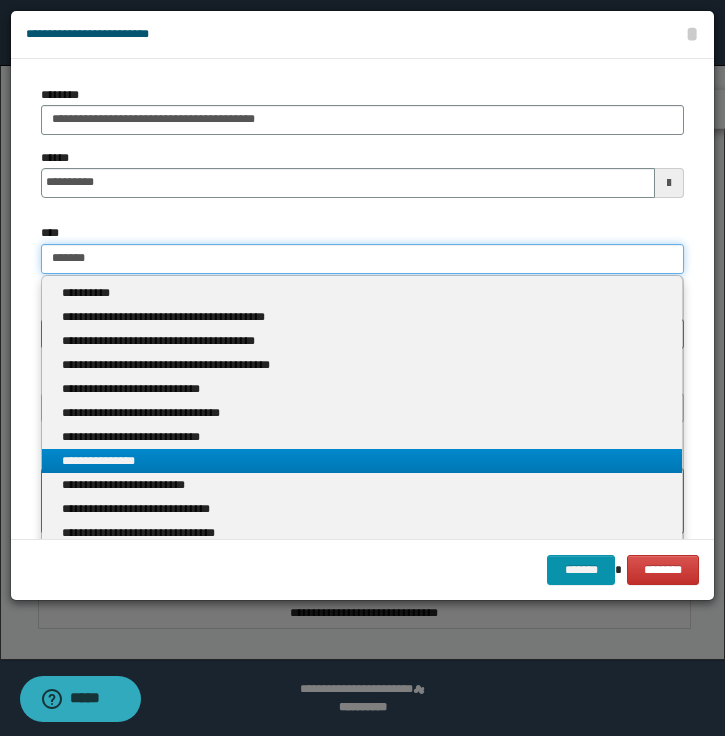 type 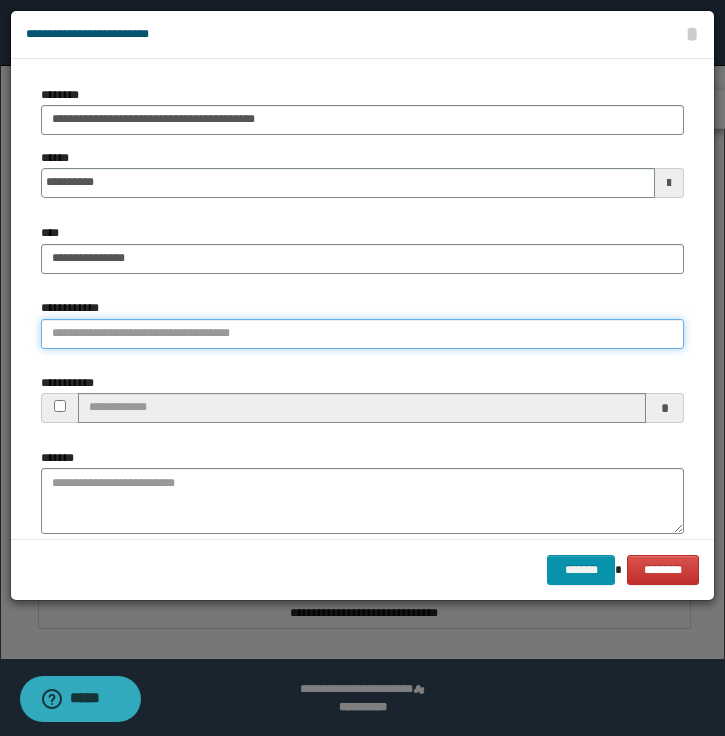 click on "**********" at bounding box center (362, 334) 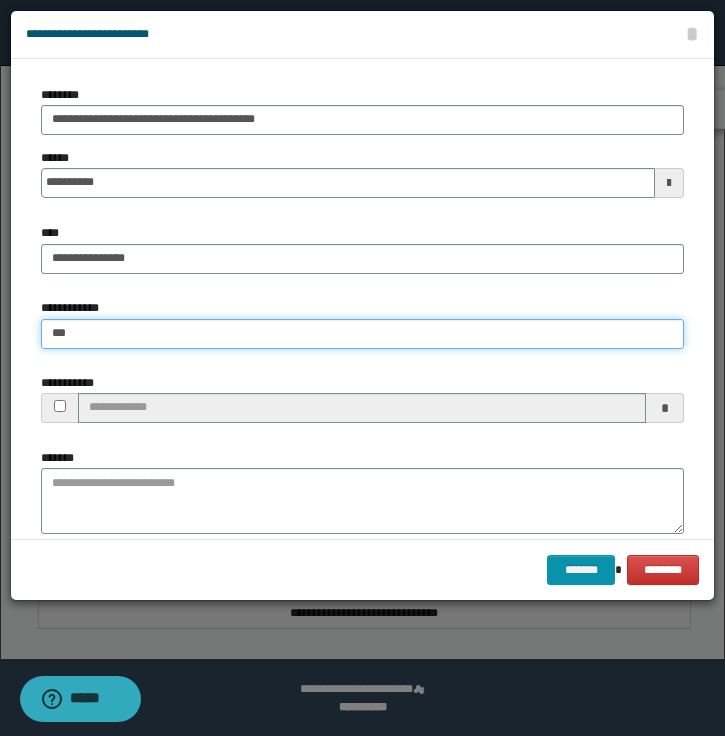 type on "****" 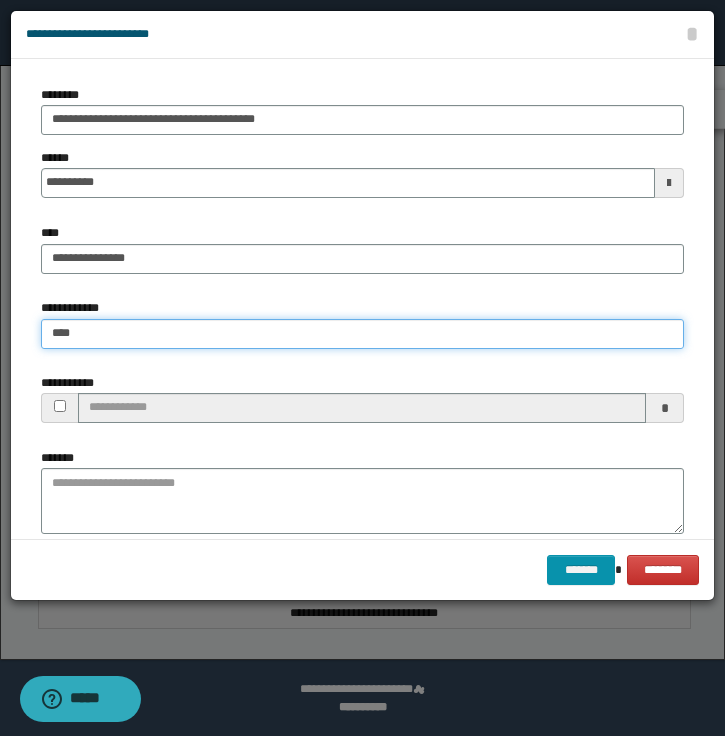 type on "****" 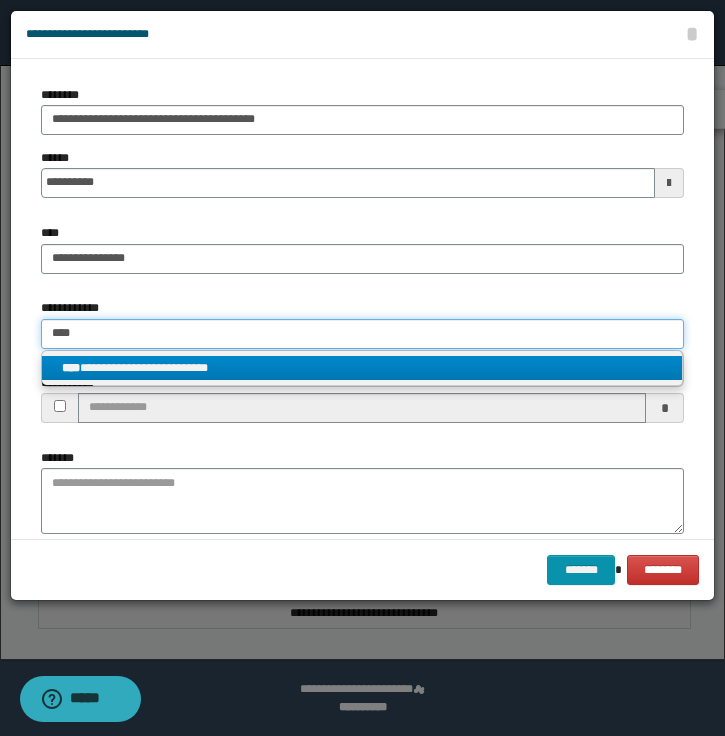 type on "****" 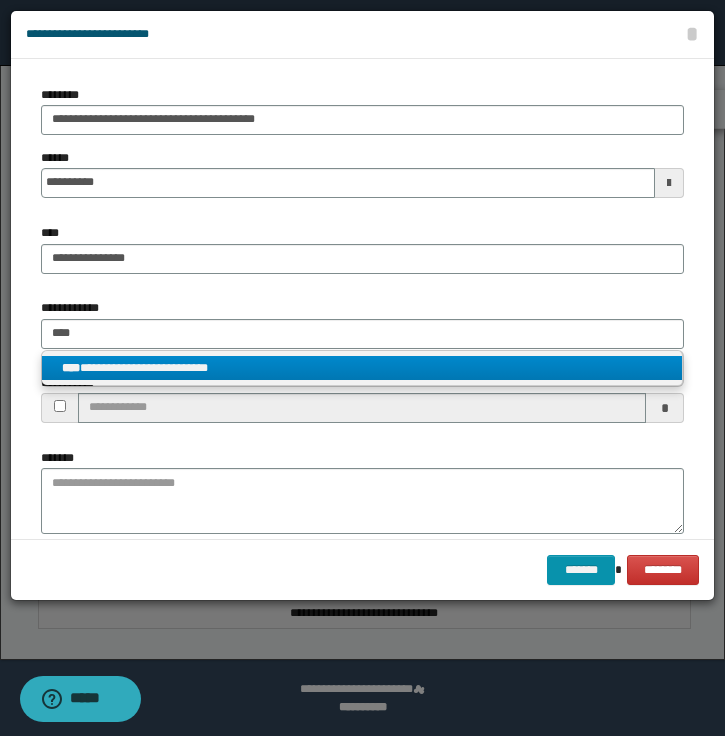 click on "**********" at bounding box center [362, 368] 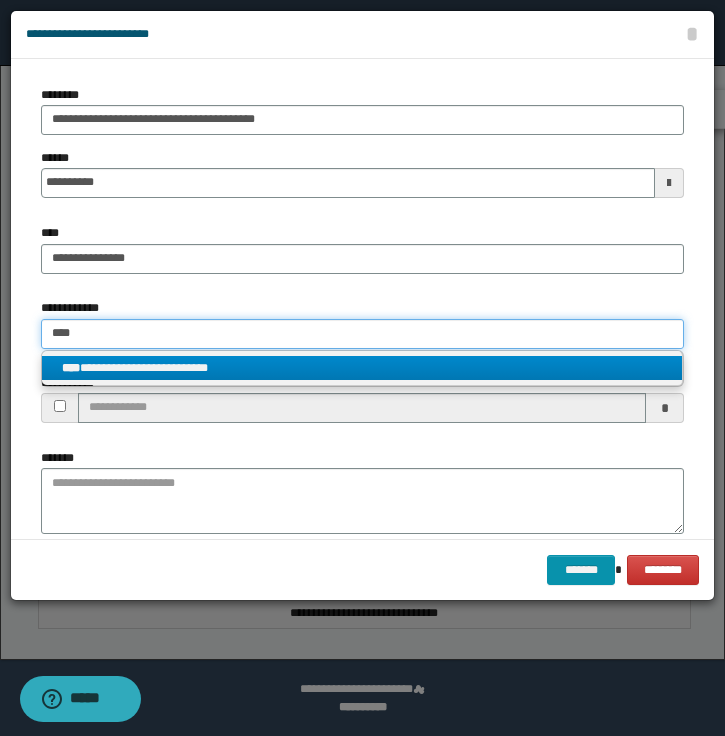 type 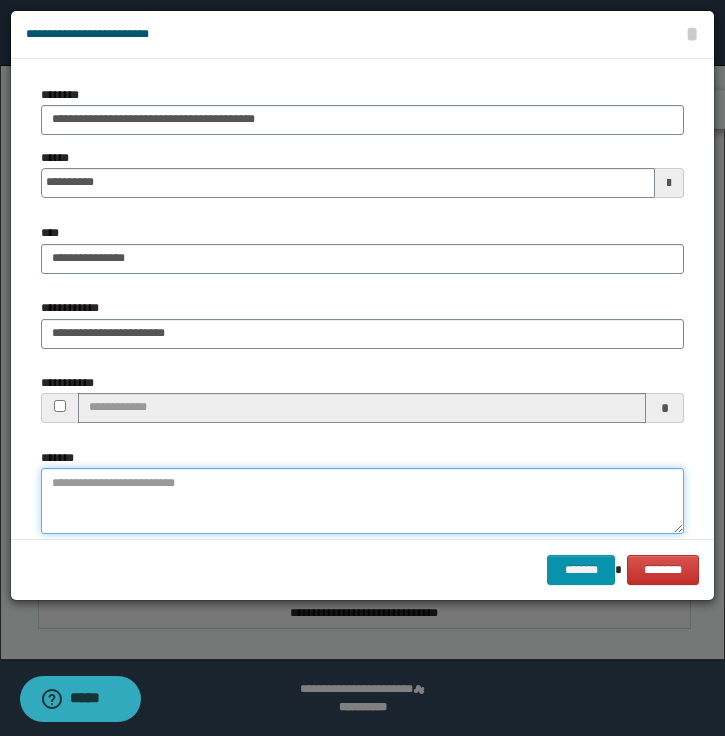 click on "*******" at bounding box center [362, 501] 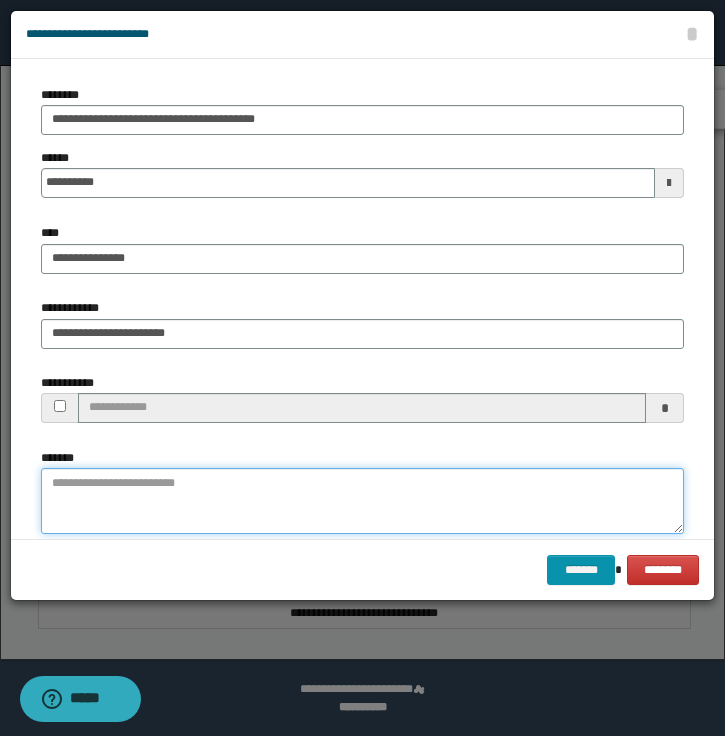 paste on "**********" 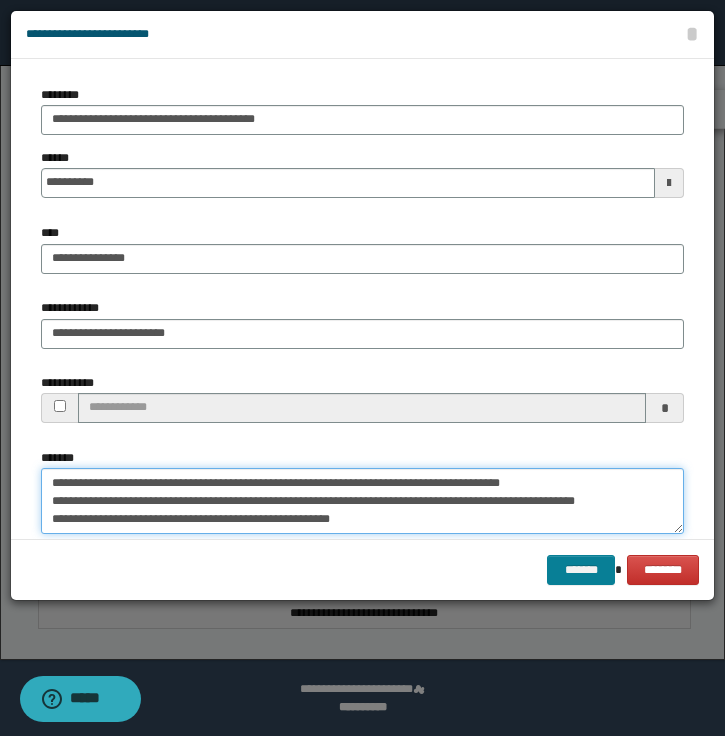 type on "**********" 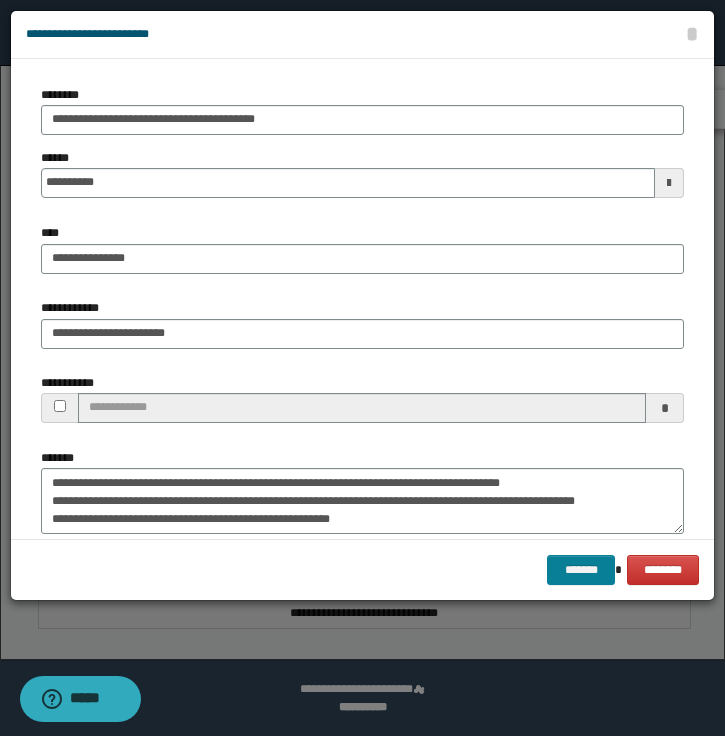 click on "*******" at bounding box center [581, 570] 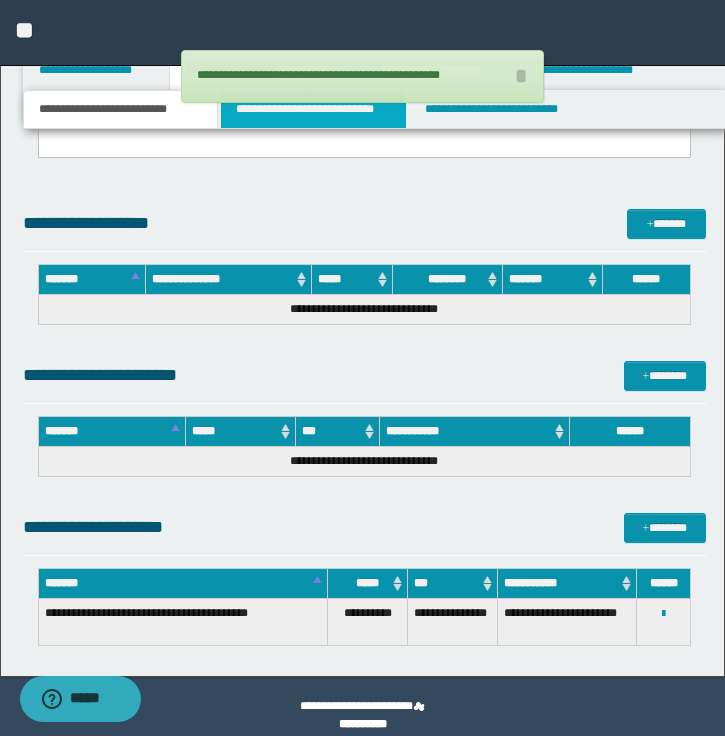 click on "**********" at bounding box center (314, 109) 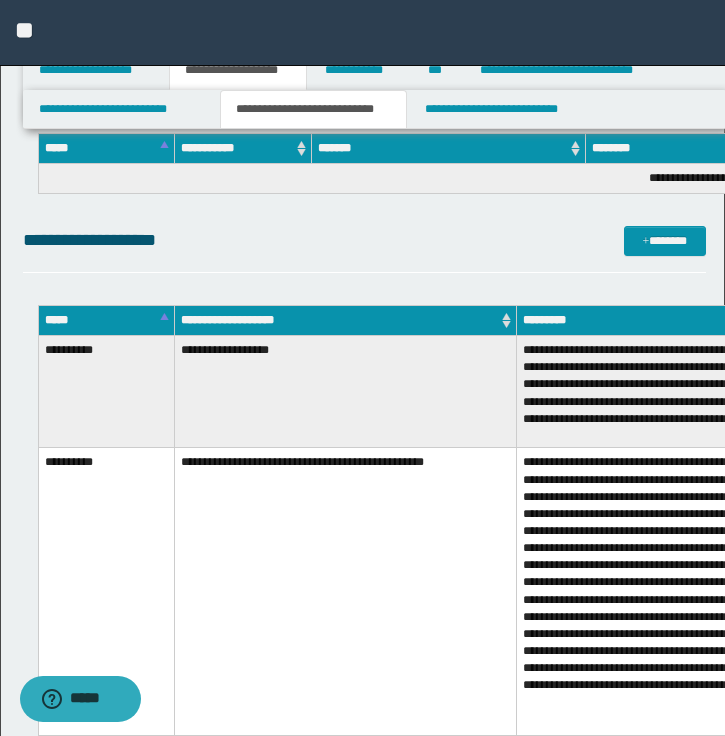 scroll, scrollTop: 969, scrollLeft: 0, axis: vertical 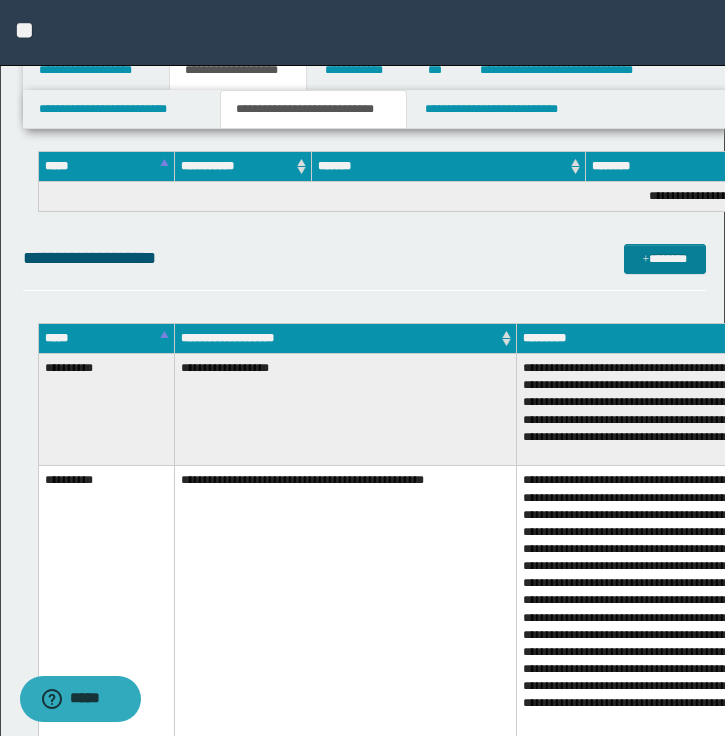 click on "*******" at bounding box center [665, 259] 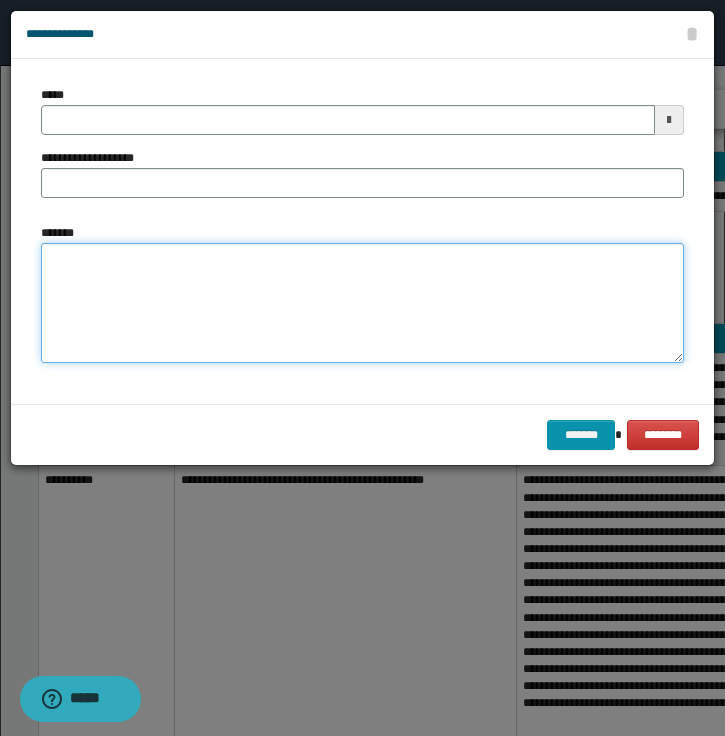 click on "*******" at bounding box center [362, 303] 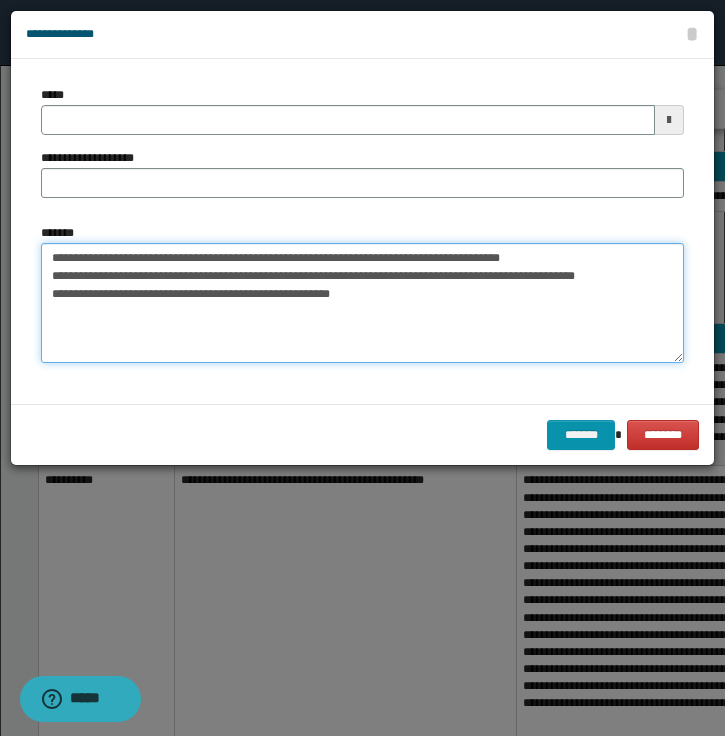 type 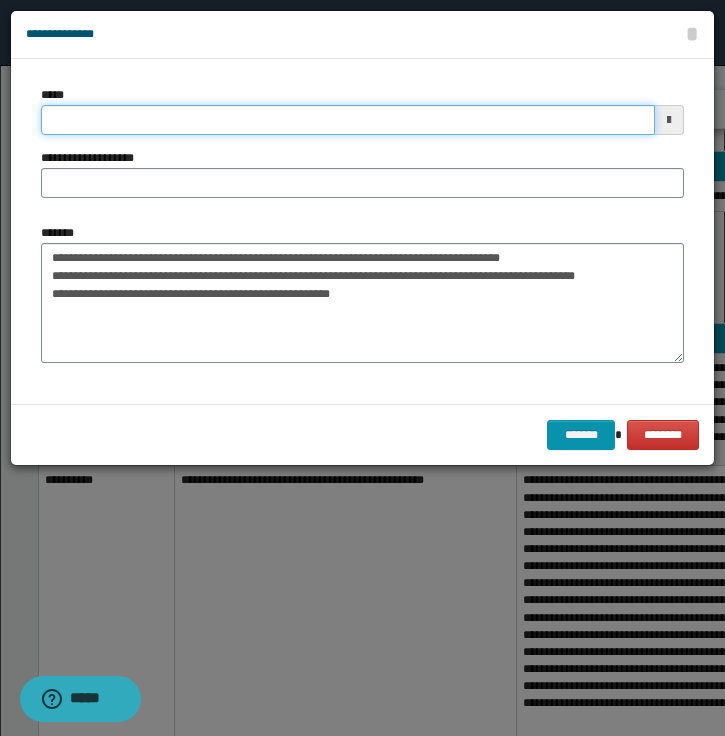 click on "*****" at bounding box center (348, 120) 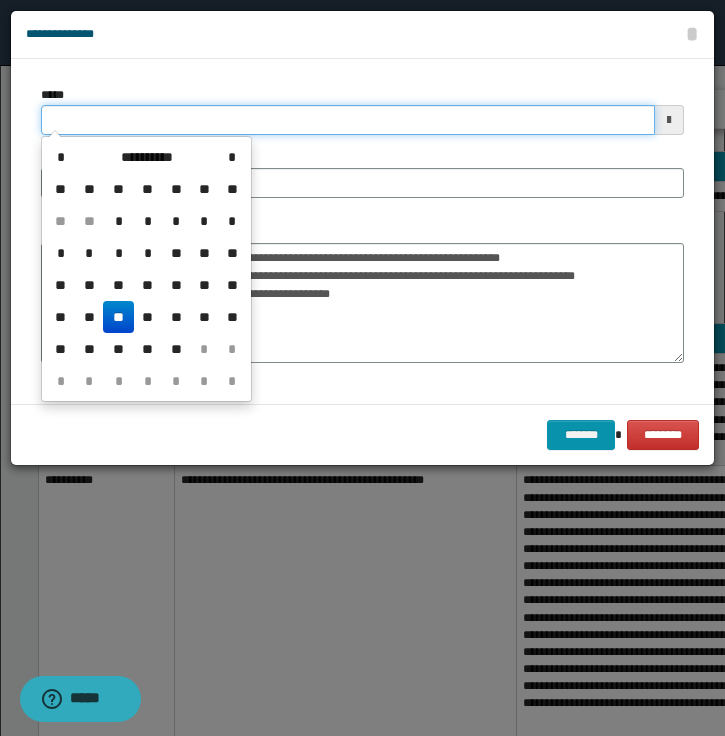 click on "*****" at bounding box center [348, 120] 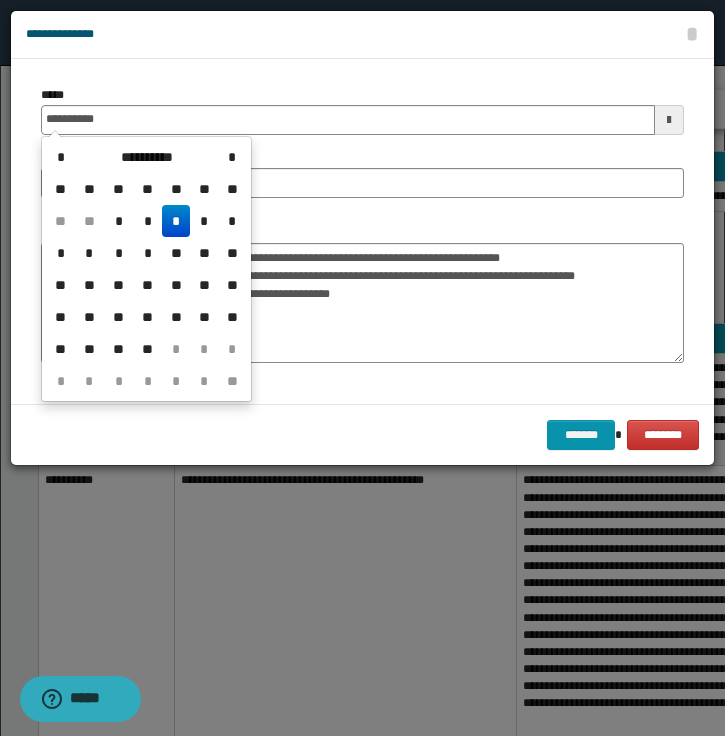 type on "**********" 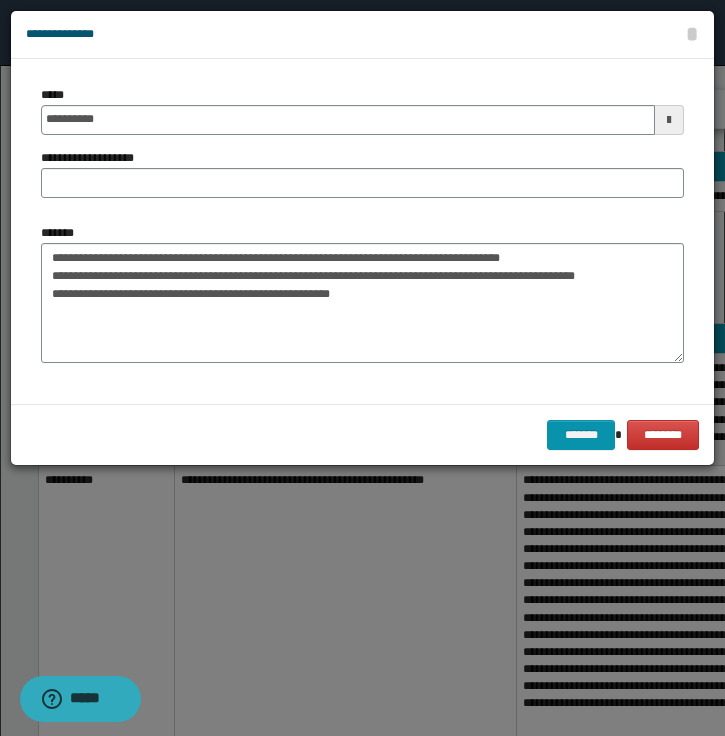 click on "**********" at bounding box center [362, 231] 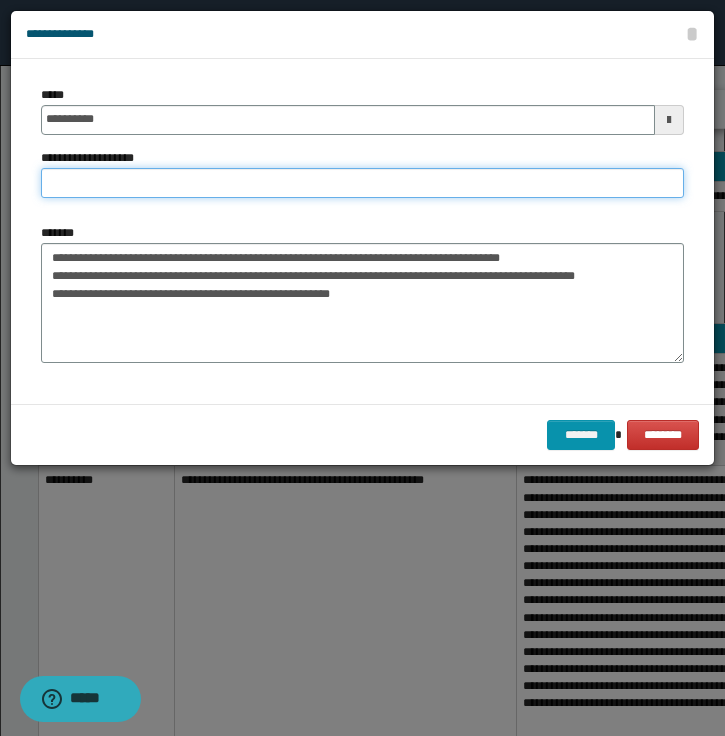 click on "**********" at bounding box center [362, 183] 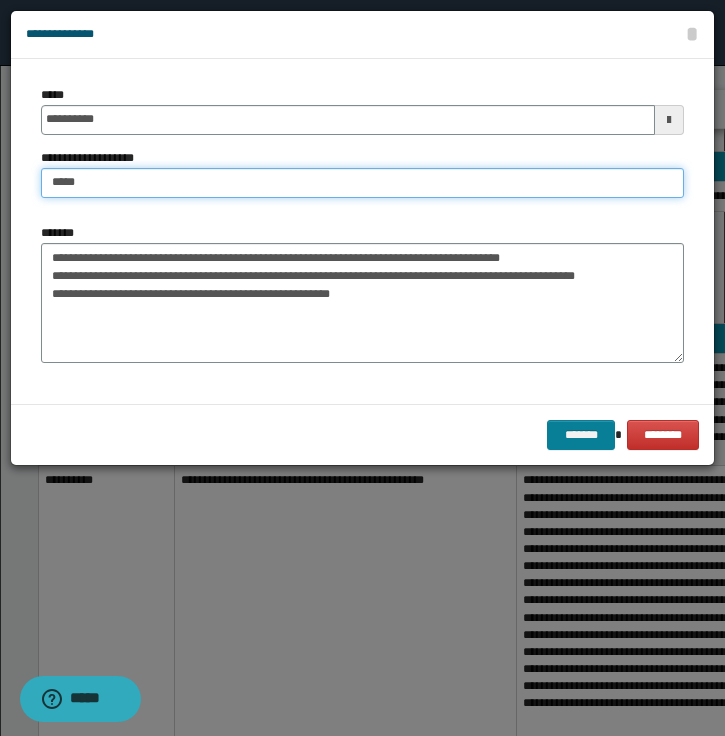 type on "*****" 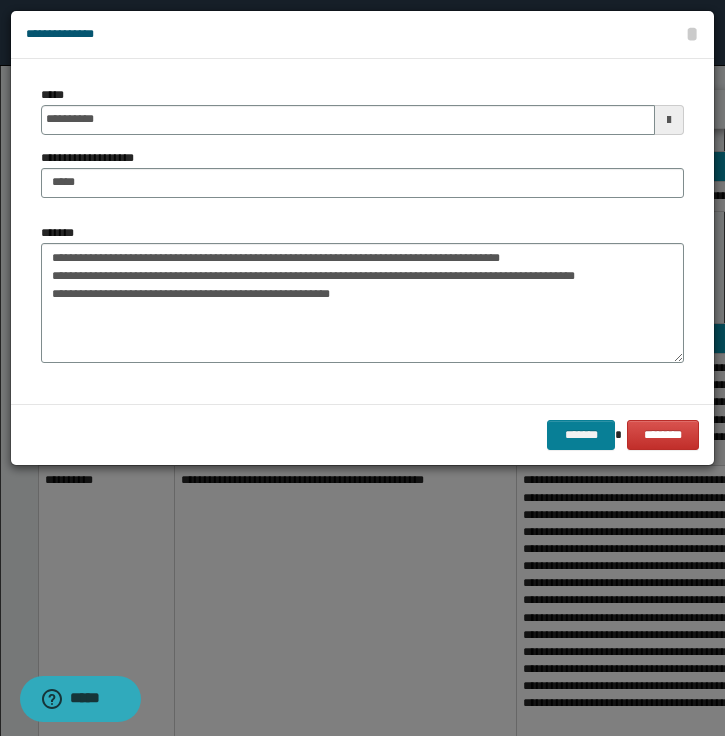 click on "*******" at bounding box center [581, 435] 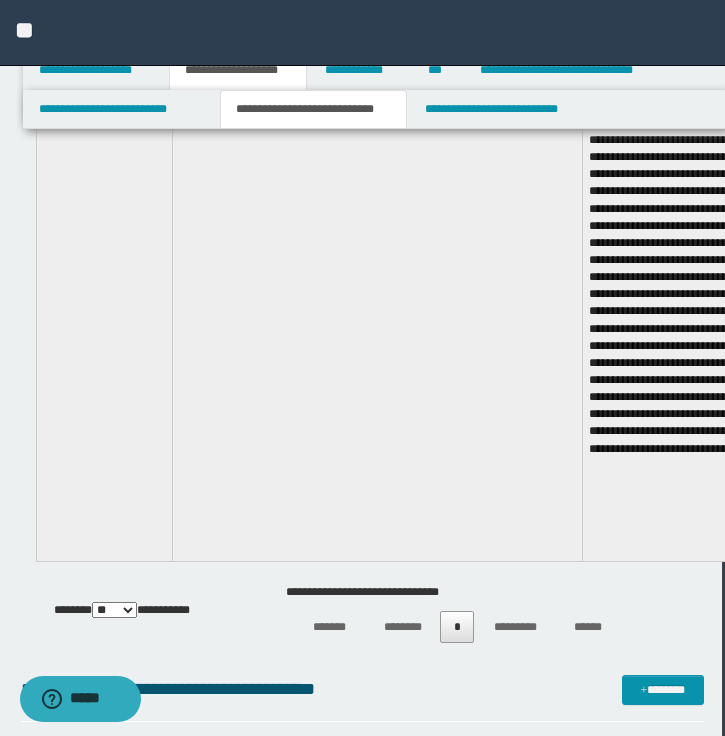 scroll, scrollTop: 360, scrollLeft: 2, axis: both 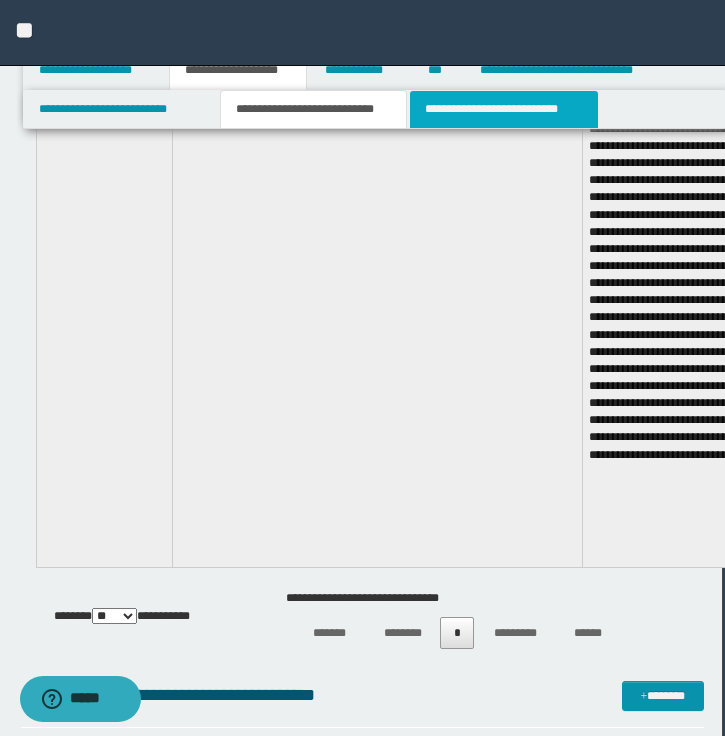 click on "**********" at bounding box center (504, 109) 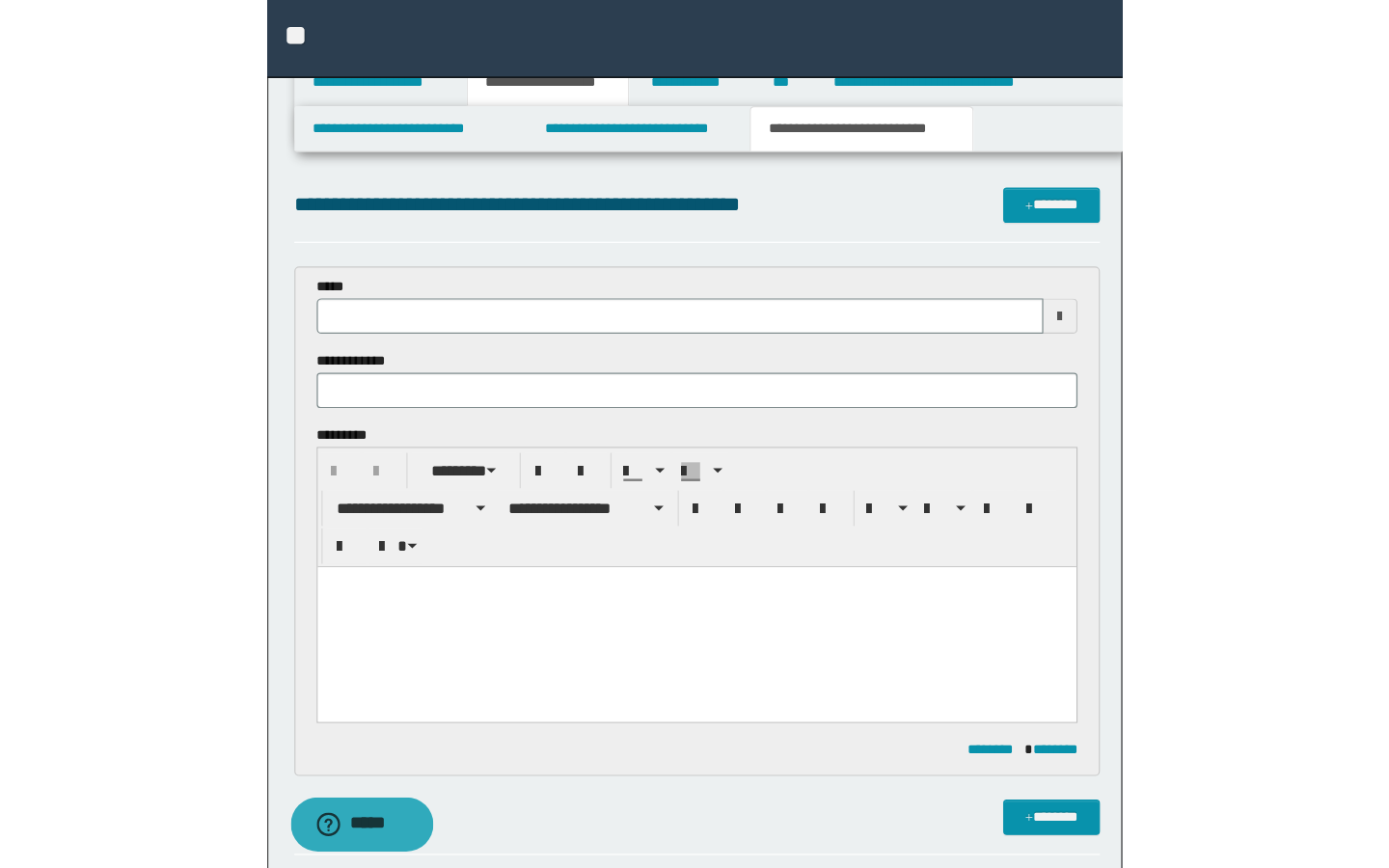 scroll, scrollTop: 0, scrollLeft: 0, axis: both 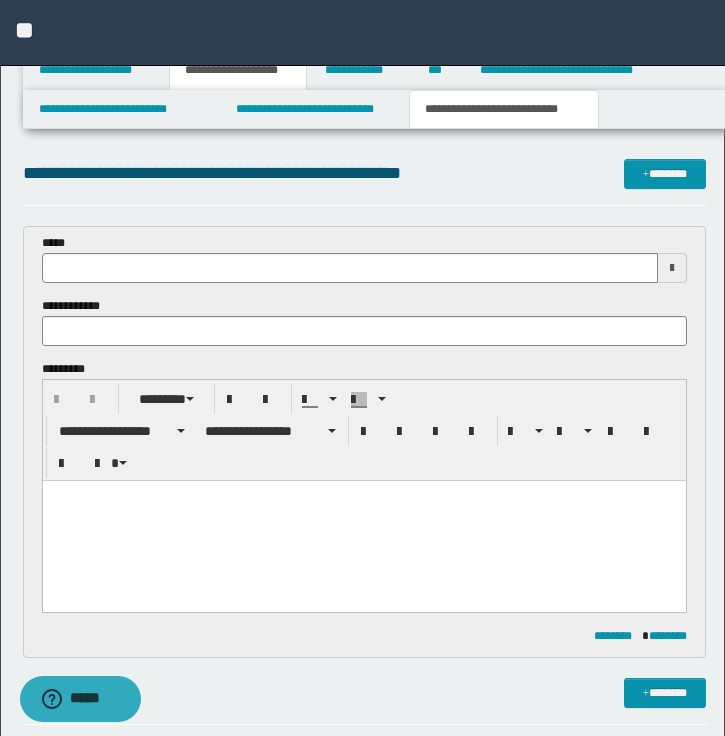 click on "**********" at bounding box center (364, 297) 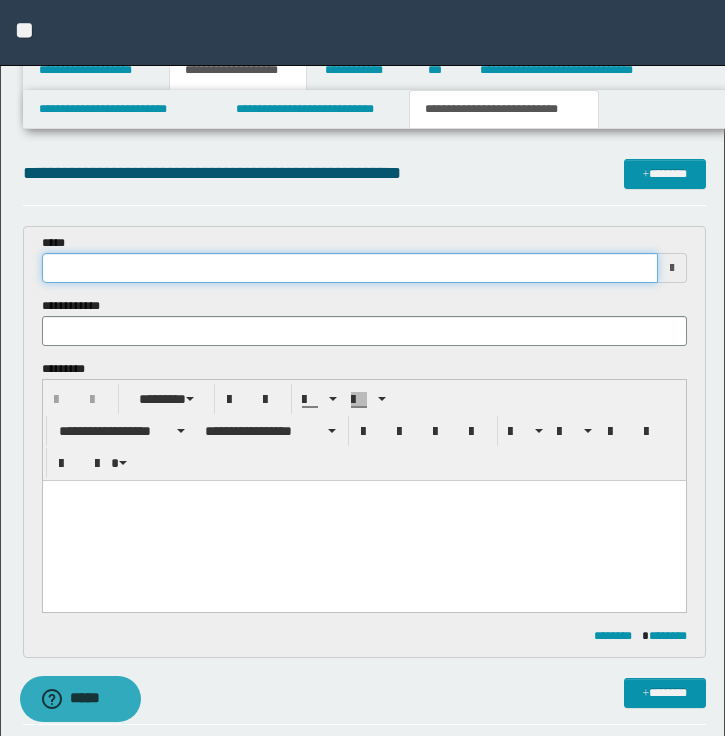 click at bounding box center (350, 268) 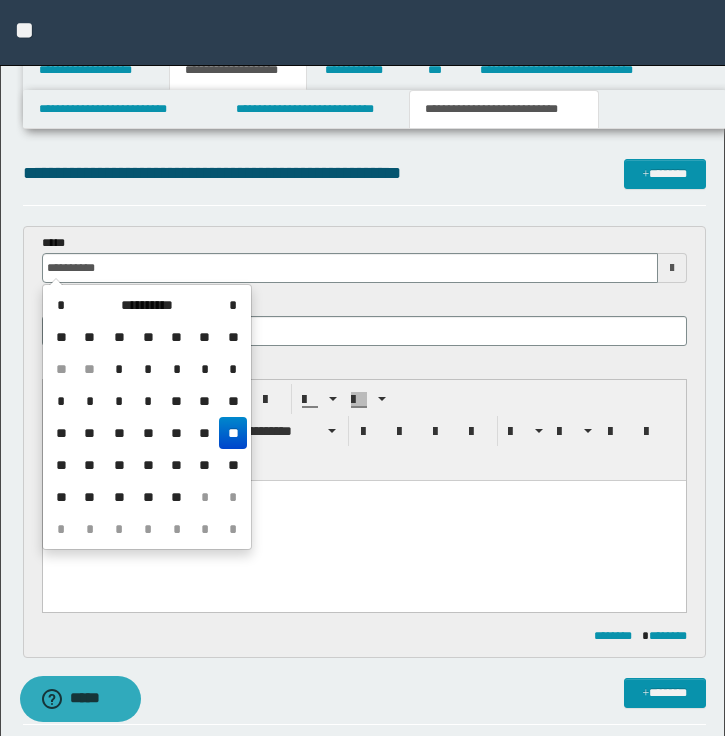 type on "**********" 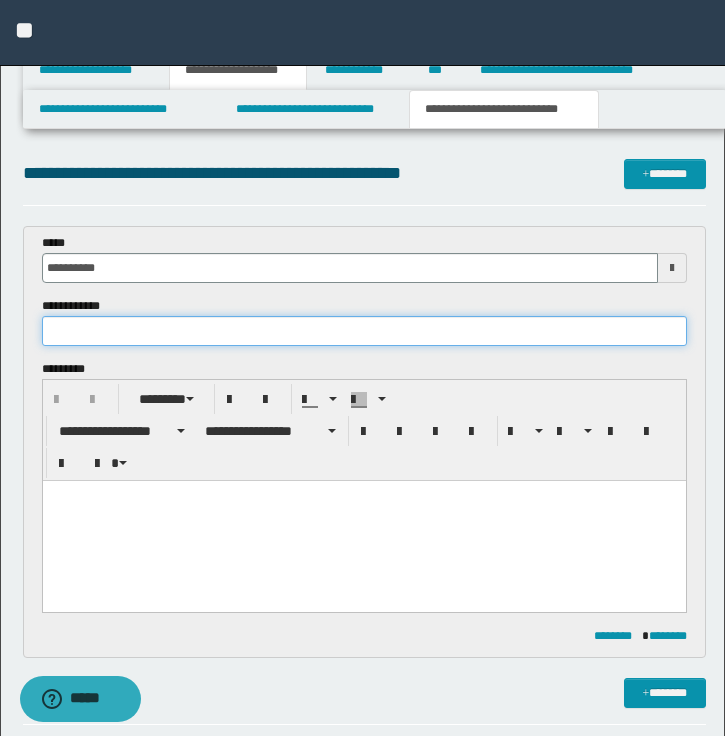 click at bounding box center [364, 331] 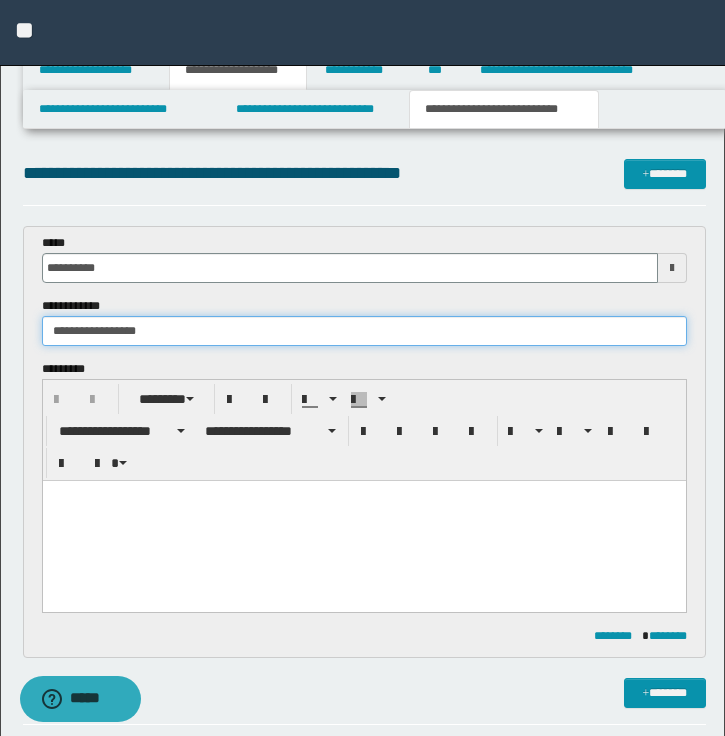 type on "**********" 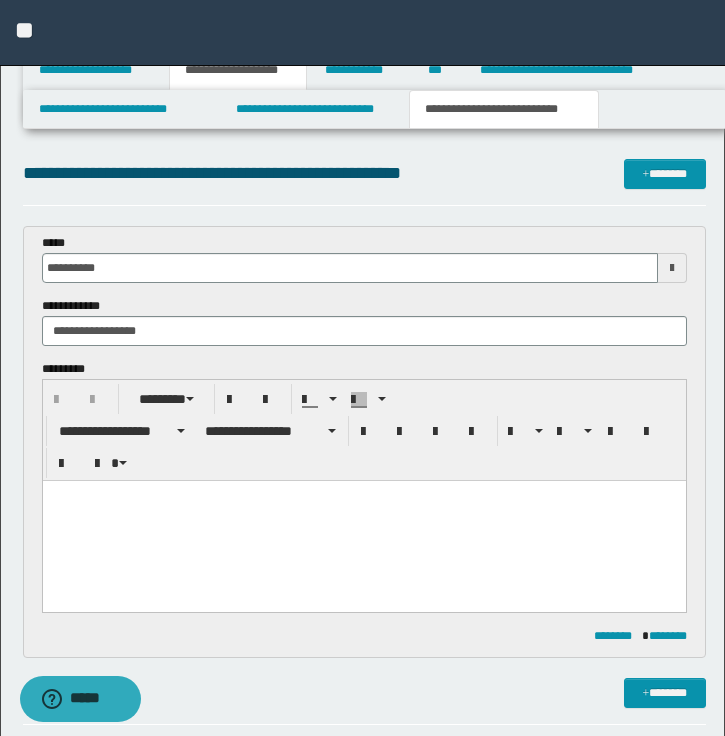 click at bounding box center [363, 521] 